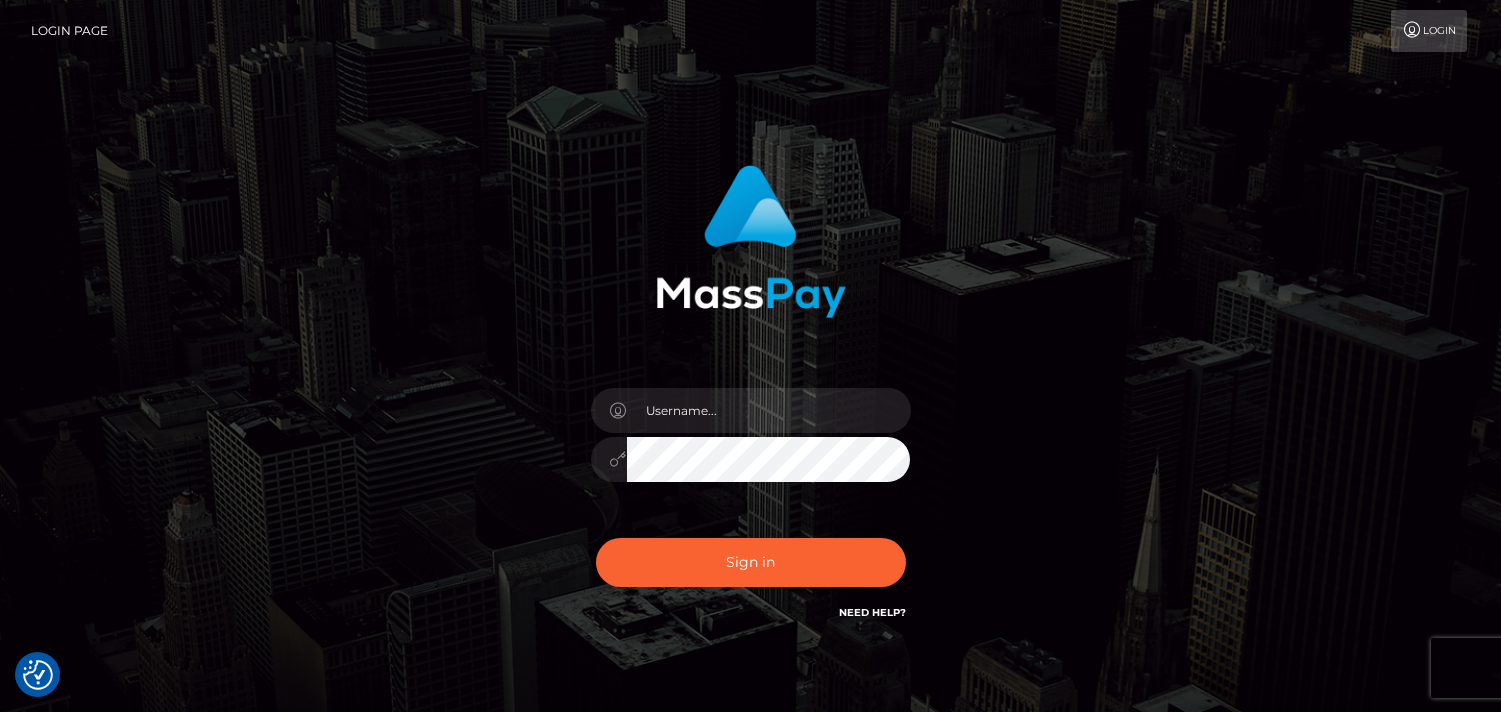 scroll, scrollTop: 0, scrollLeft: 0, axis: both 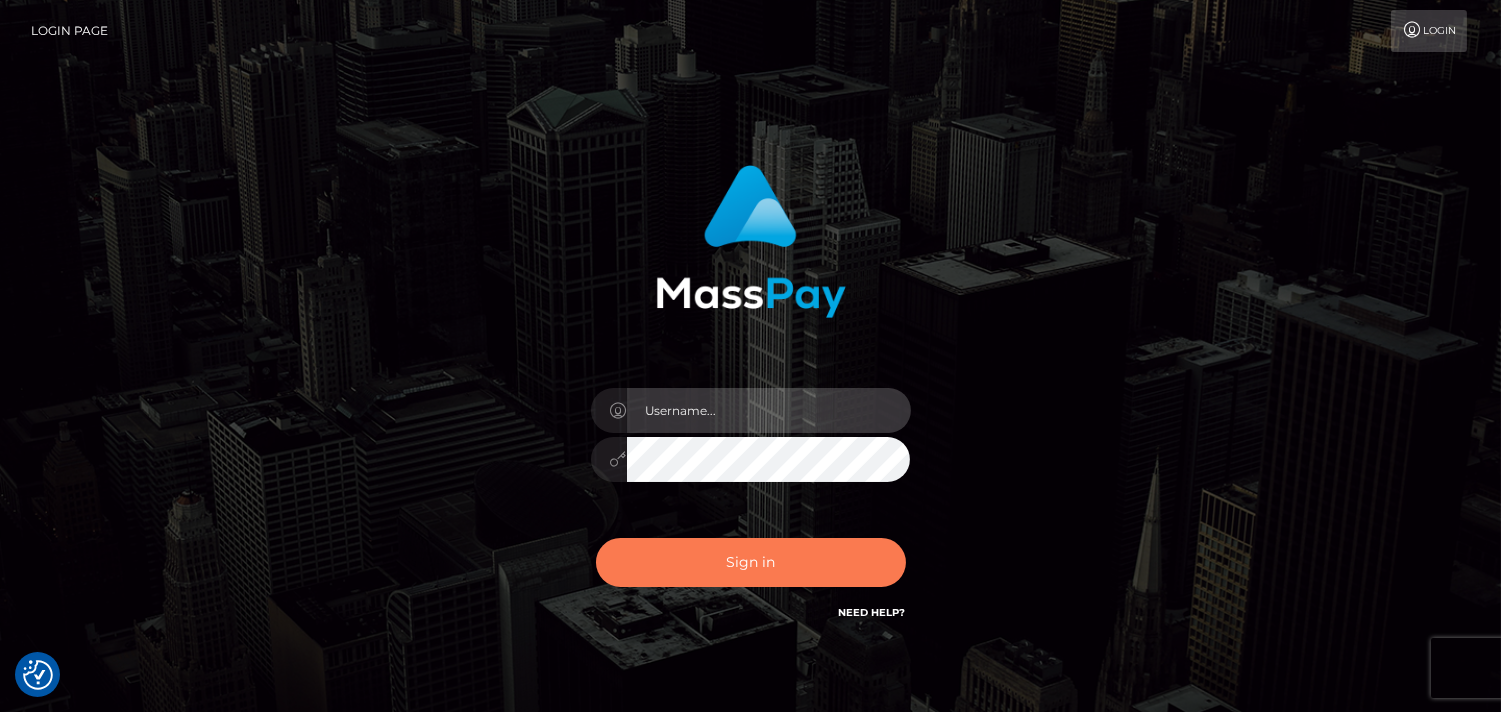 type on "[DOMAIN_NAME]" 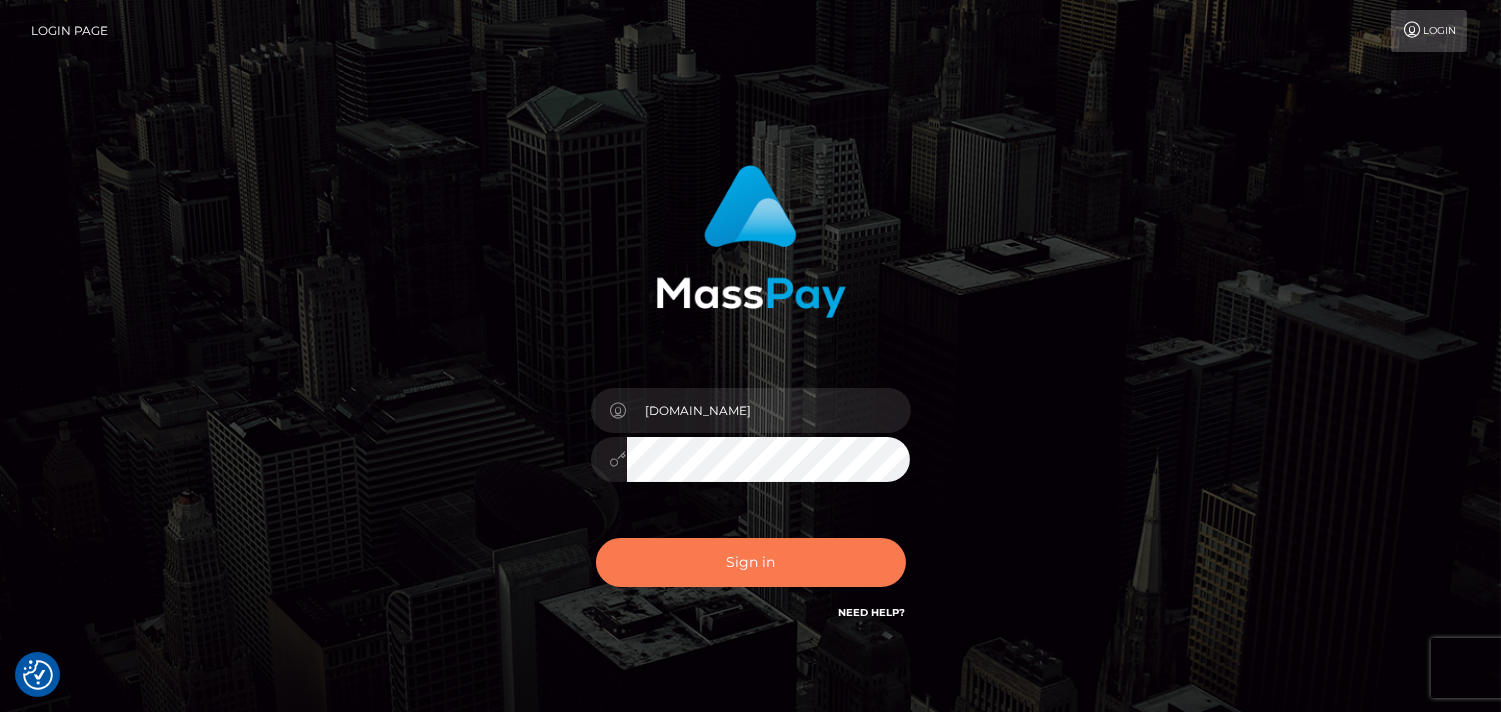 click on "Sign in" at bounding box center [751, 562] 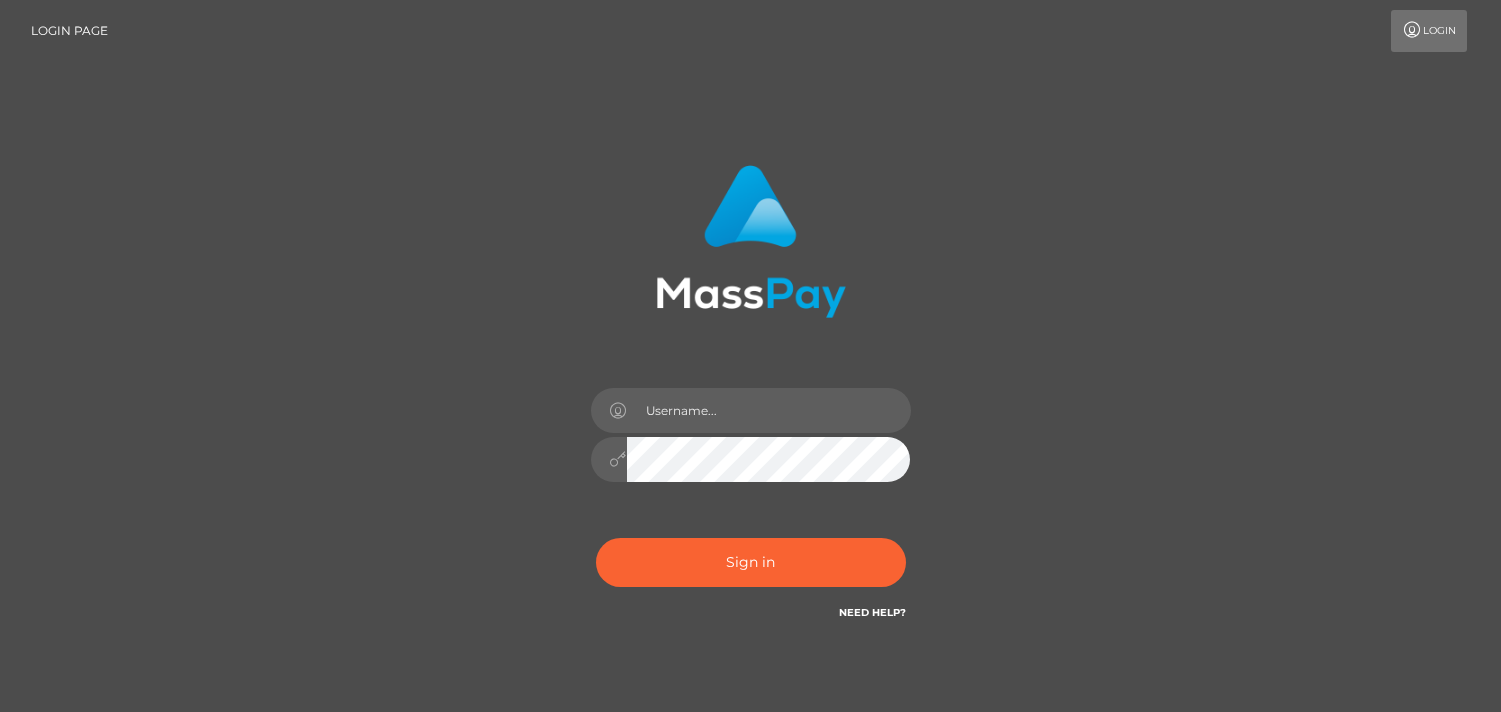 scroll, scrollTop: 0, scrollLeft: 0, axis: both 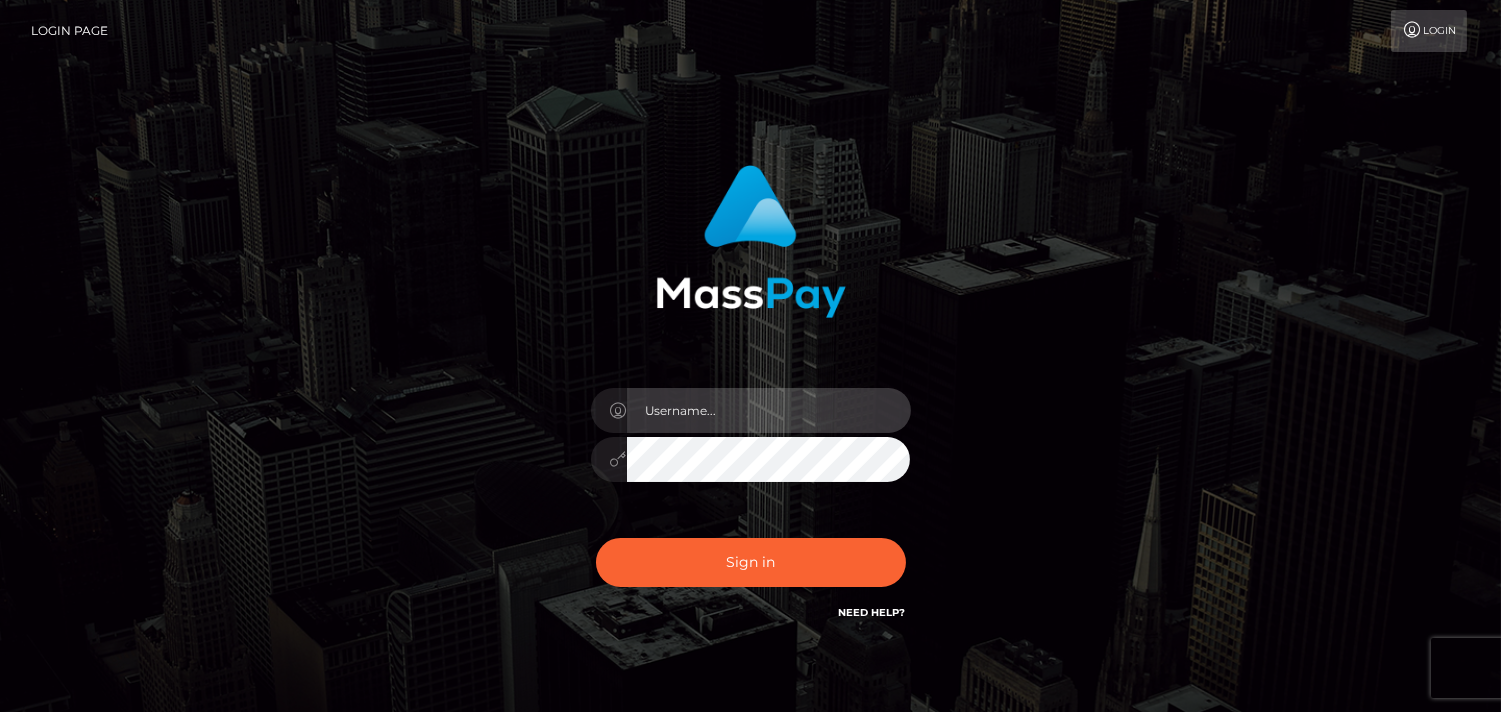 type on "[DOMAIN_NAME]" 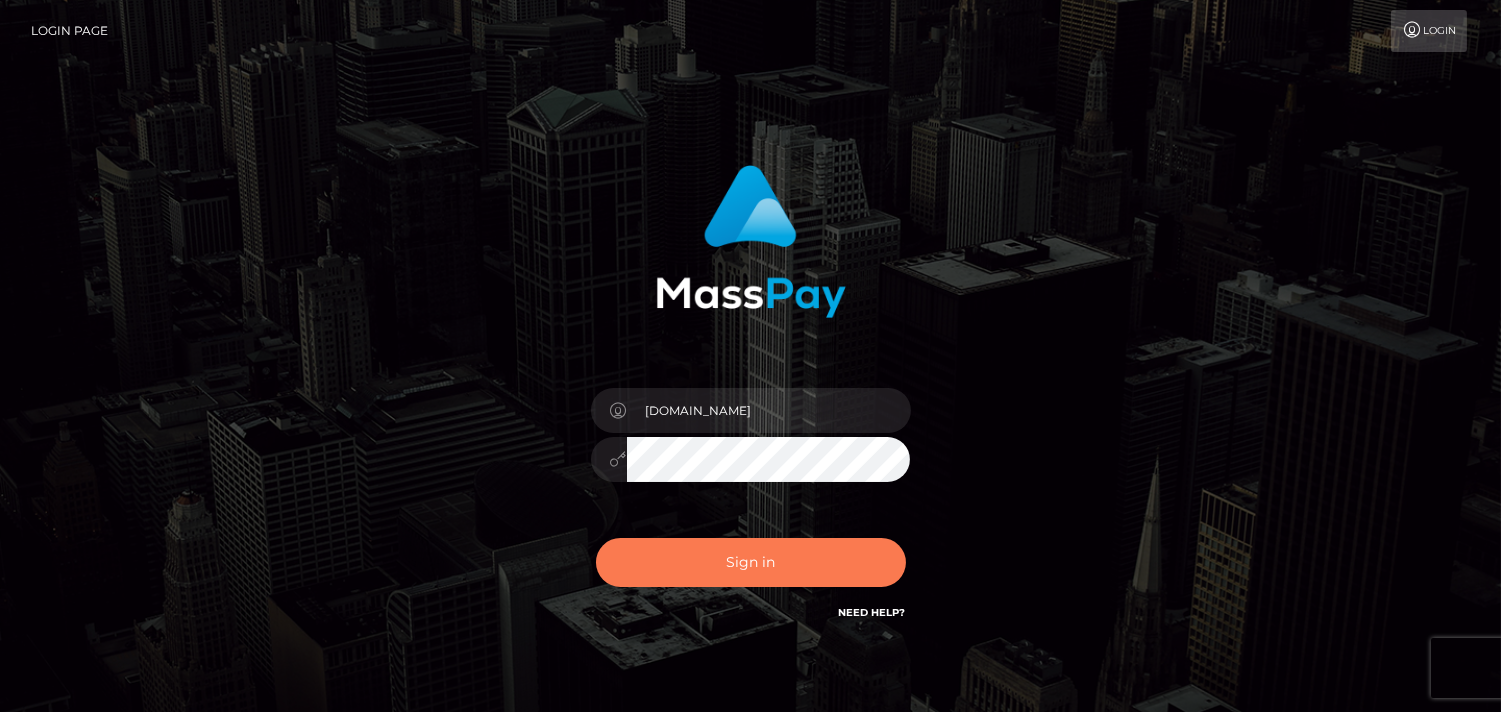 click on "Sign in" at bounding box center [751, 562] 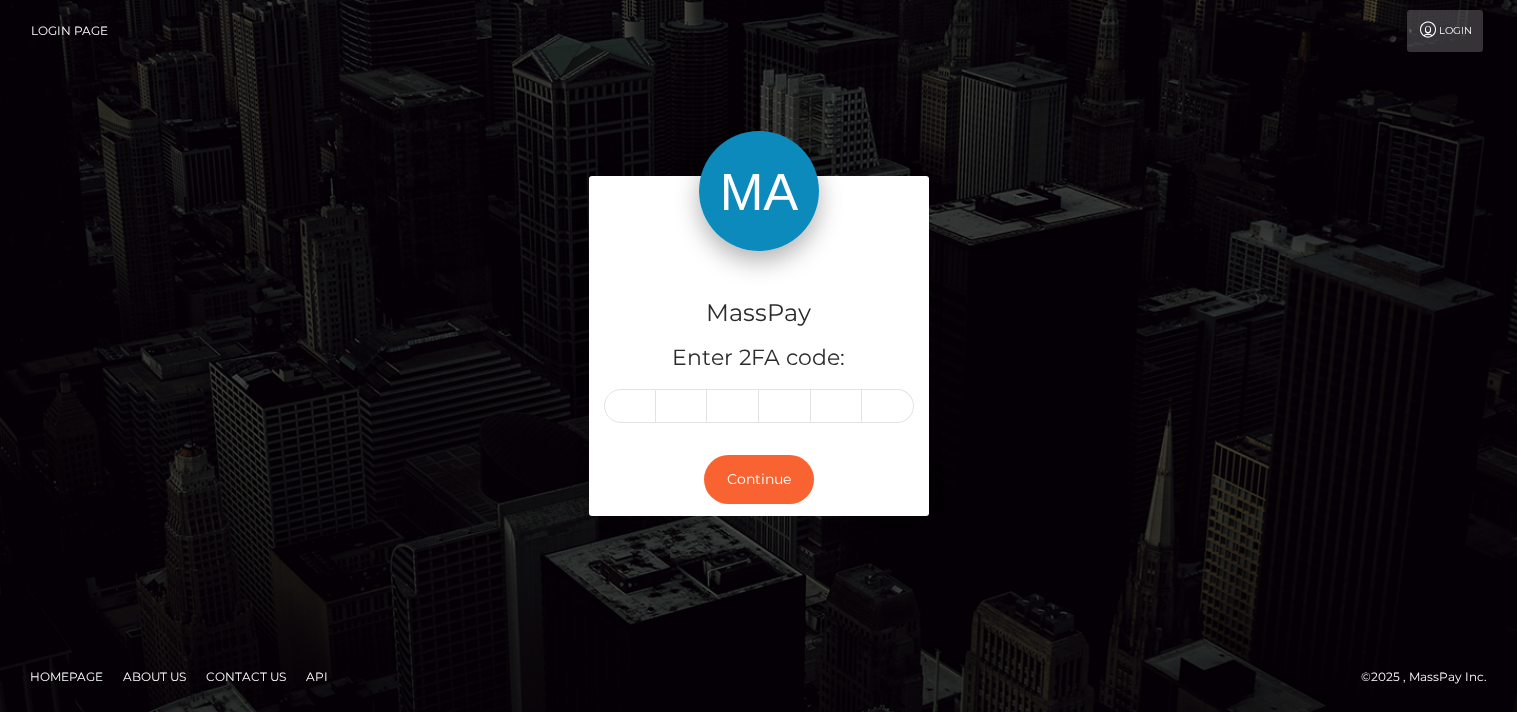 scroll, scrollTop: 0, scrollLeft: 0, axis: both 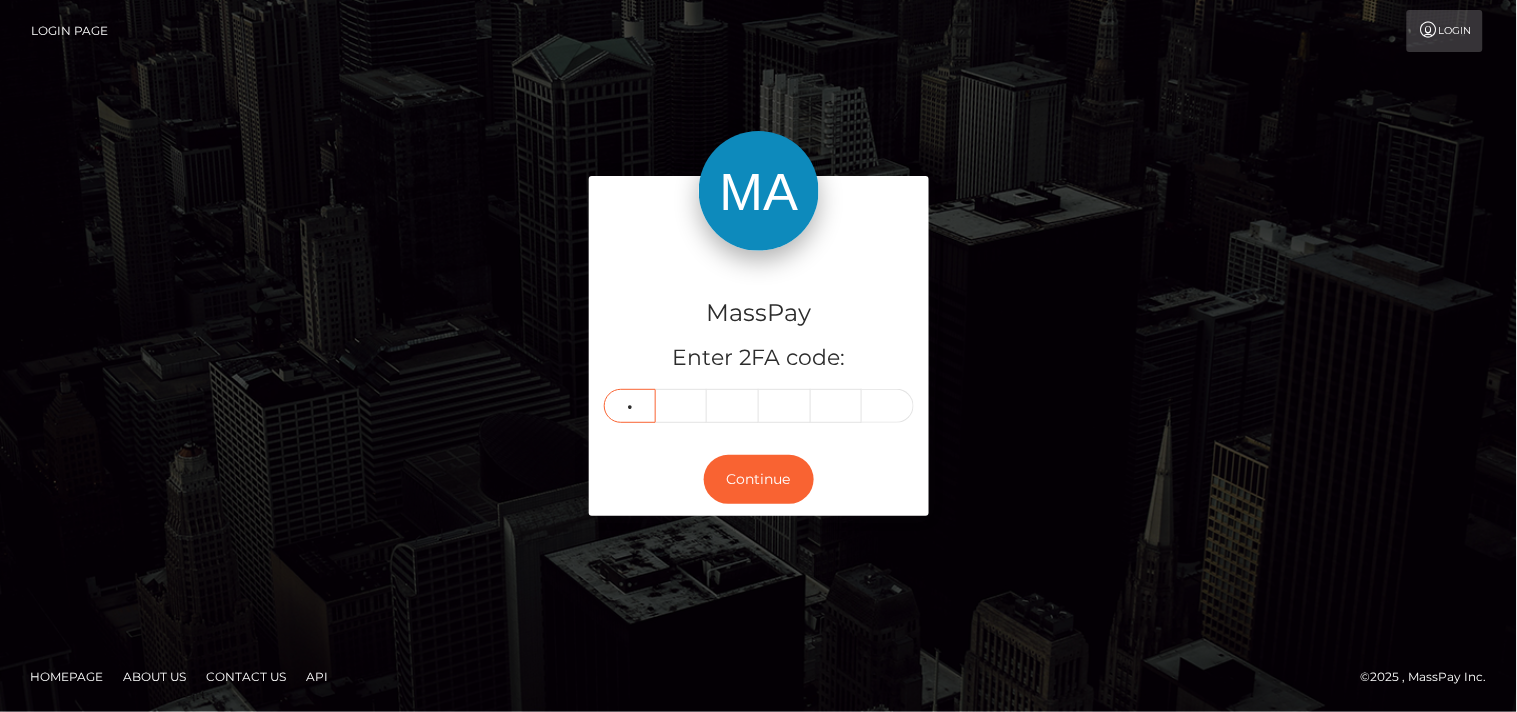 type on "6" 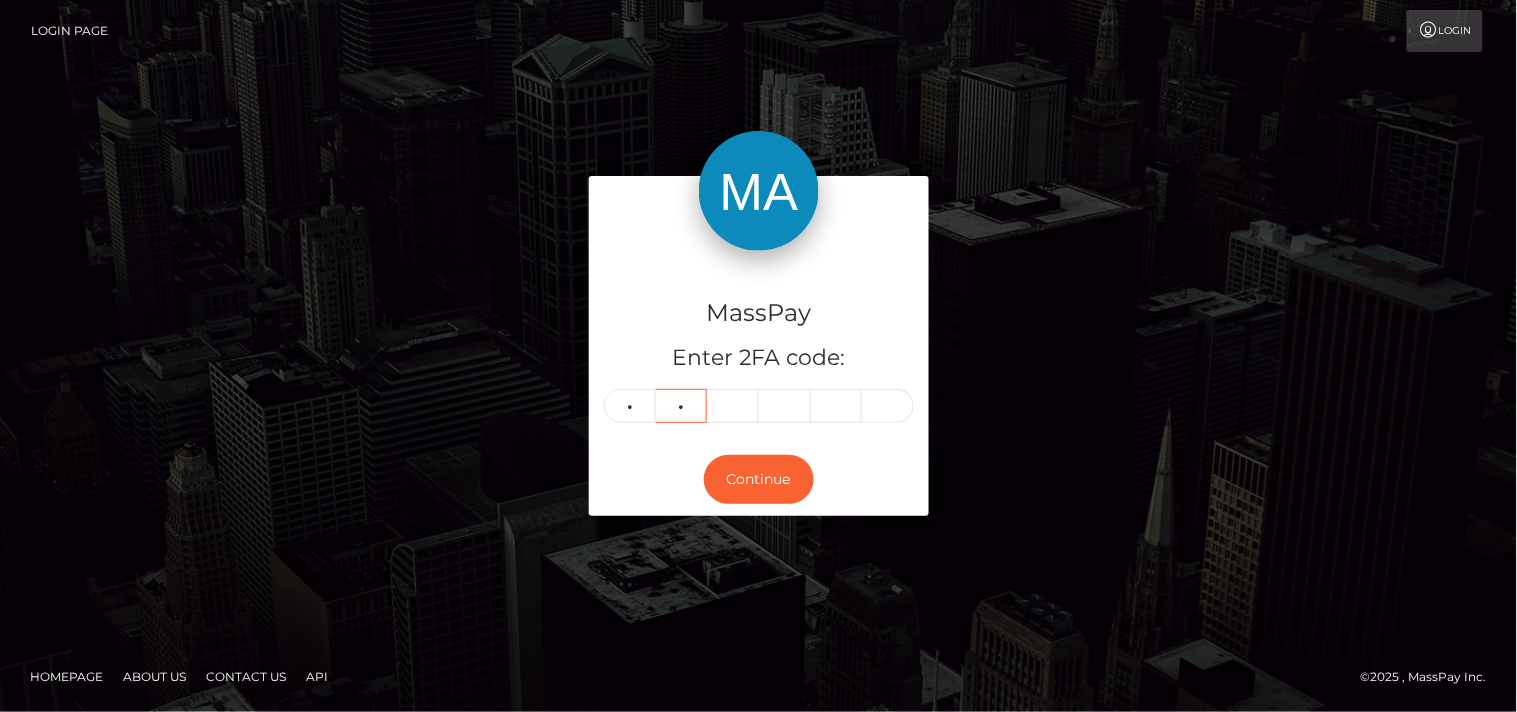 type on "6" 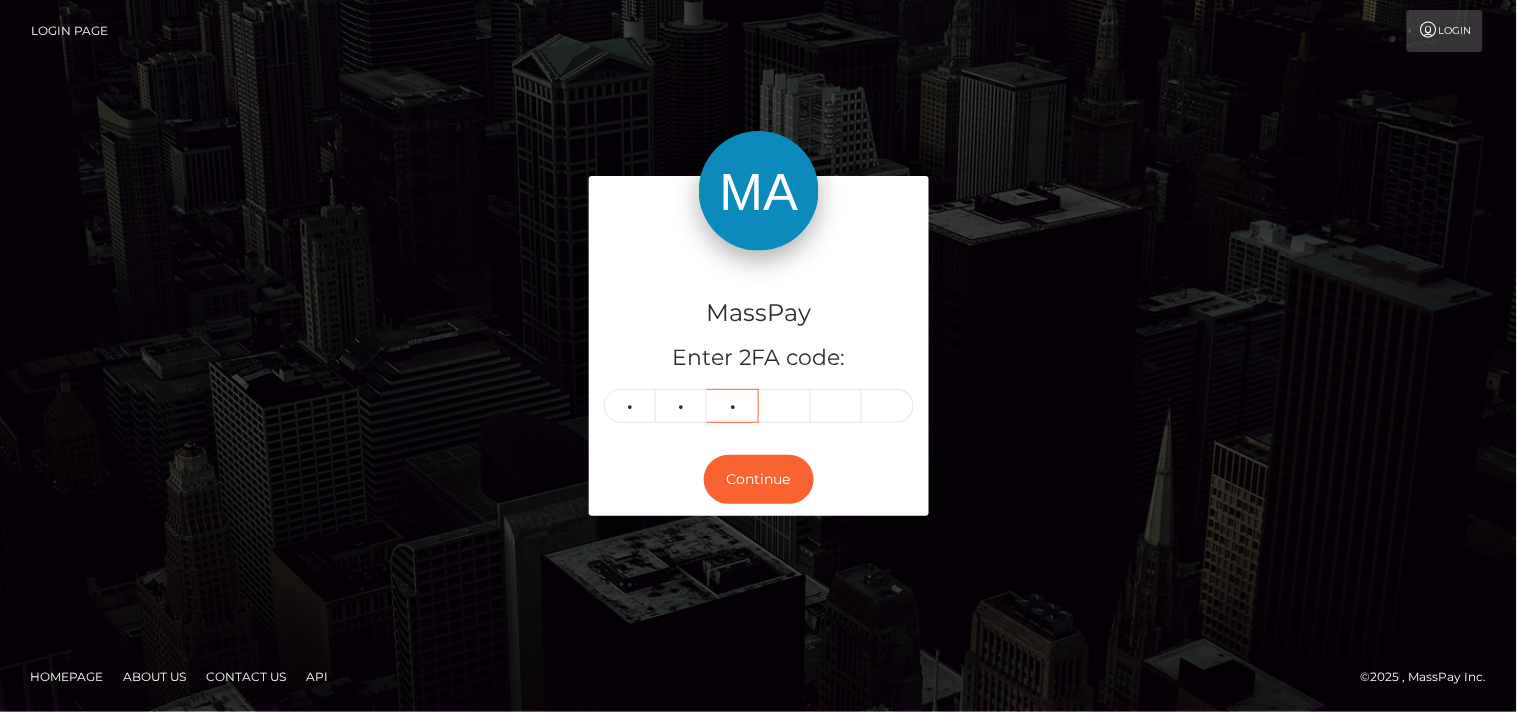 type on "4" 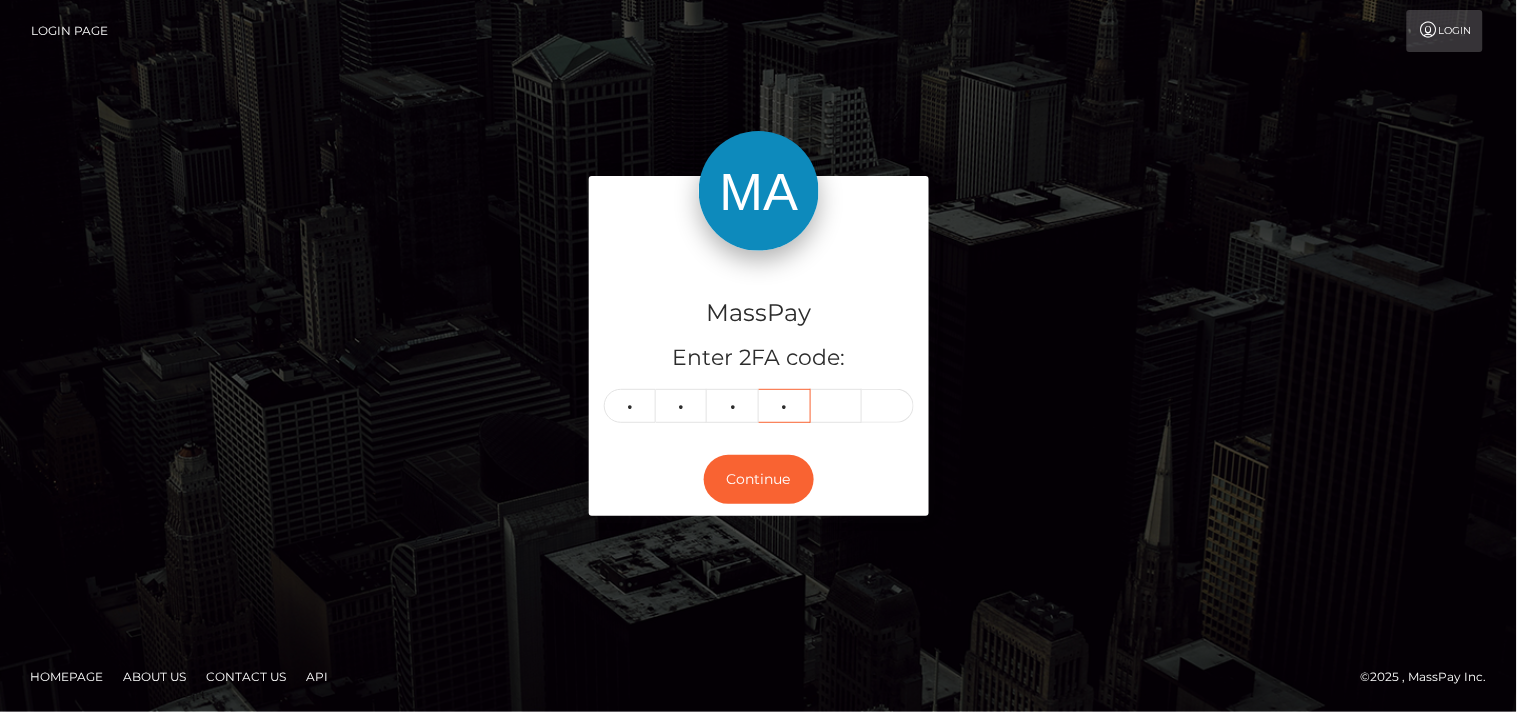 type on "0" 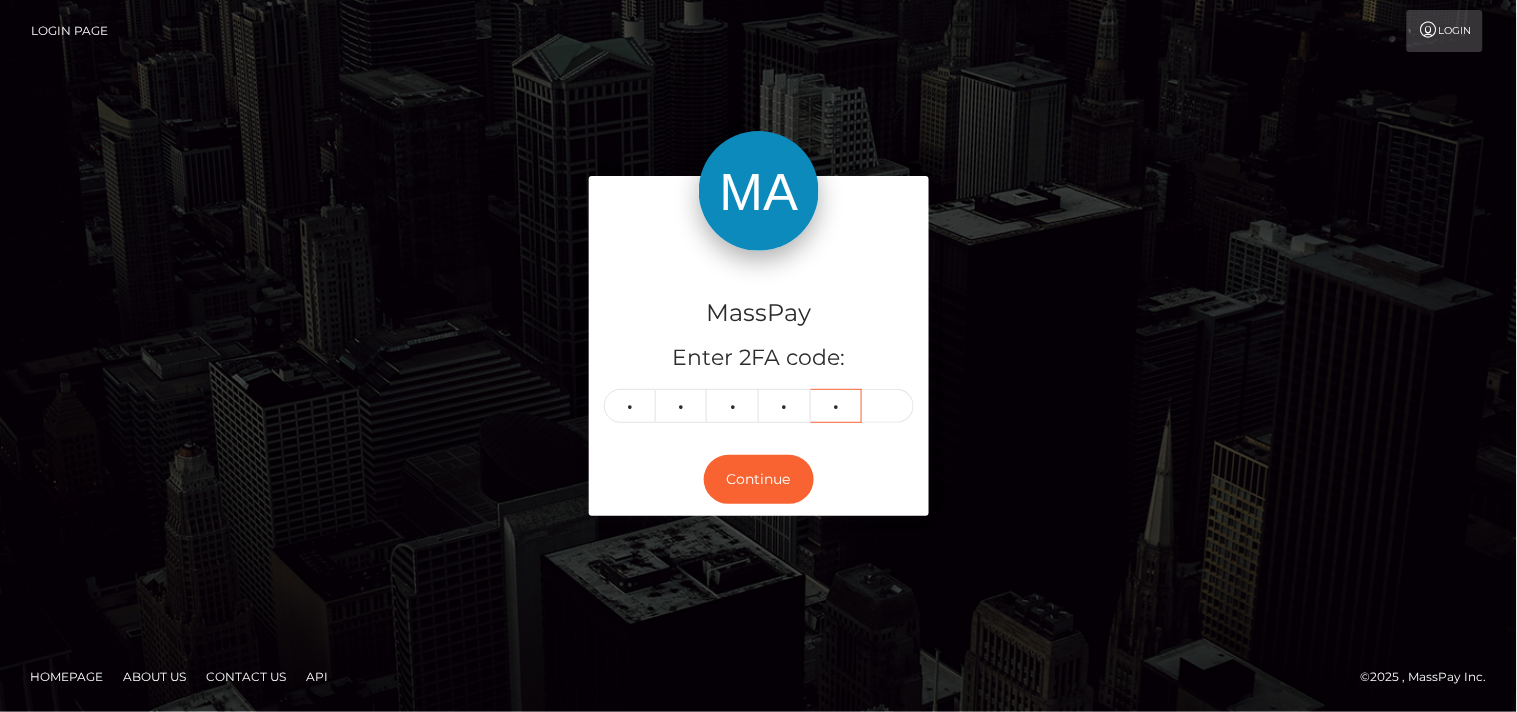 type on "8" 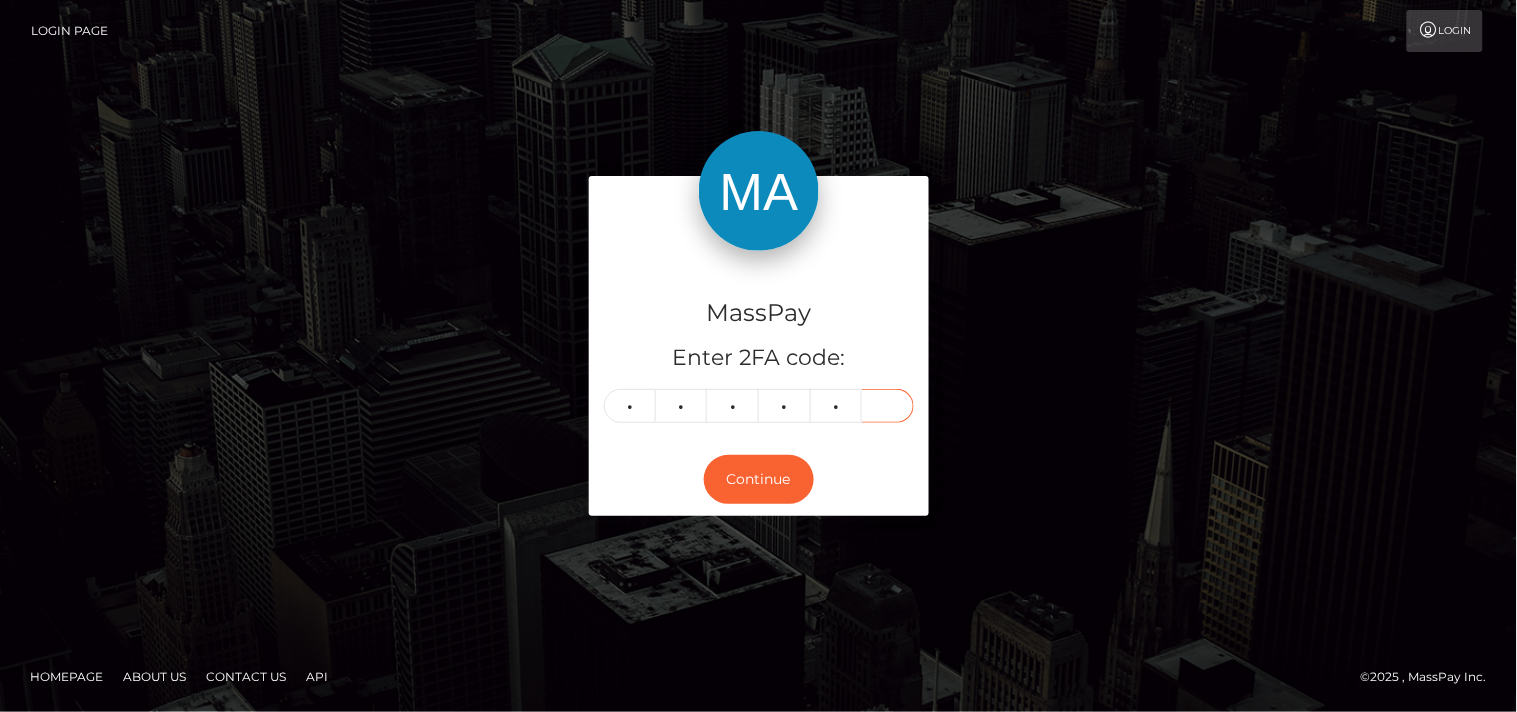 type on "9" 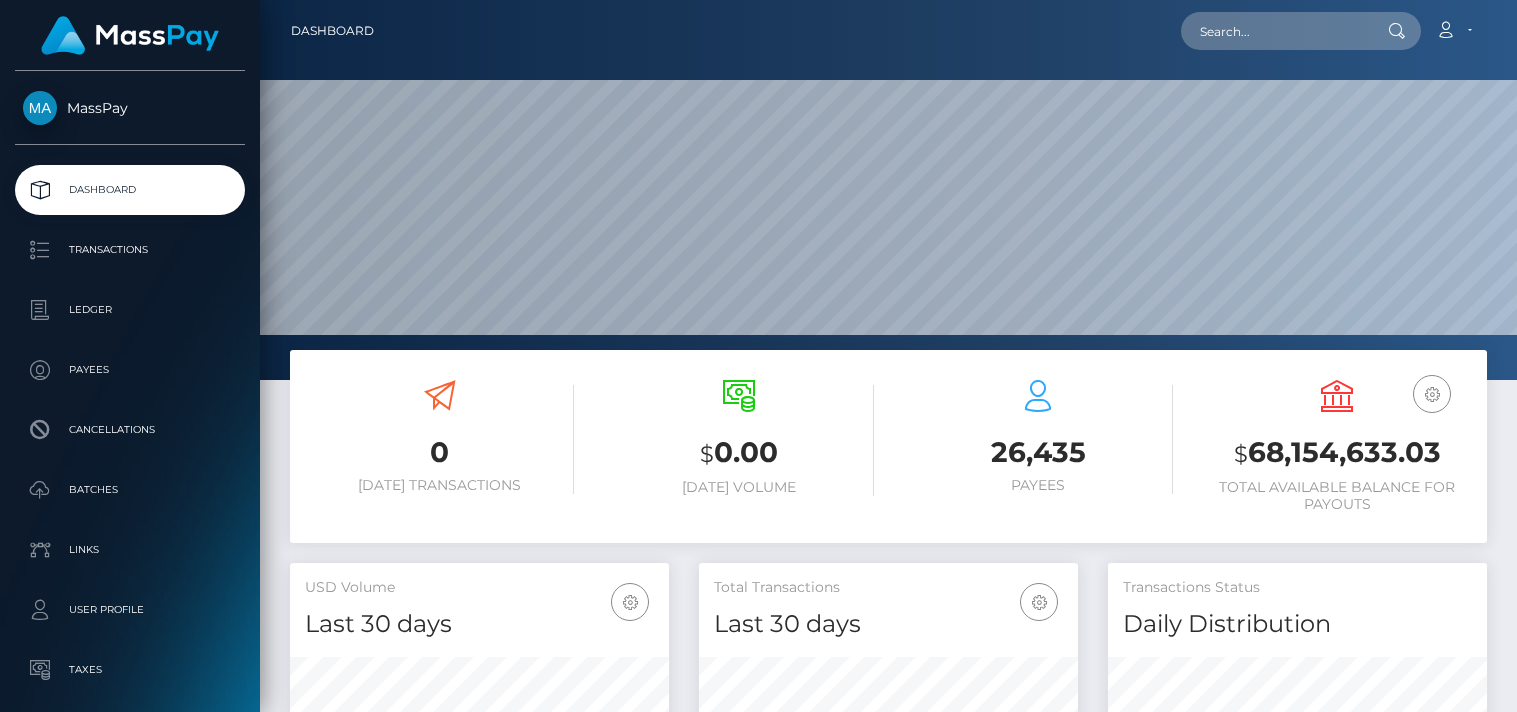 scroll, scrollTop: 0, scrollLeft: 0, axis: both 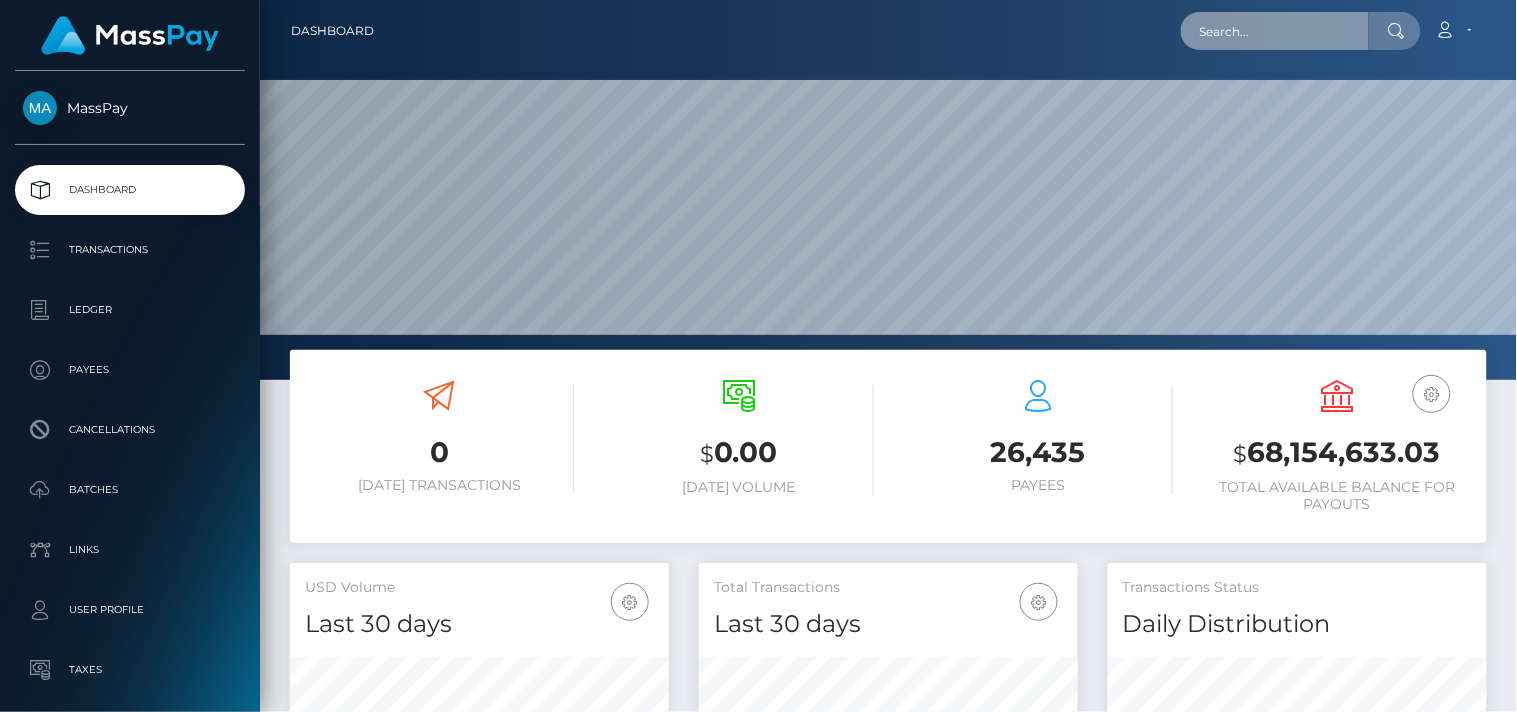 click at bounding box center (1275, 31) 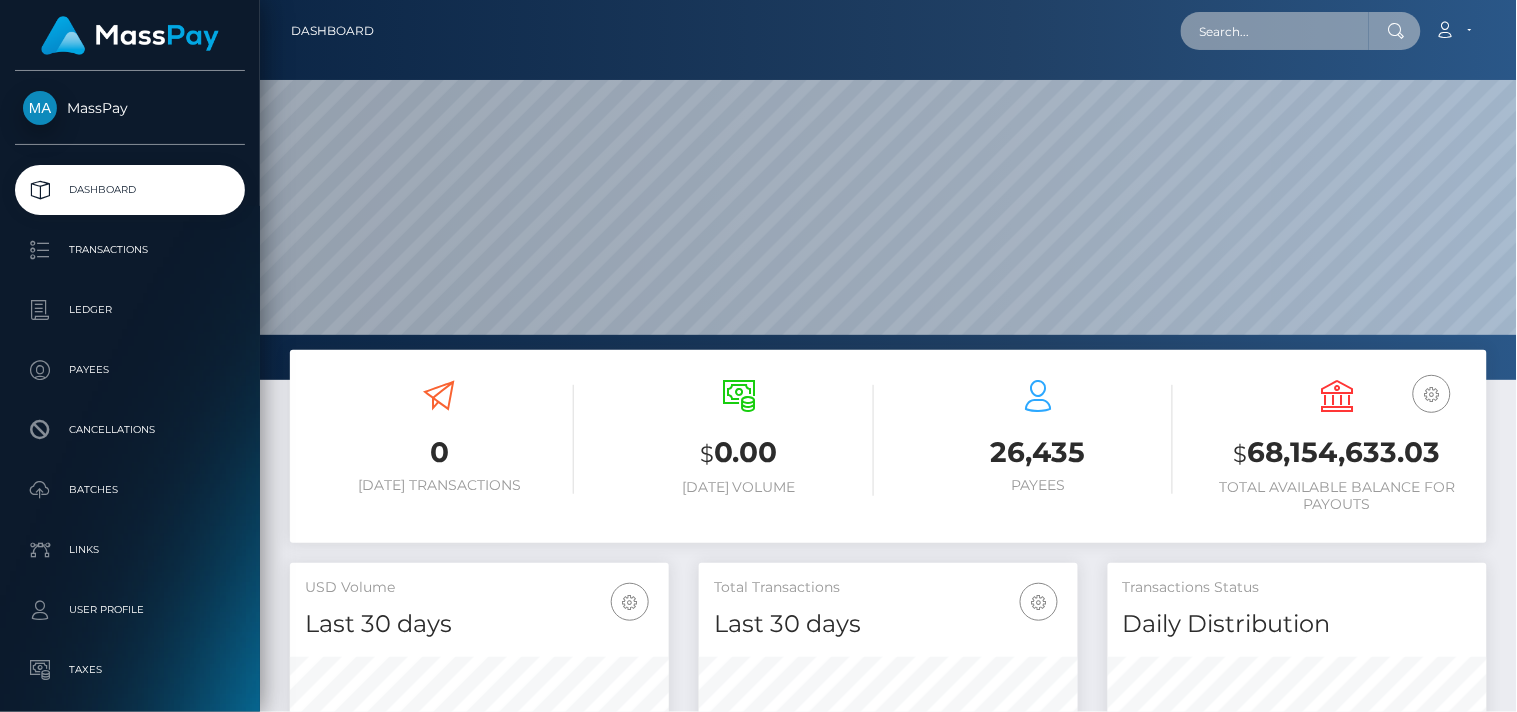 paste on "ugonna.anosike@gmail.com" 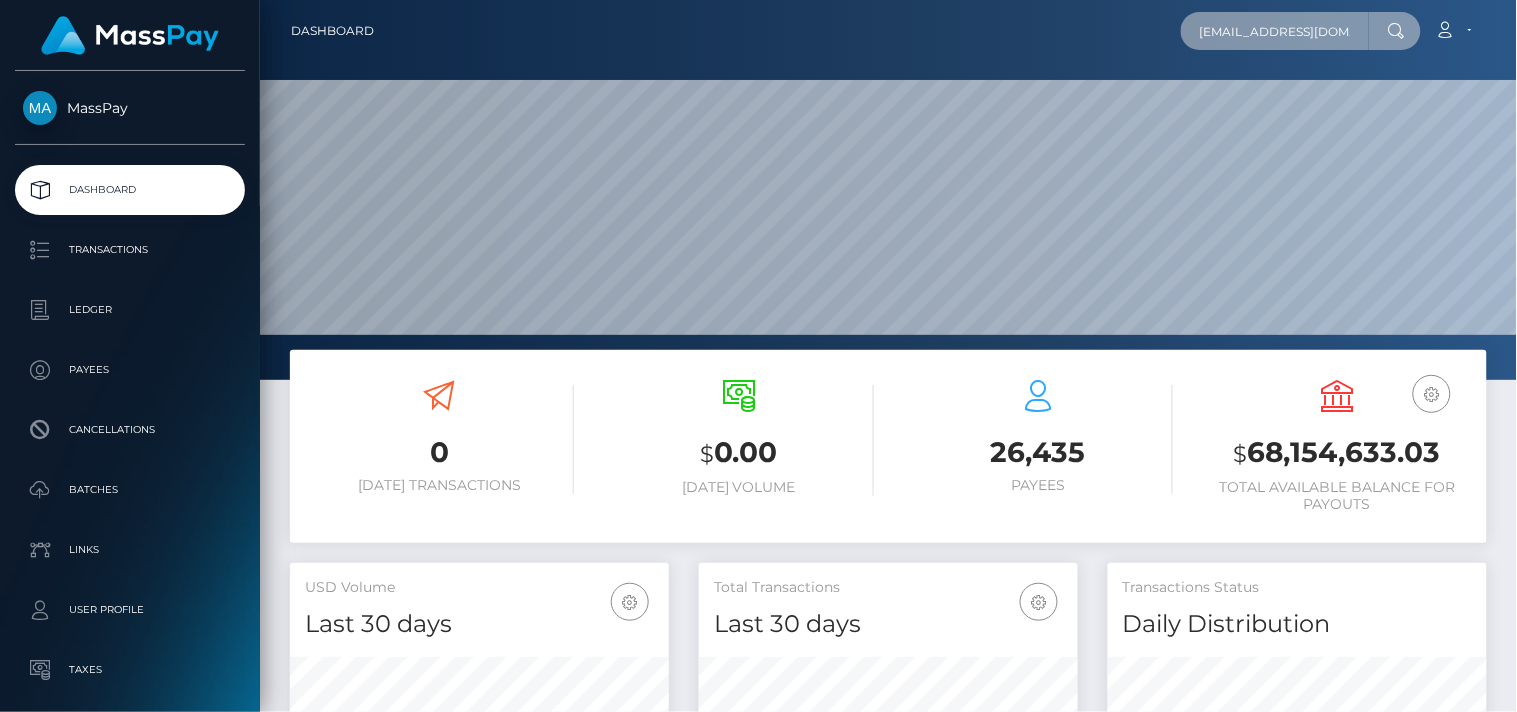 scroll, scrollTop: 0, scrollLeft: 20, axis: horizontal 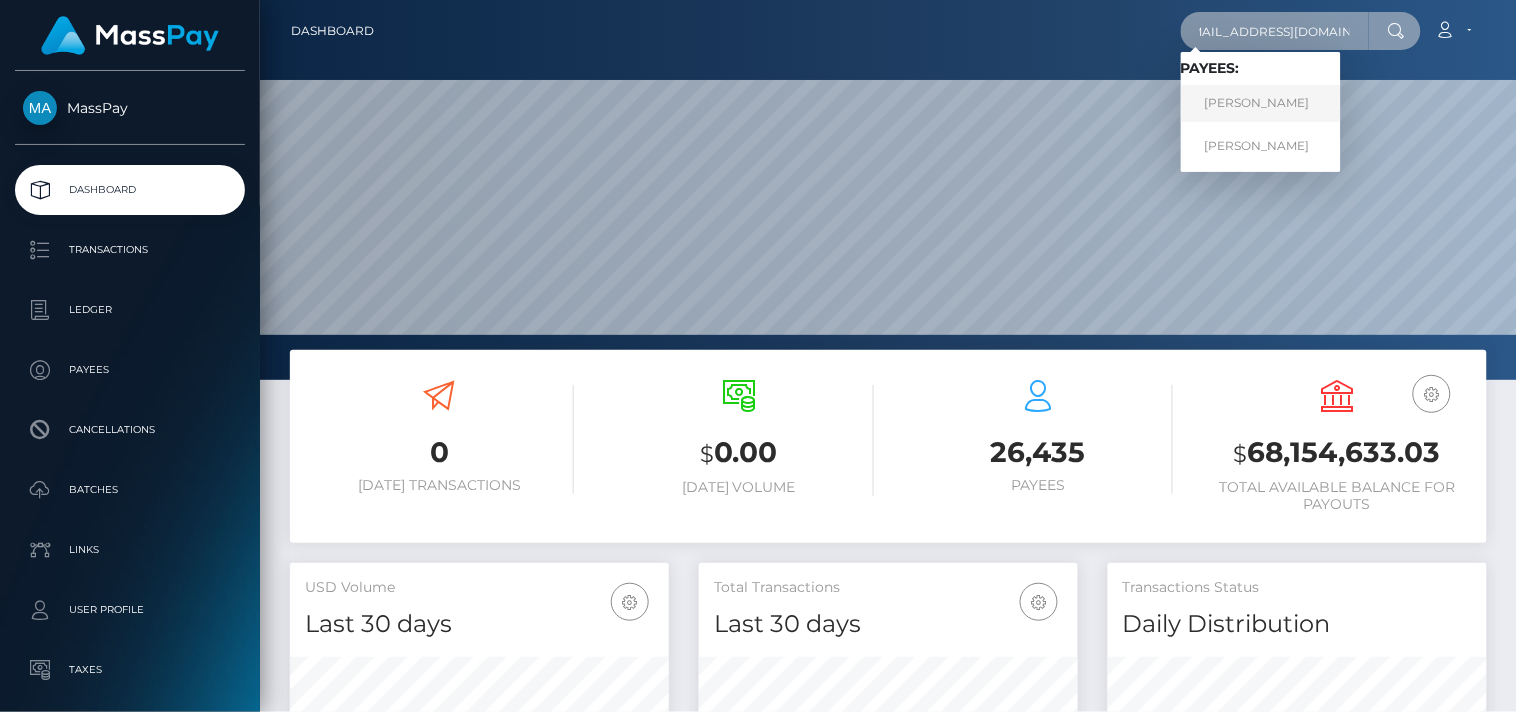 type on "ugonna.anosike@gmail.com" 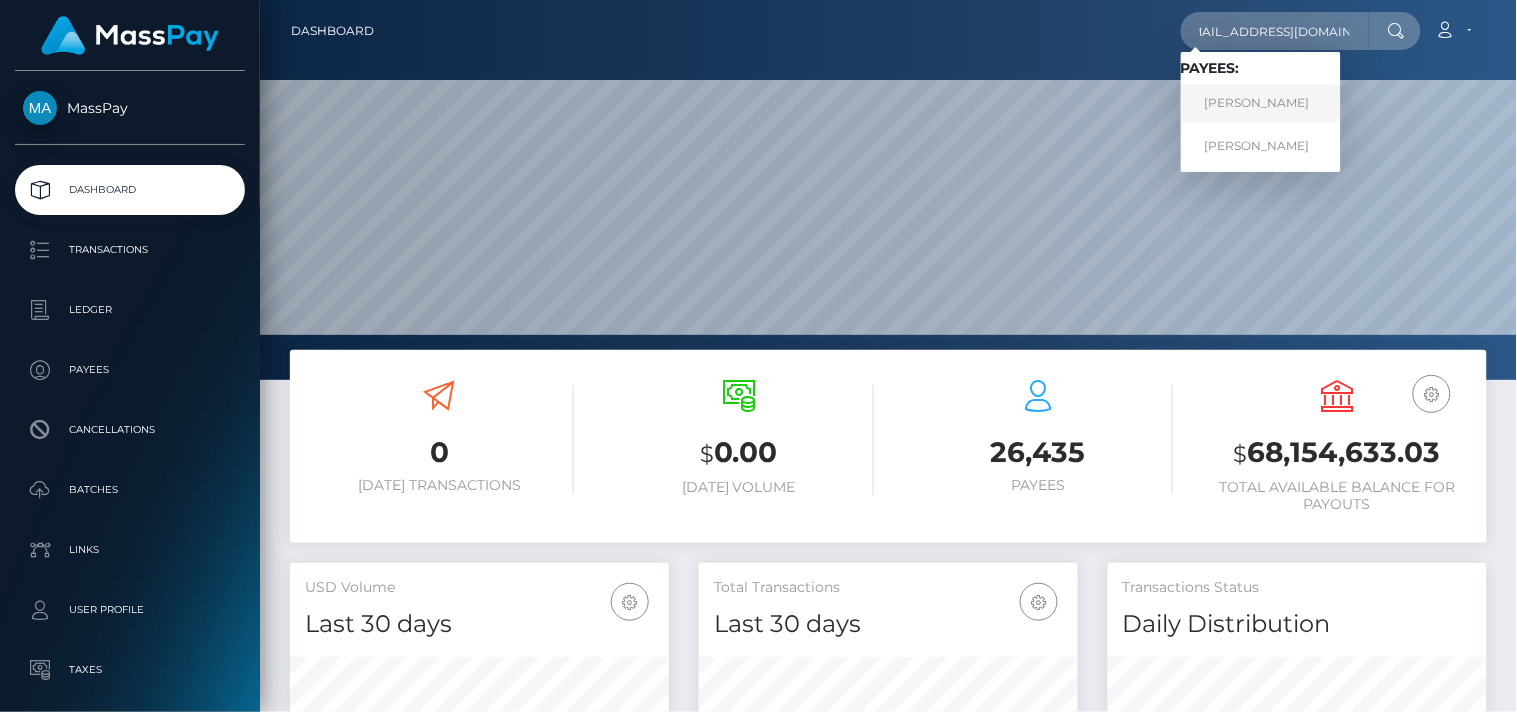 scroll, scrollTop: 0, scrollLeft: 0, axis: both 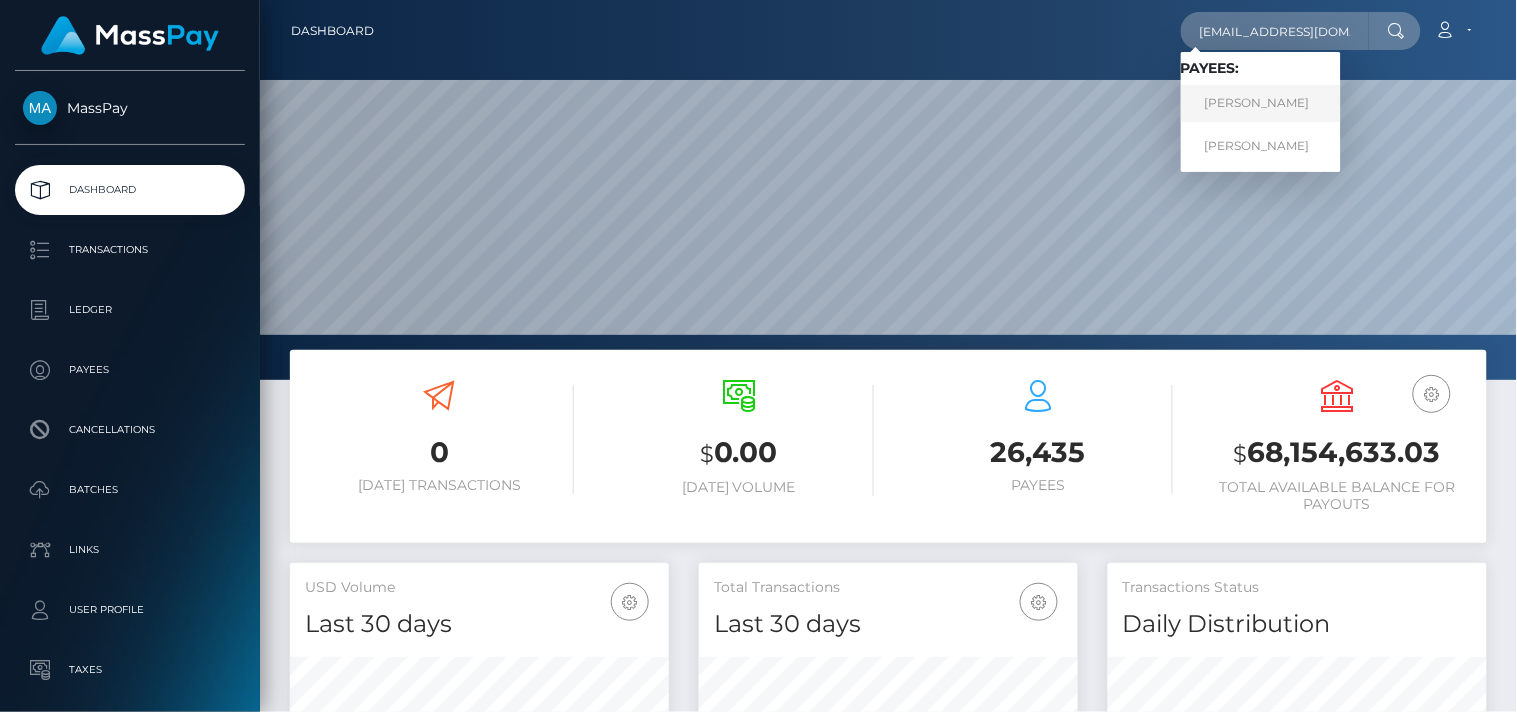 click on "Ugonna  Anosike" at bounding box center [1261, 103] 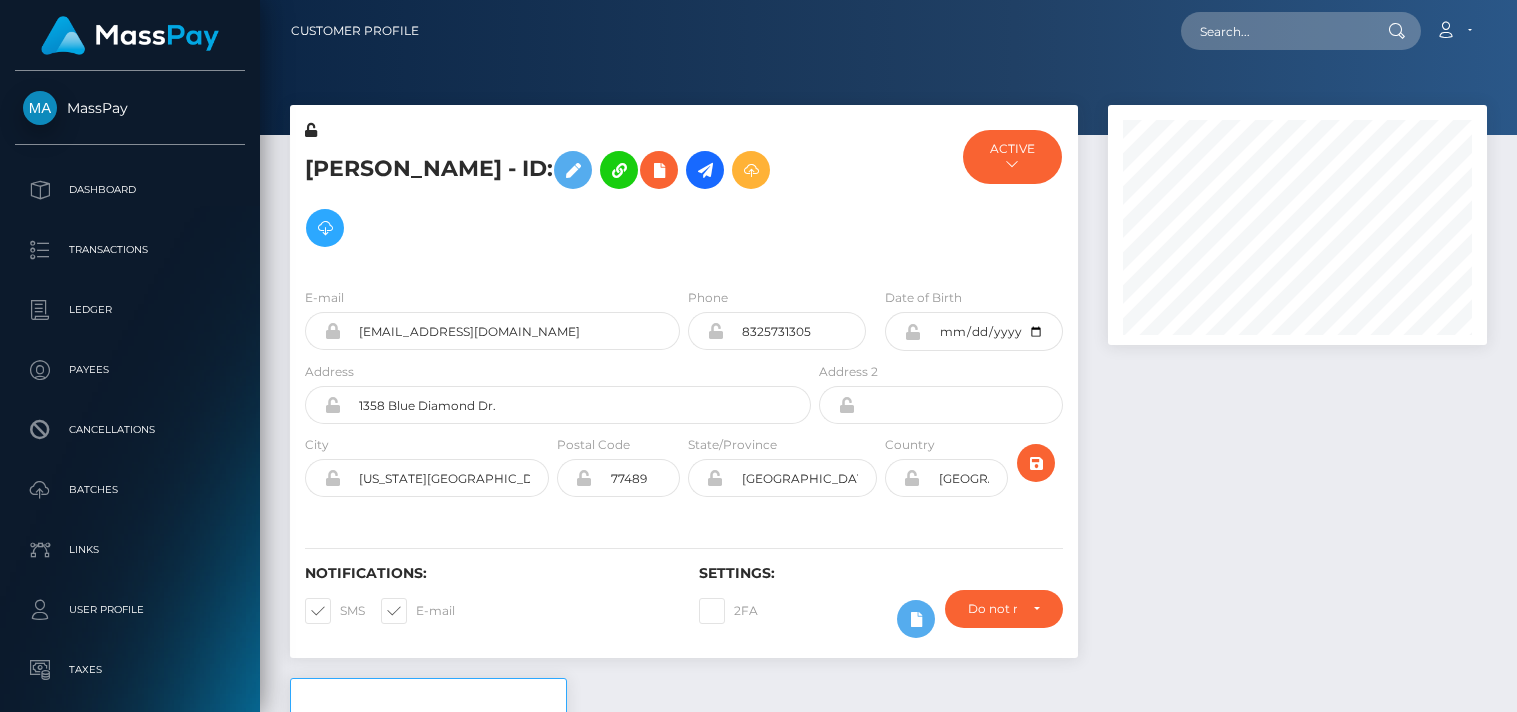 scroll, scrollTop: 0, scrollLeft: 0, axis: both 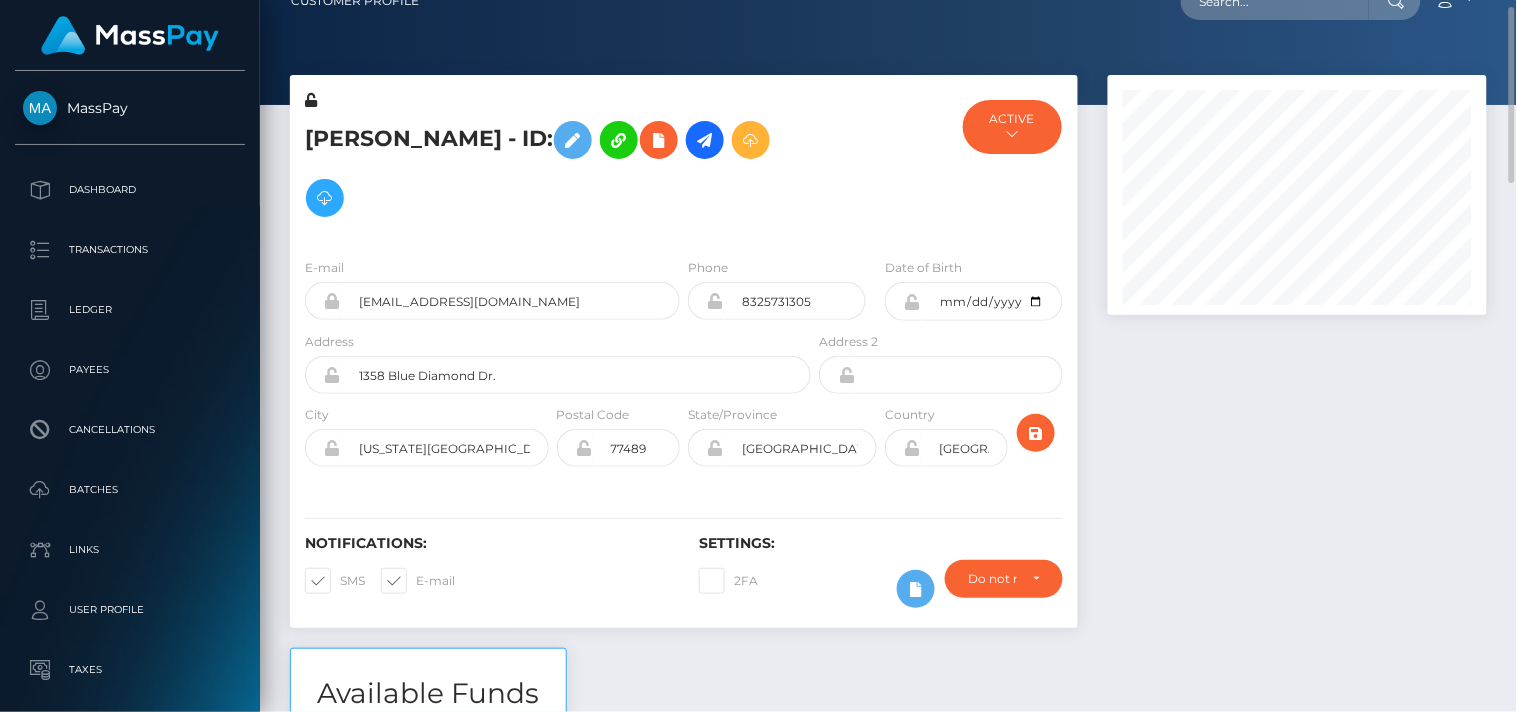 click at bounding box center [1297, 361] 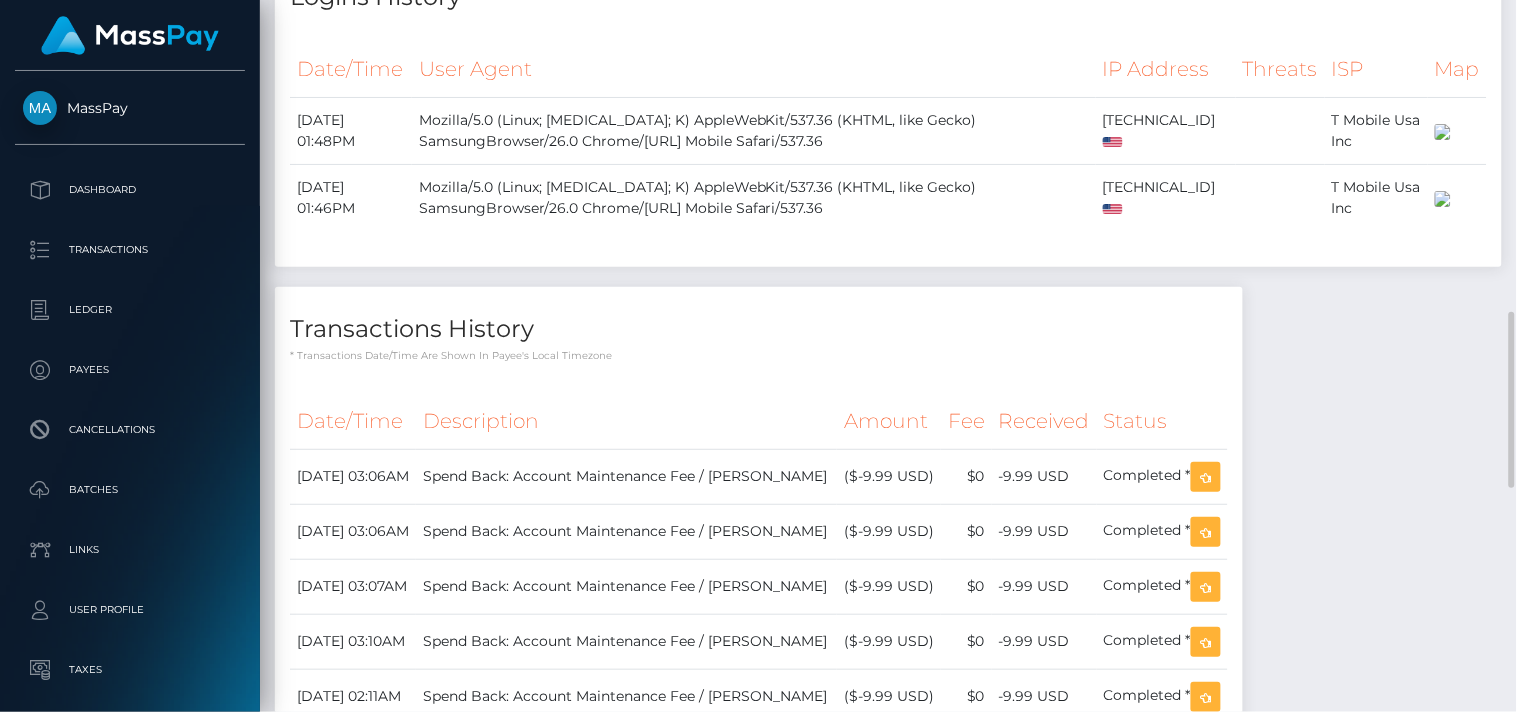 scroll, scrollTop: 1410, scrollLeft: 0, axis: vertical 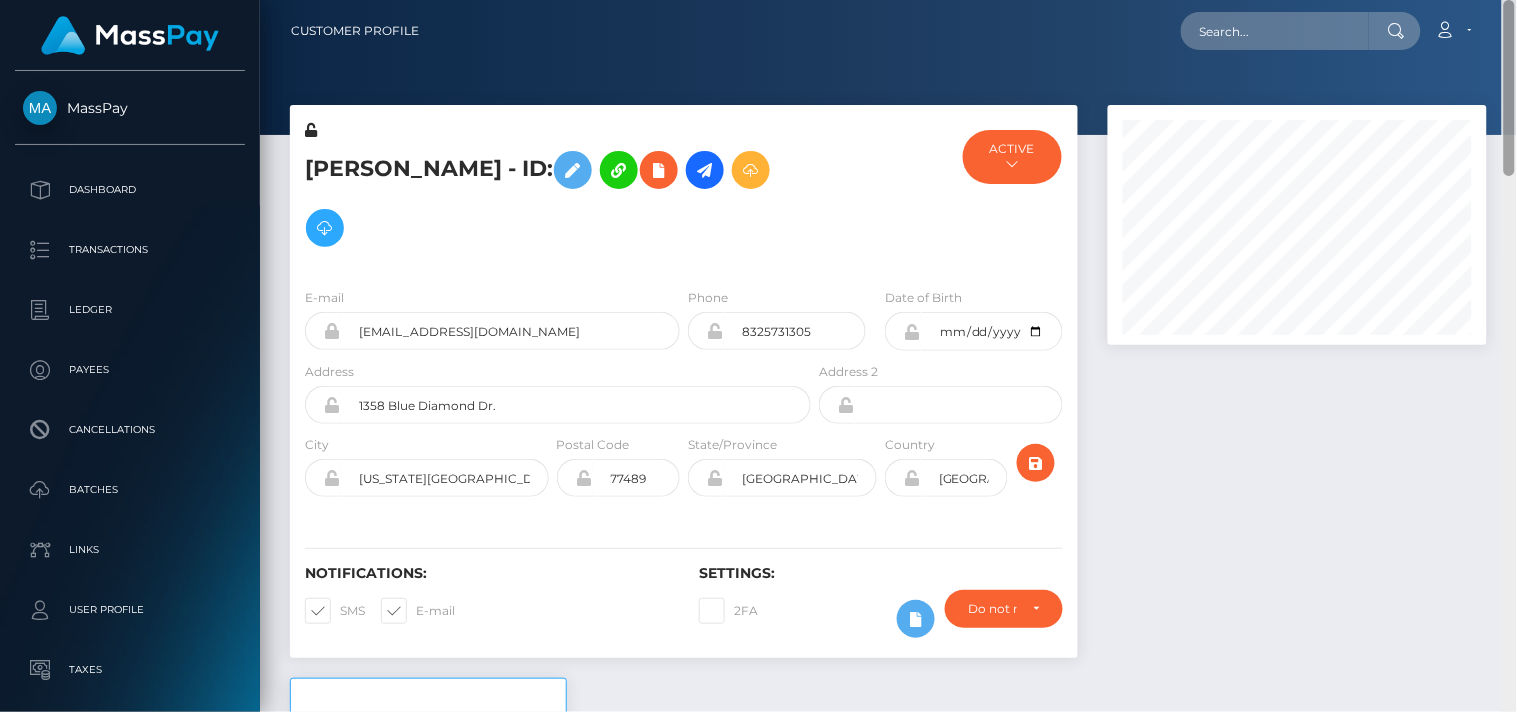 drag, startPoint x: 1511, startPoint y: 401, endPoint x: 1493, endPoint y: 24, distance: 377.42947 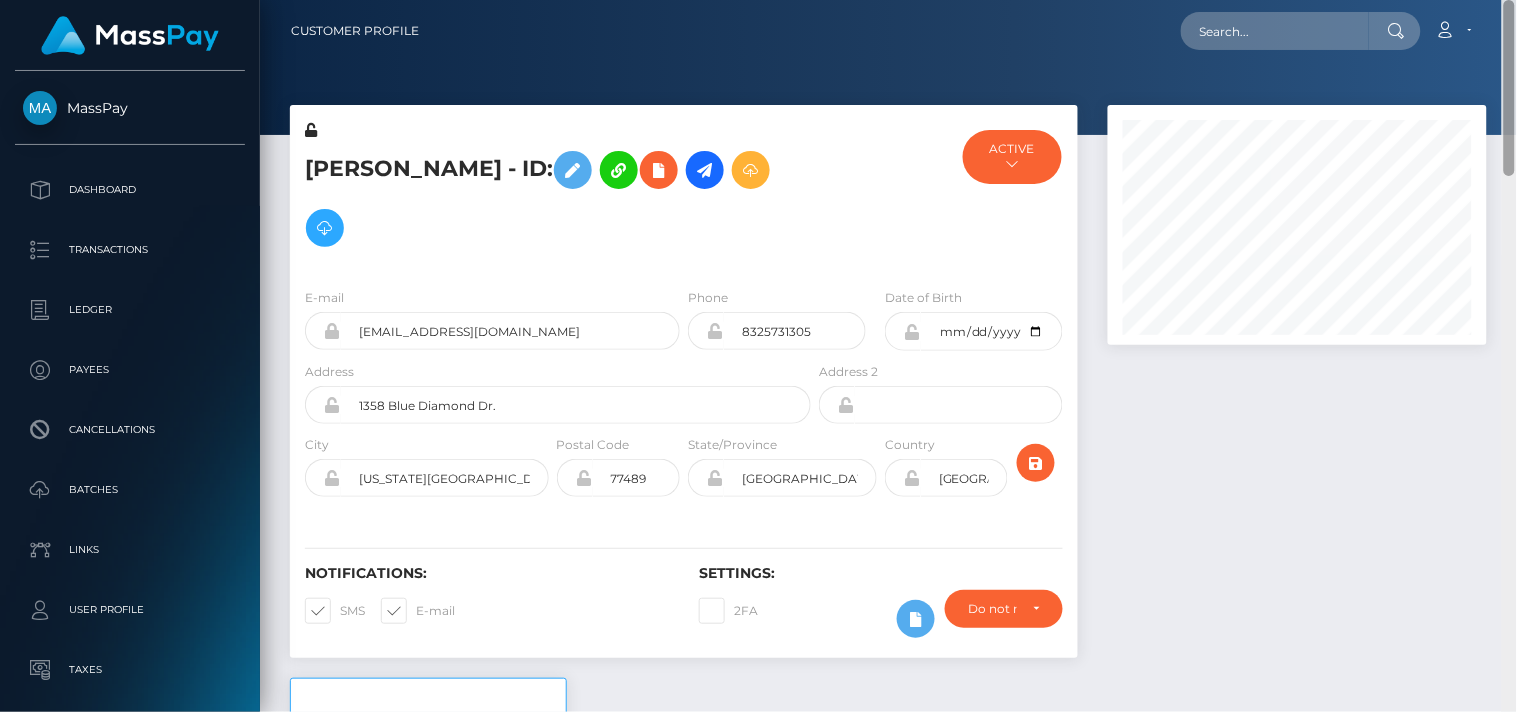 click on "Customer Profile
Loading...
Loading..." at bounding box center [888, 356] 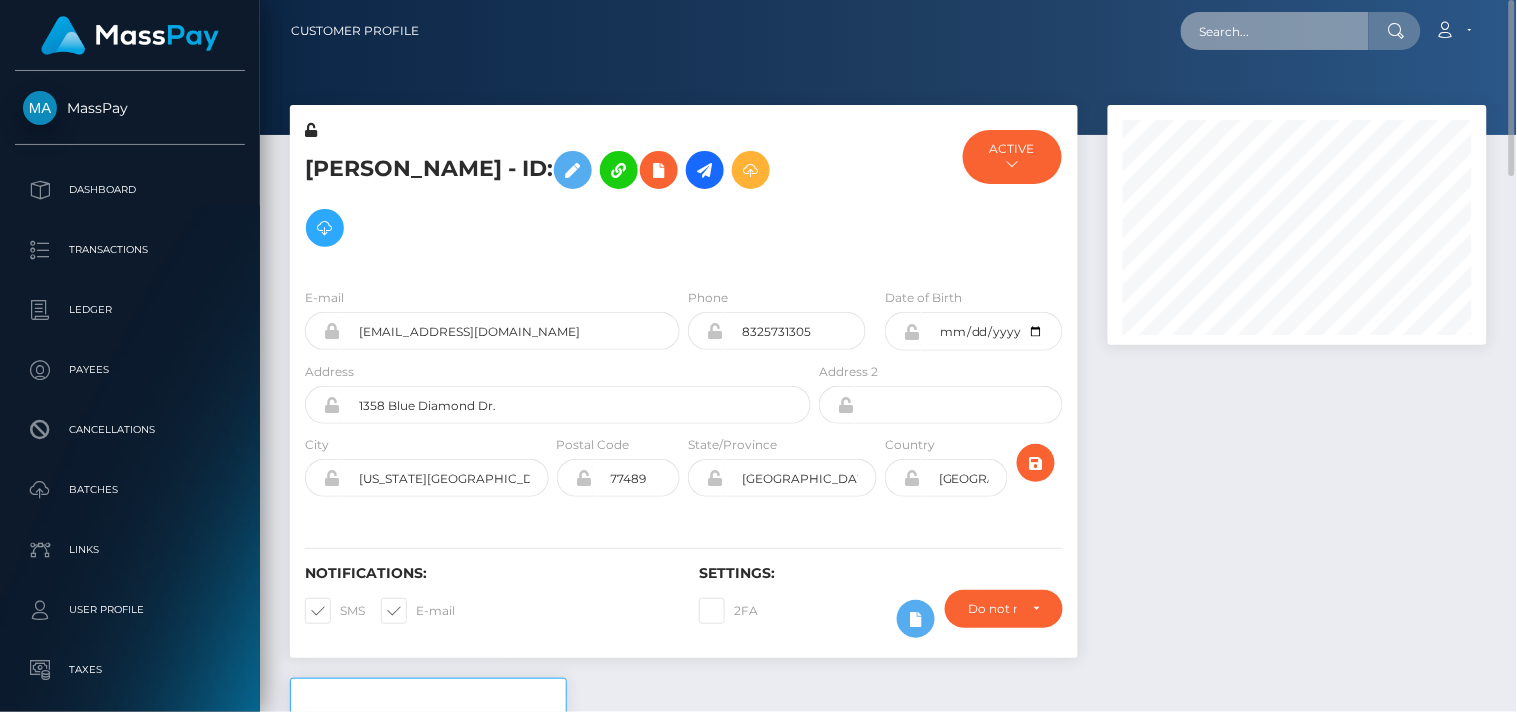 click at bounding box center (1275, 31) 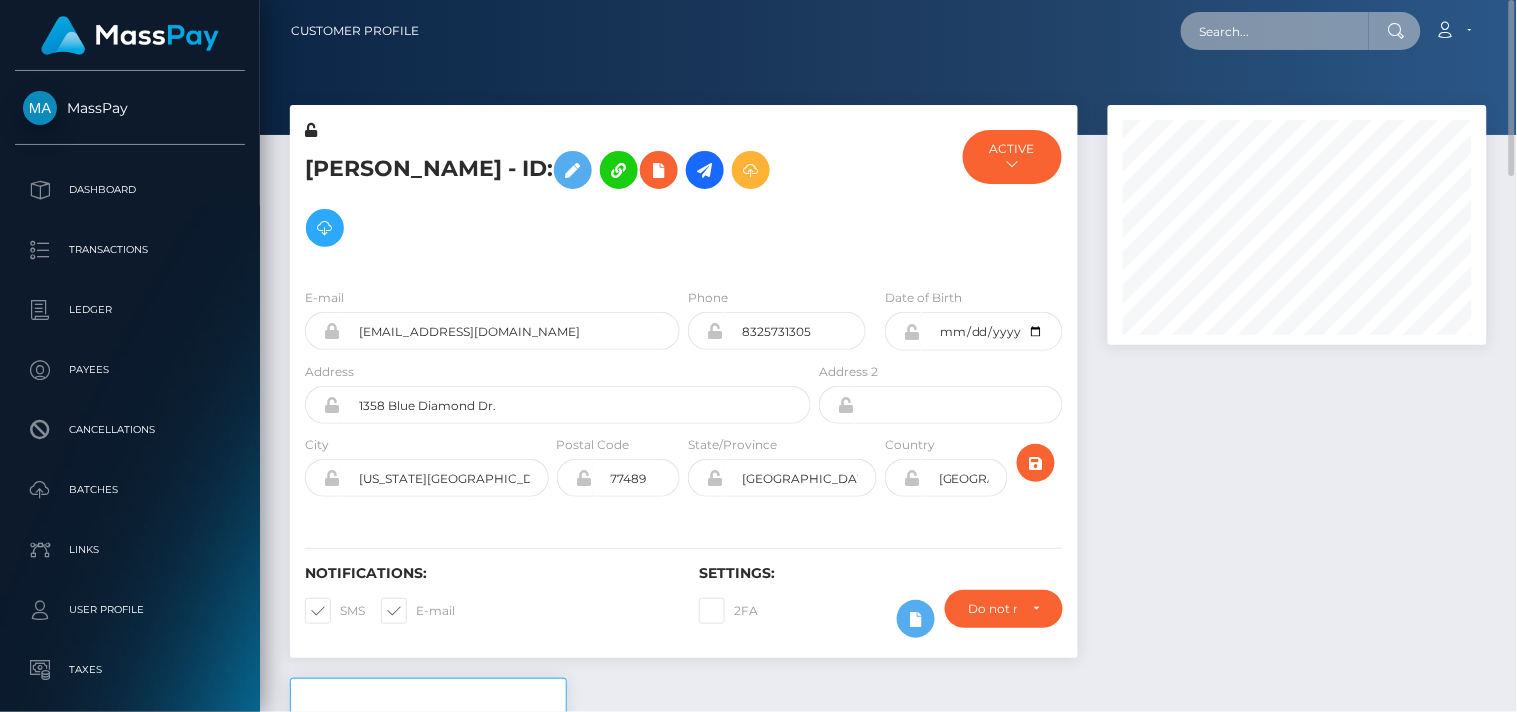 paste on "ugonna.anosike@gmail.com" 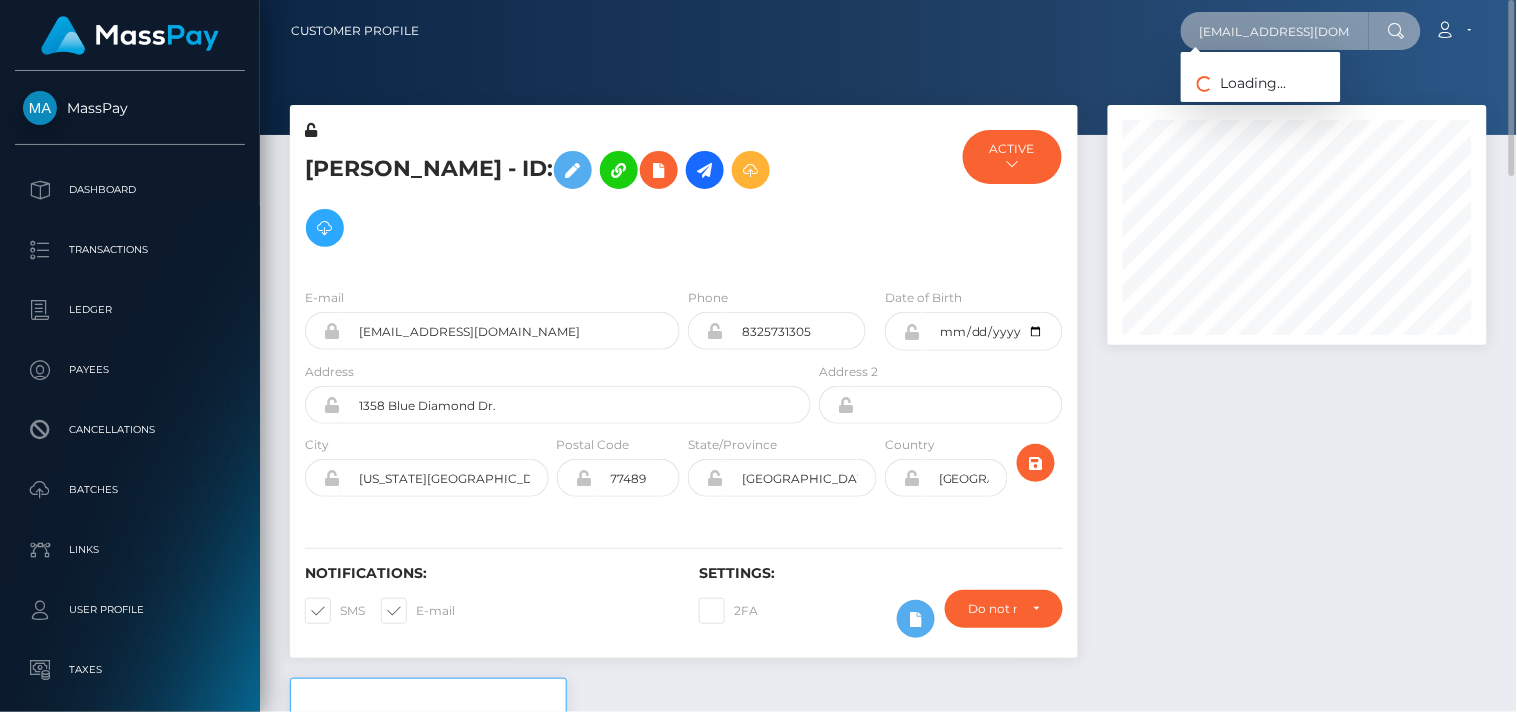 scroll, scrollTop: 0, scrollLeft: 20, axis: horizontal 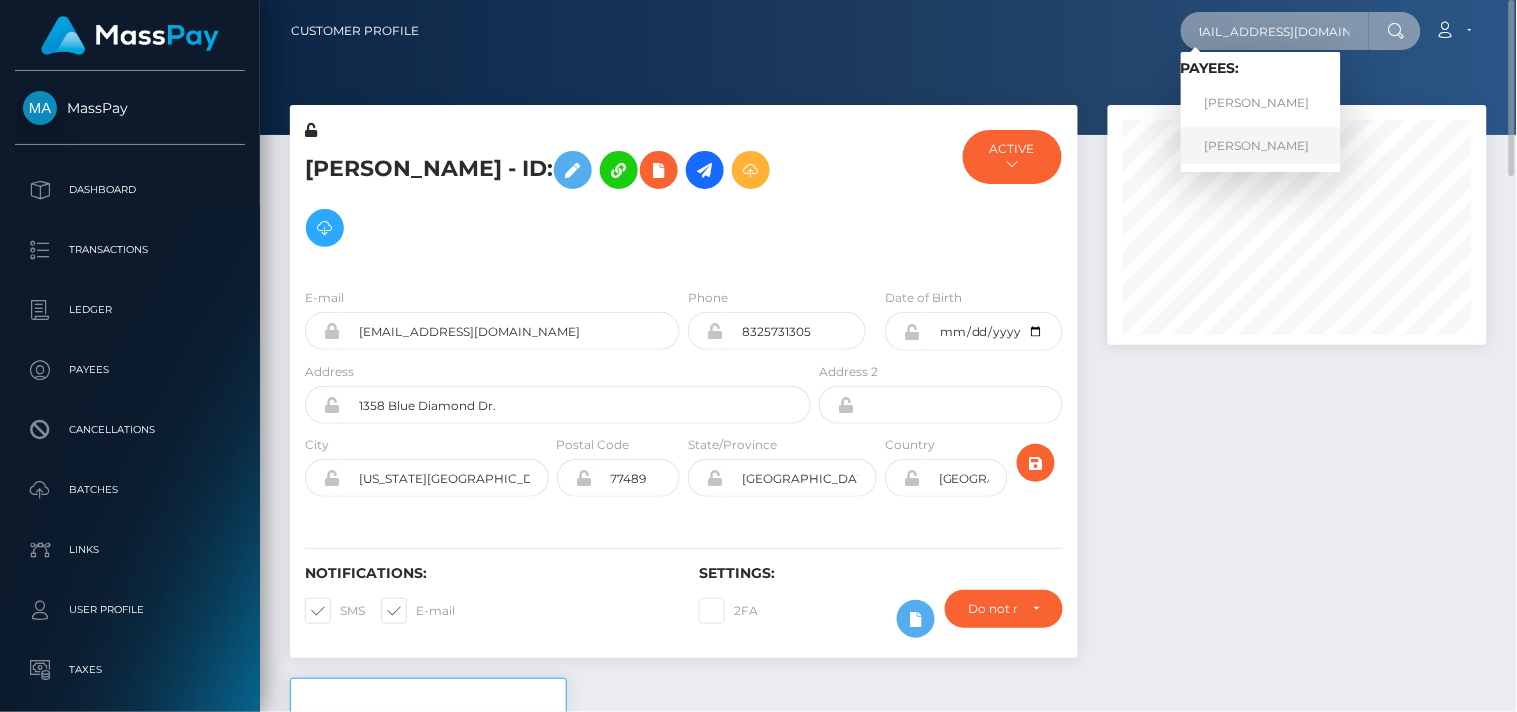 type on "ugonna.anosike@gmail.com" 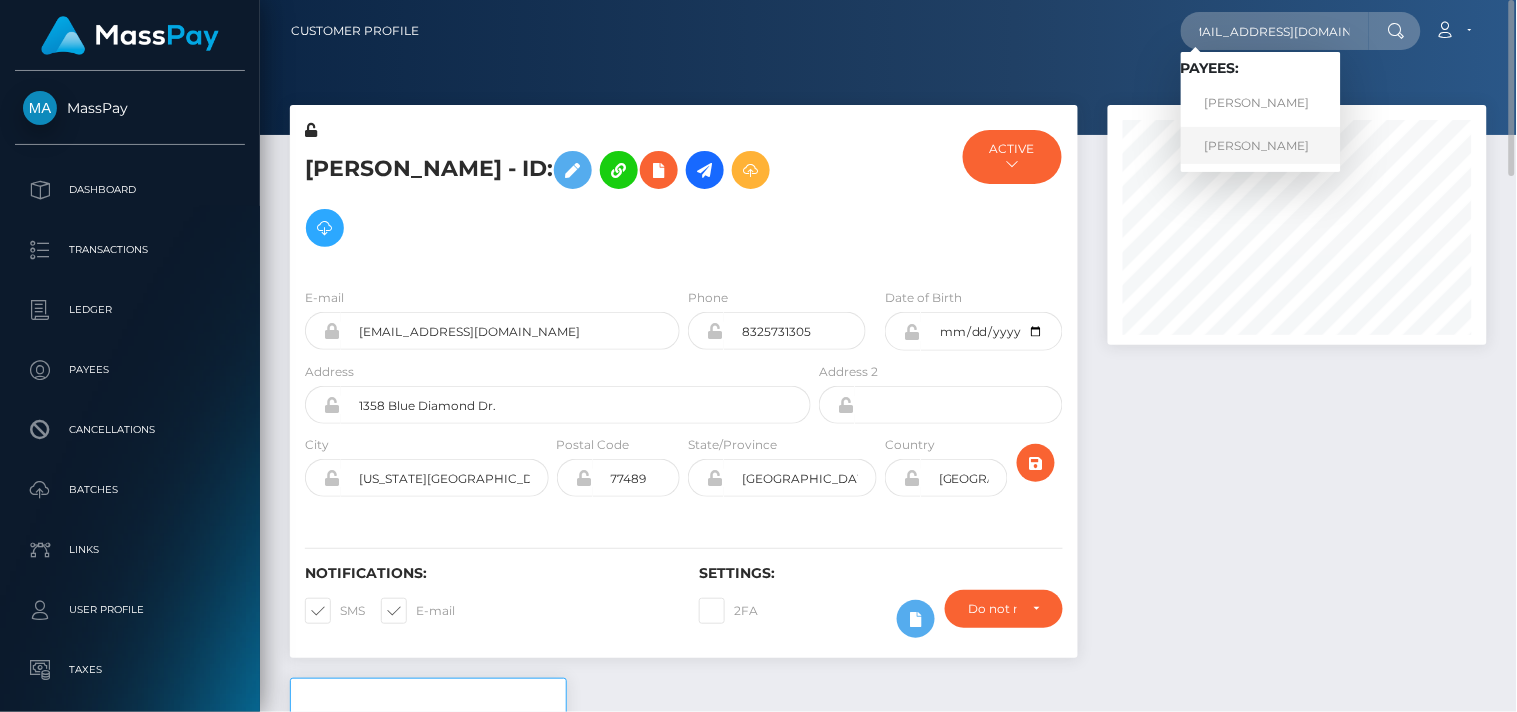 scroll, scrollTop: 0, scrollLeft: 0, axis: both 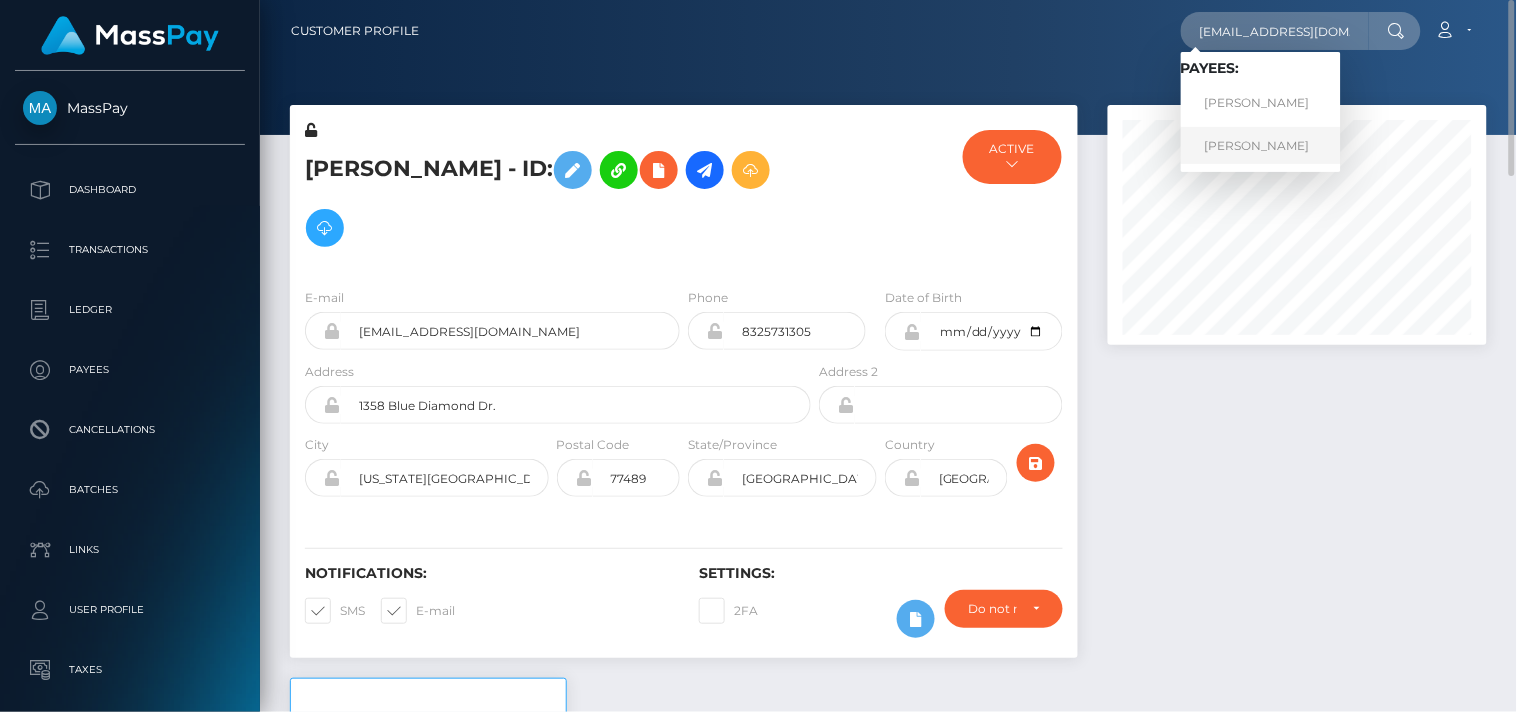 click on "Ugonna  Anosike" at bounding box center (1261, 145) 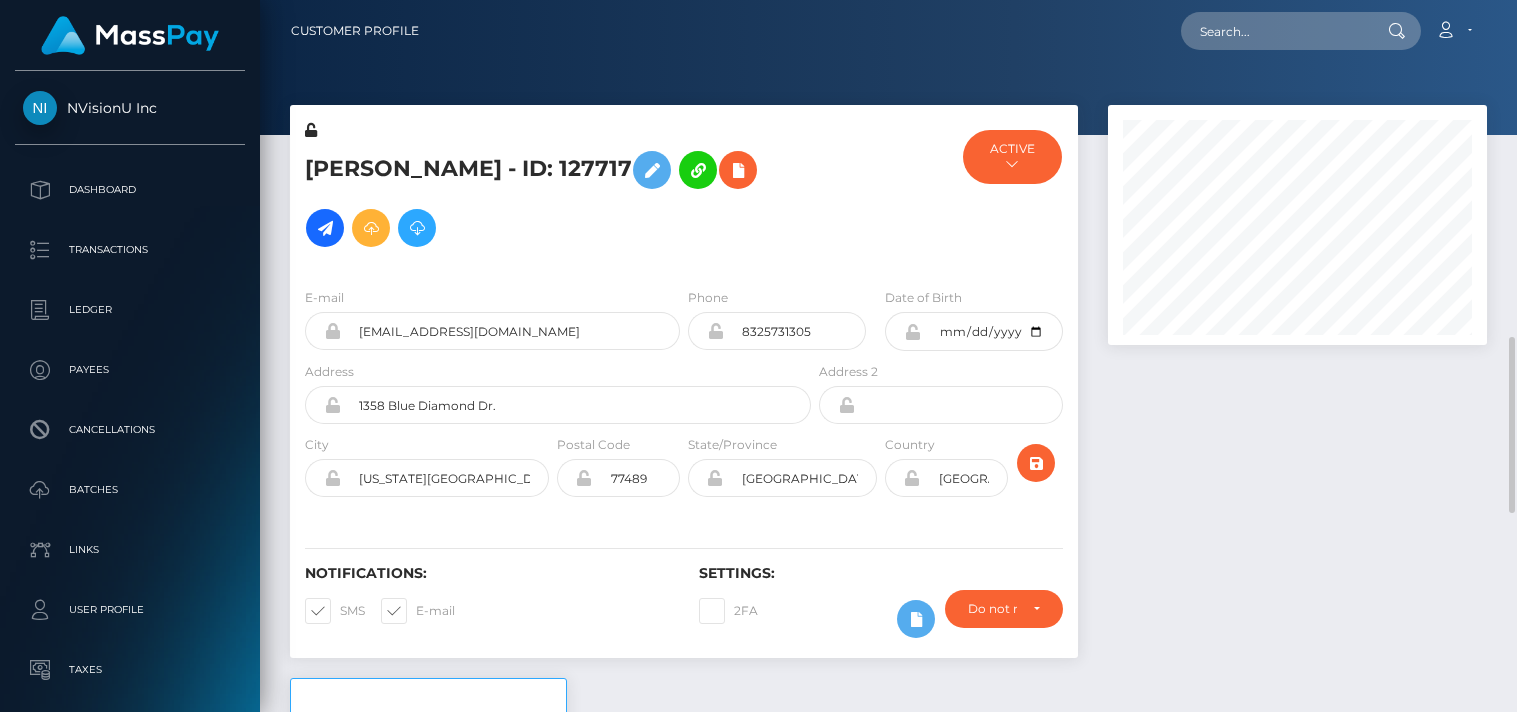 scroll, scrollTop: 0, scrollLeft: 0, axis: both 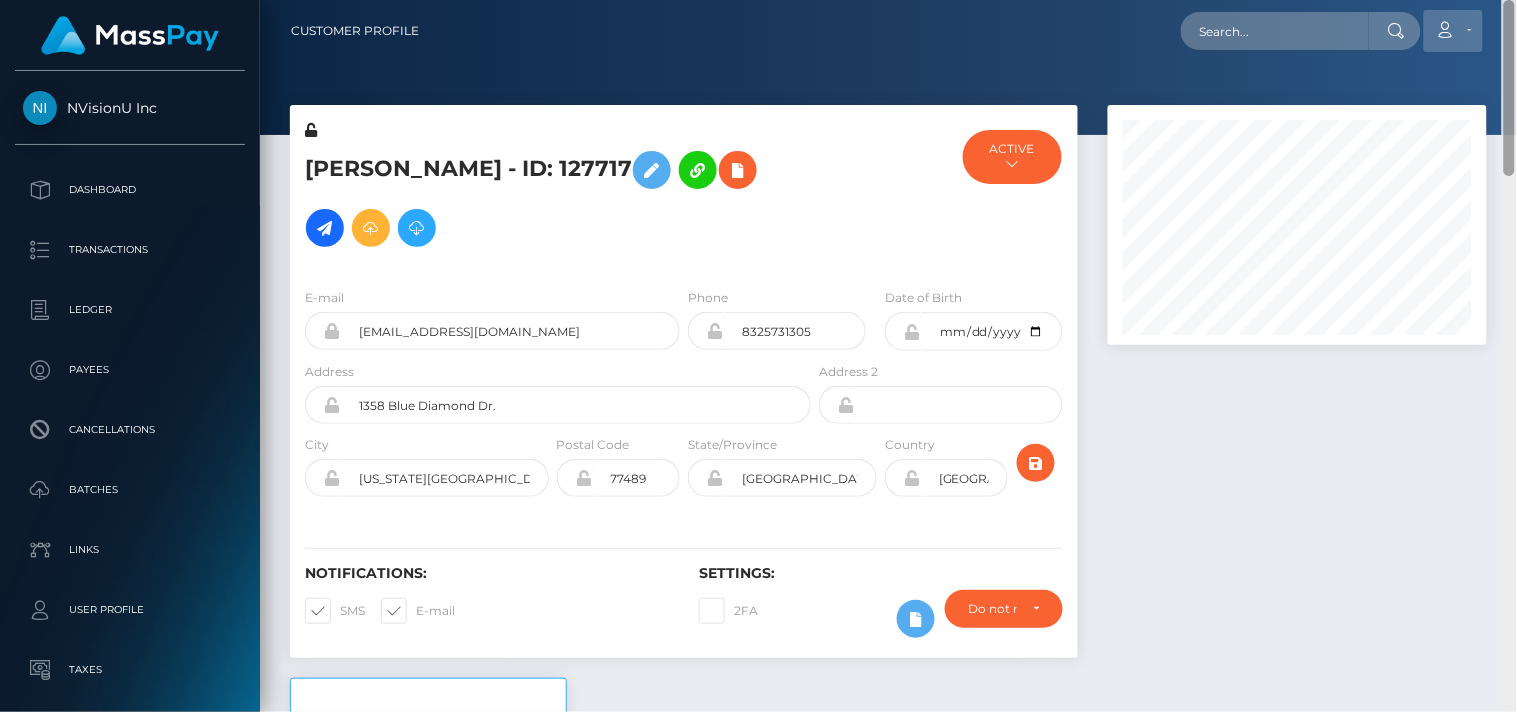 drag, startPoint x: 1508, startPoint y: 317, endPoint x: 1466, endPoint y: 41, distance: 279.17737 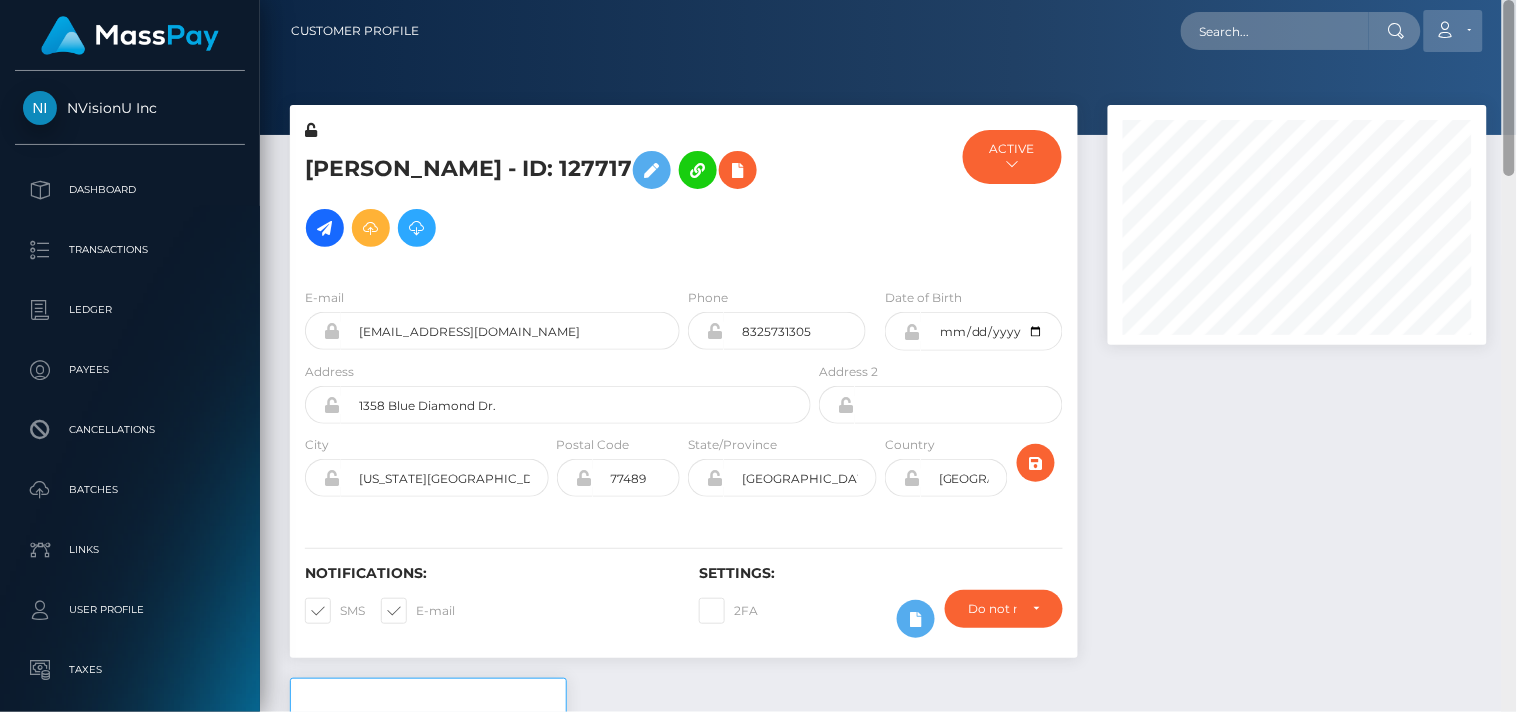 click on "Customer Profile
Loading...
Loading..." at bounding box center (888, 356) 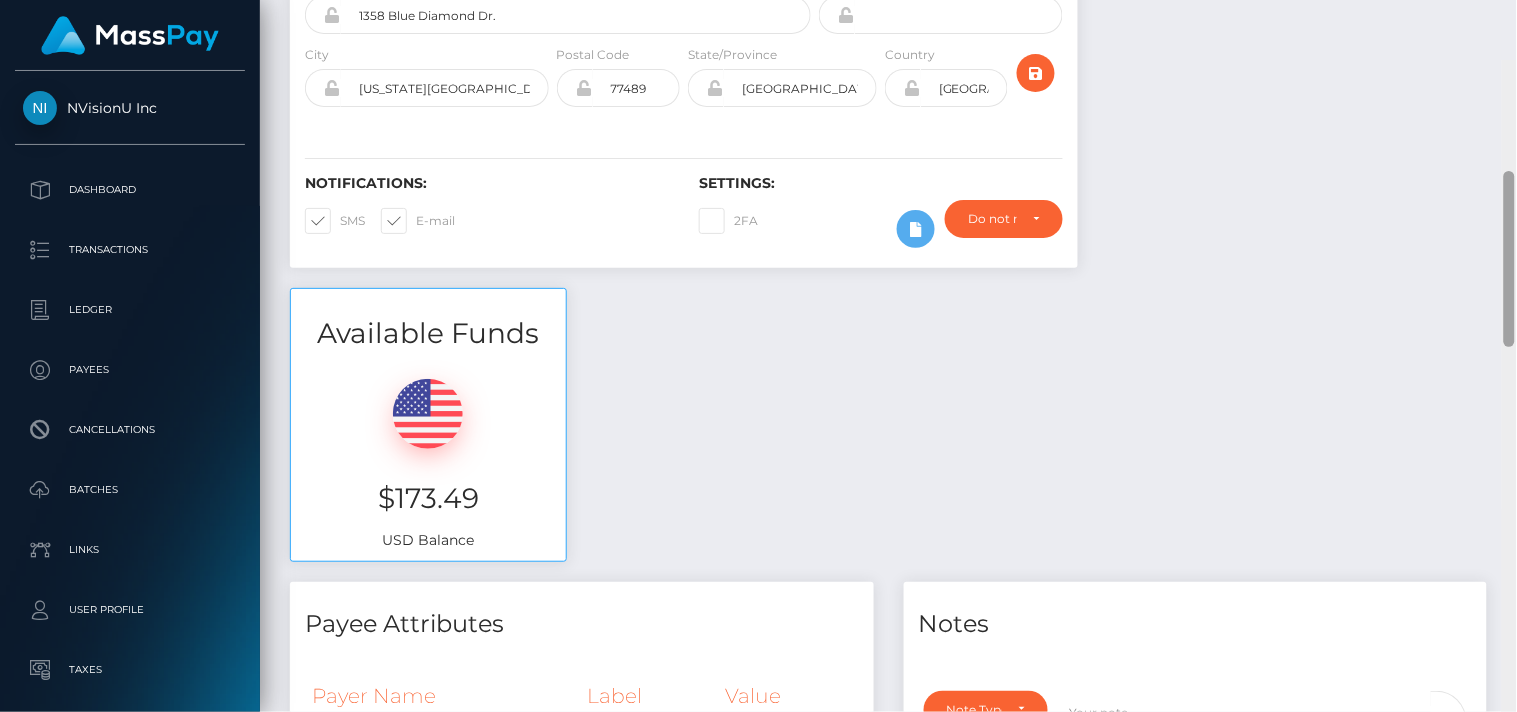 scroll, scrollTop: 450, scrollLeft: 0, axis: vertical 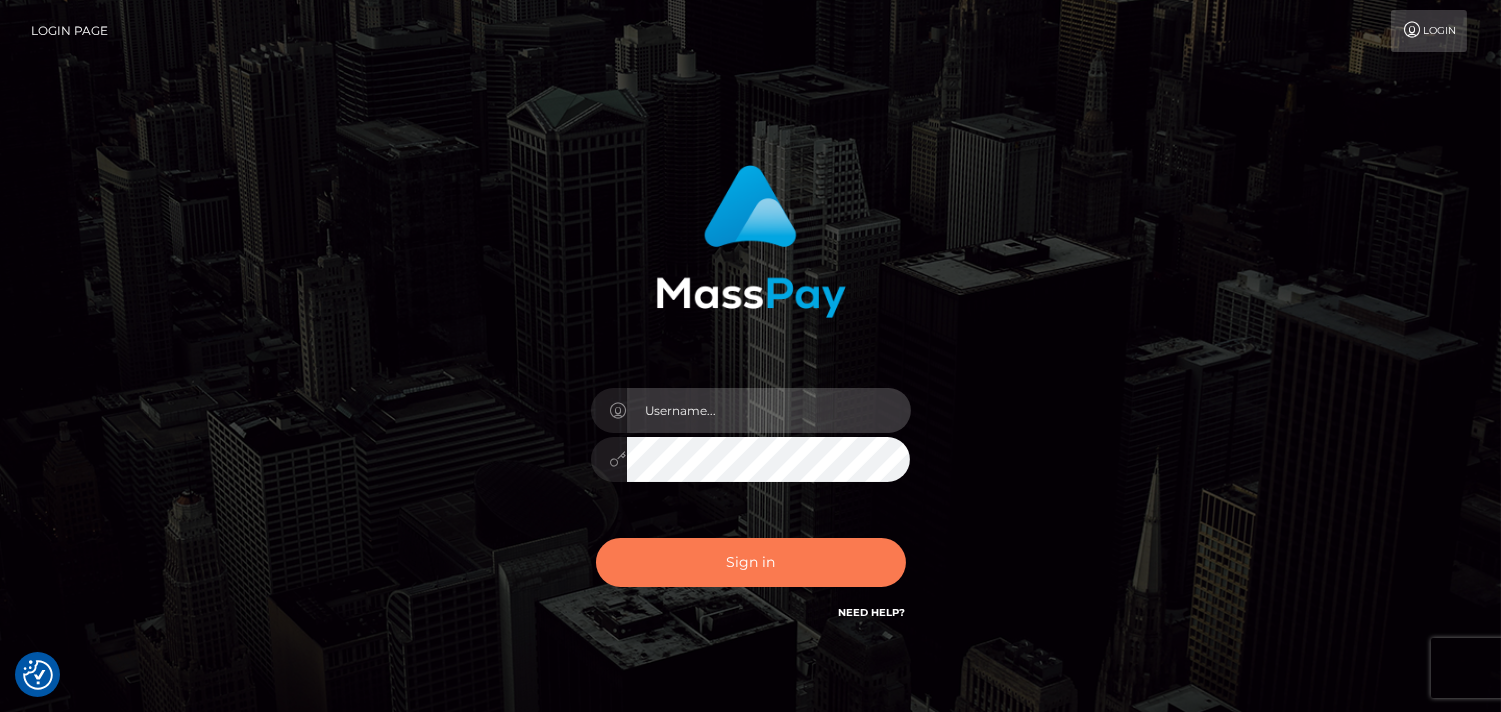 type on "[DOMAIN_NAME]" 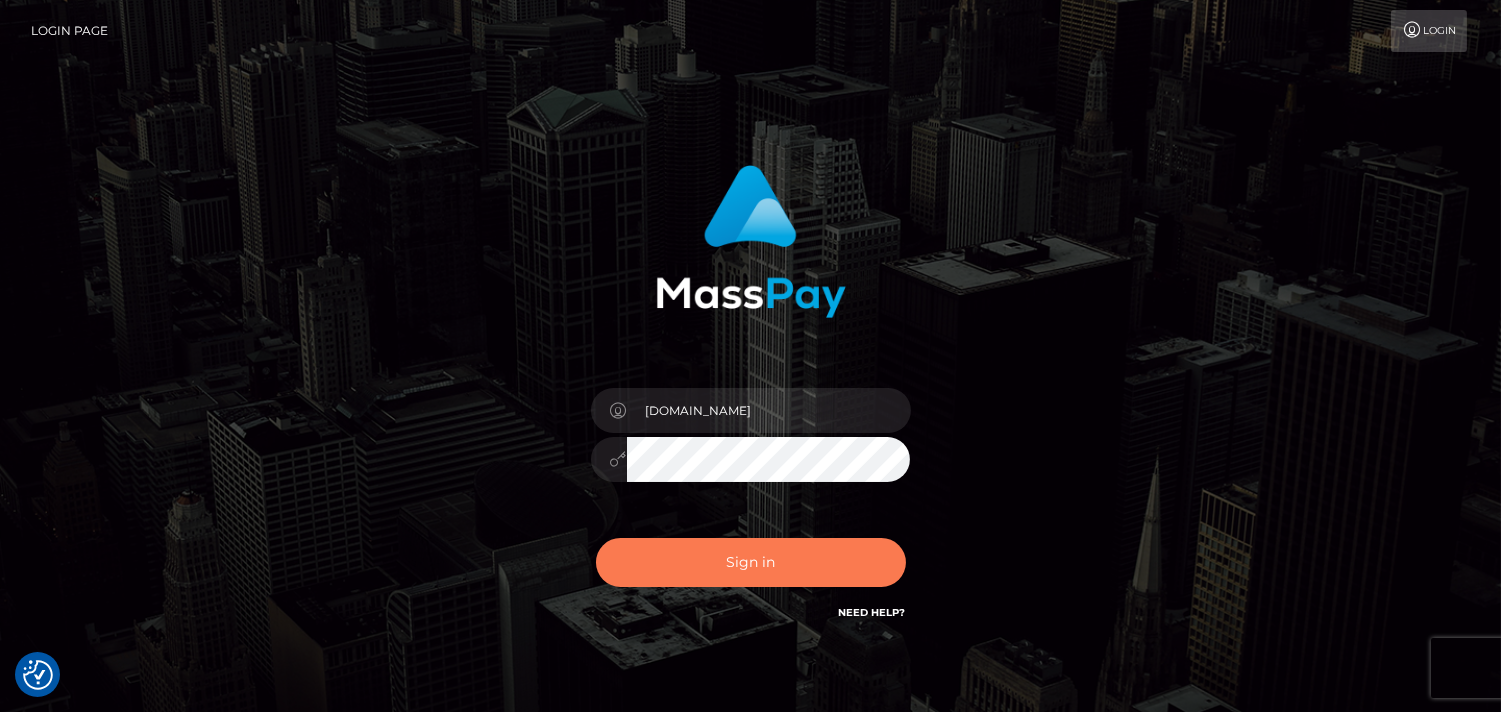 click on "Sign in" at bounding box center (751, 562) 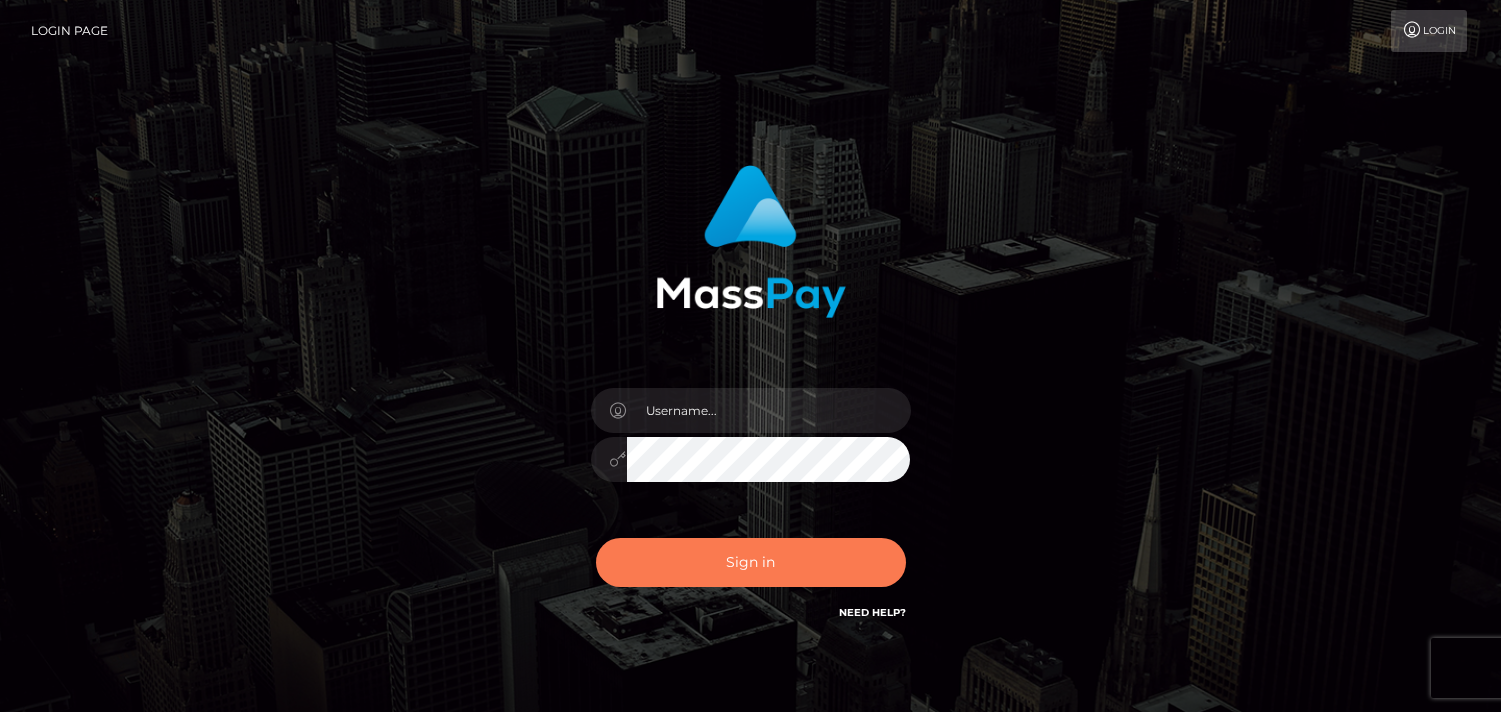 scroll, scrollTop: 0, scrollLeft: 0, axis: both 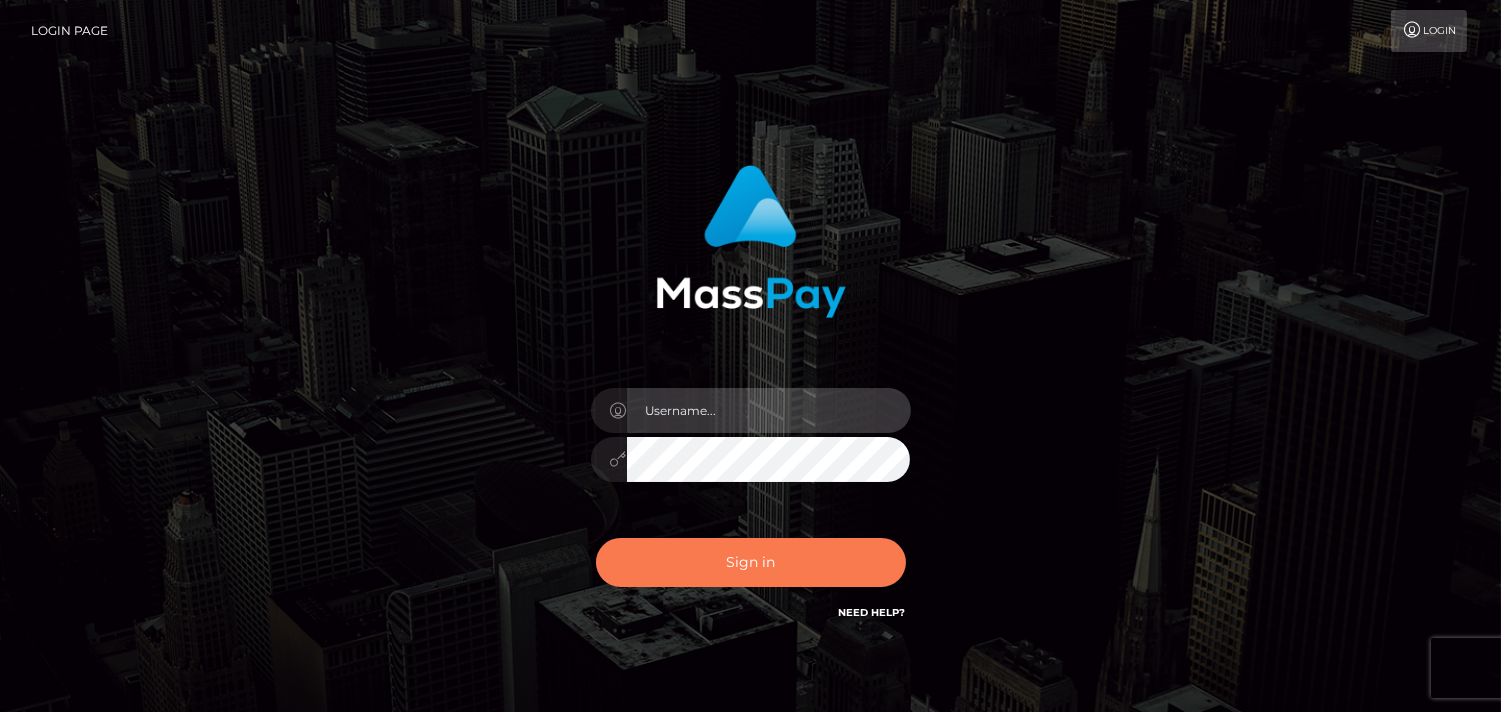 type on "[DOMAIN_NAME]" 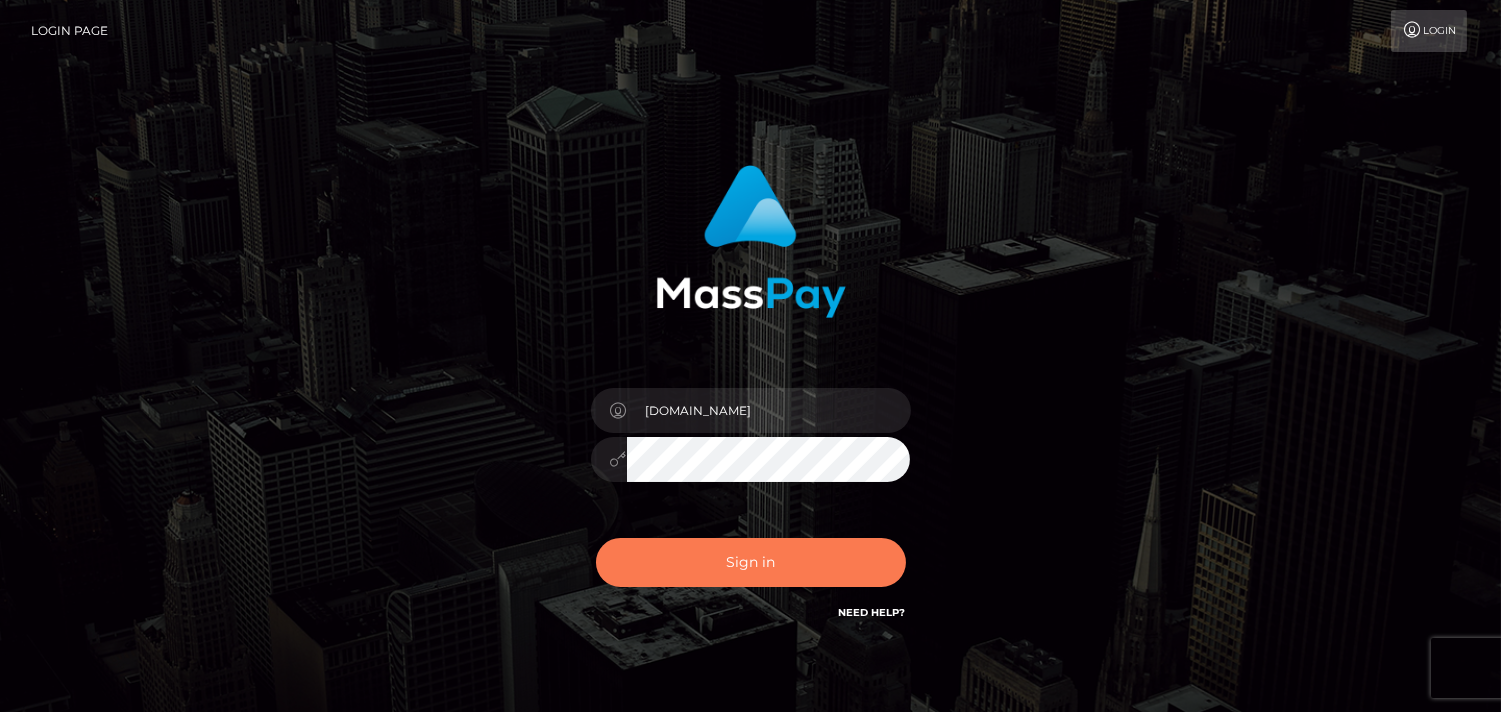 click on "Sign in" at bounding box center (751, 562) 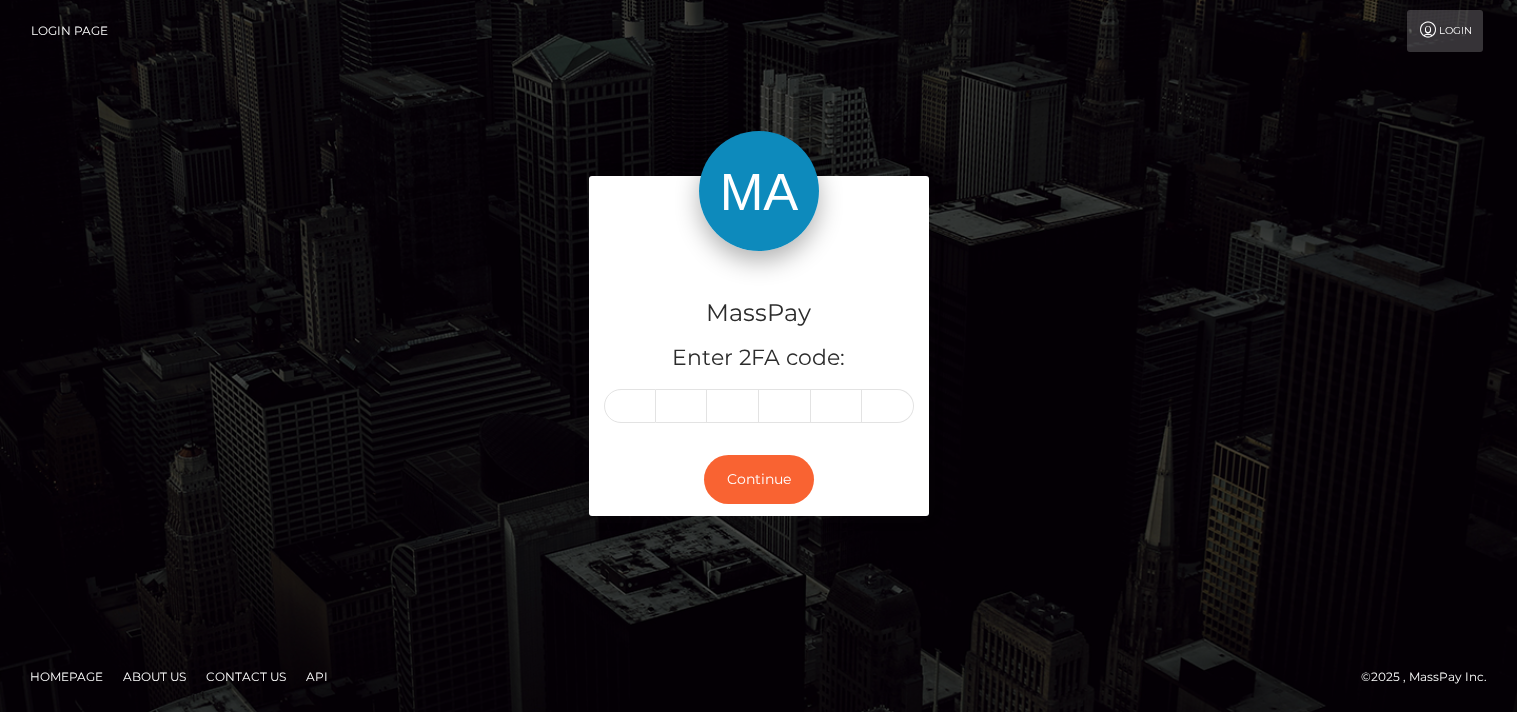 scroll, scrollTop: 0, scrollLeft: 0, axis: both 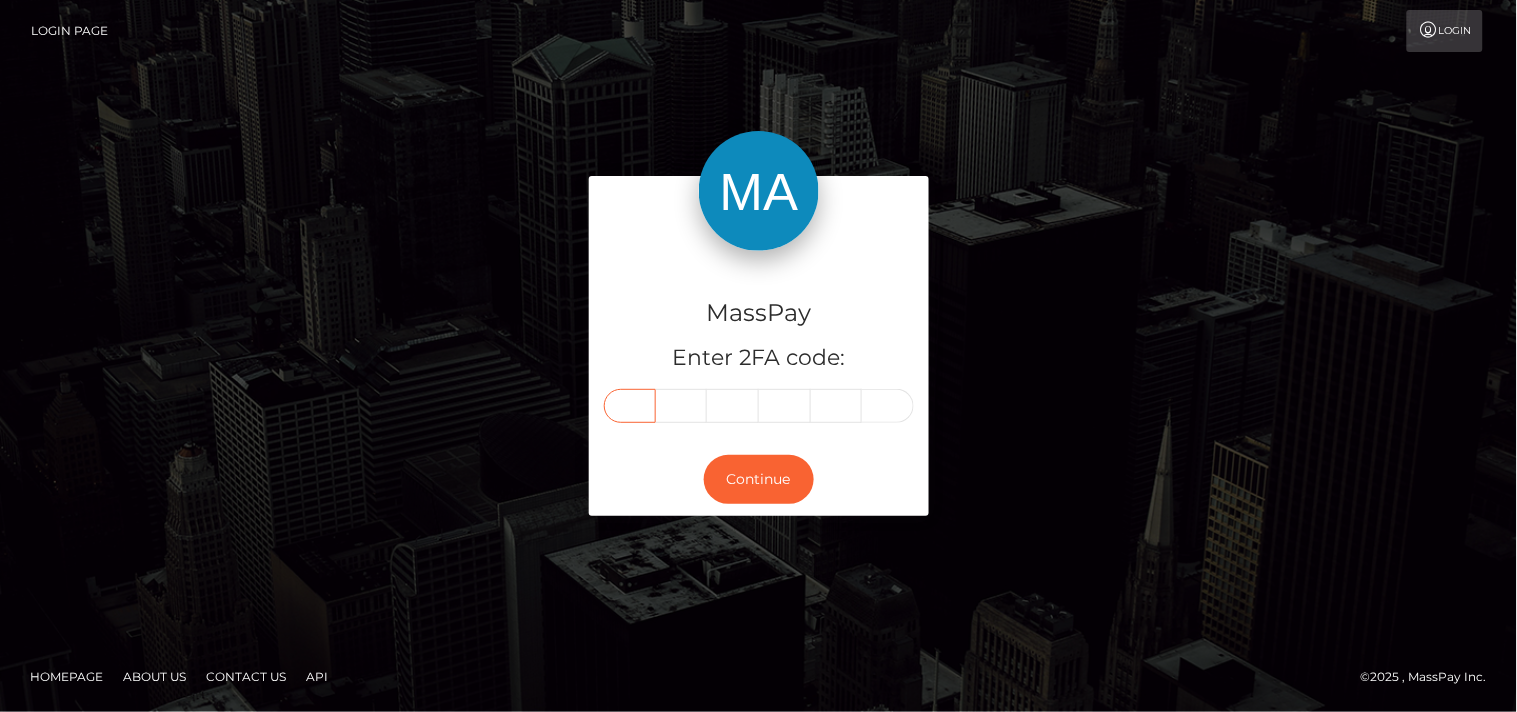 click at bounding box center [630, 406] 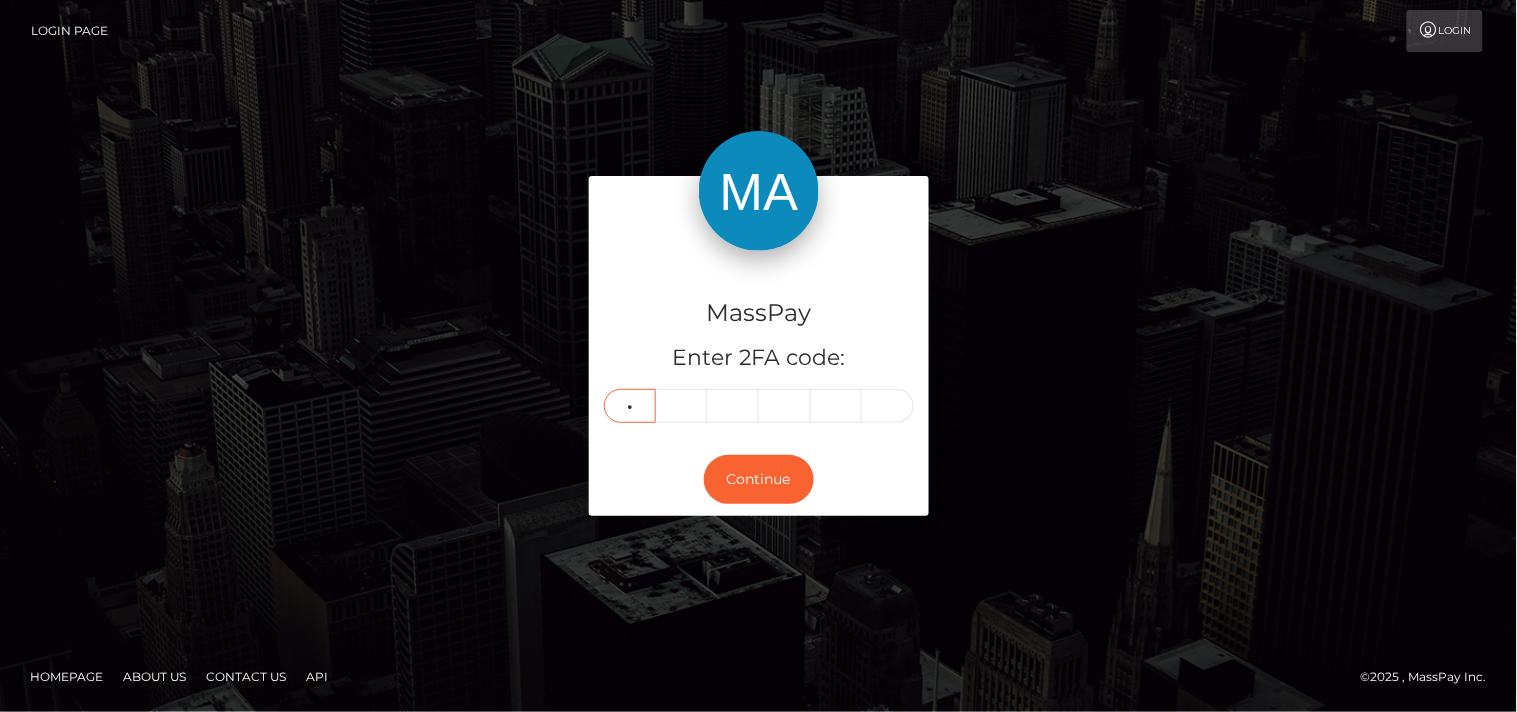 type on "2" 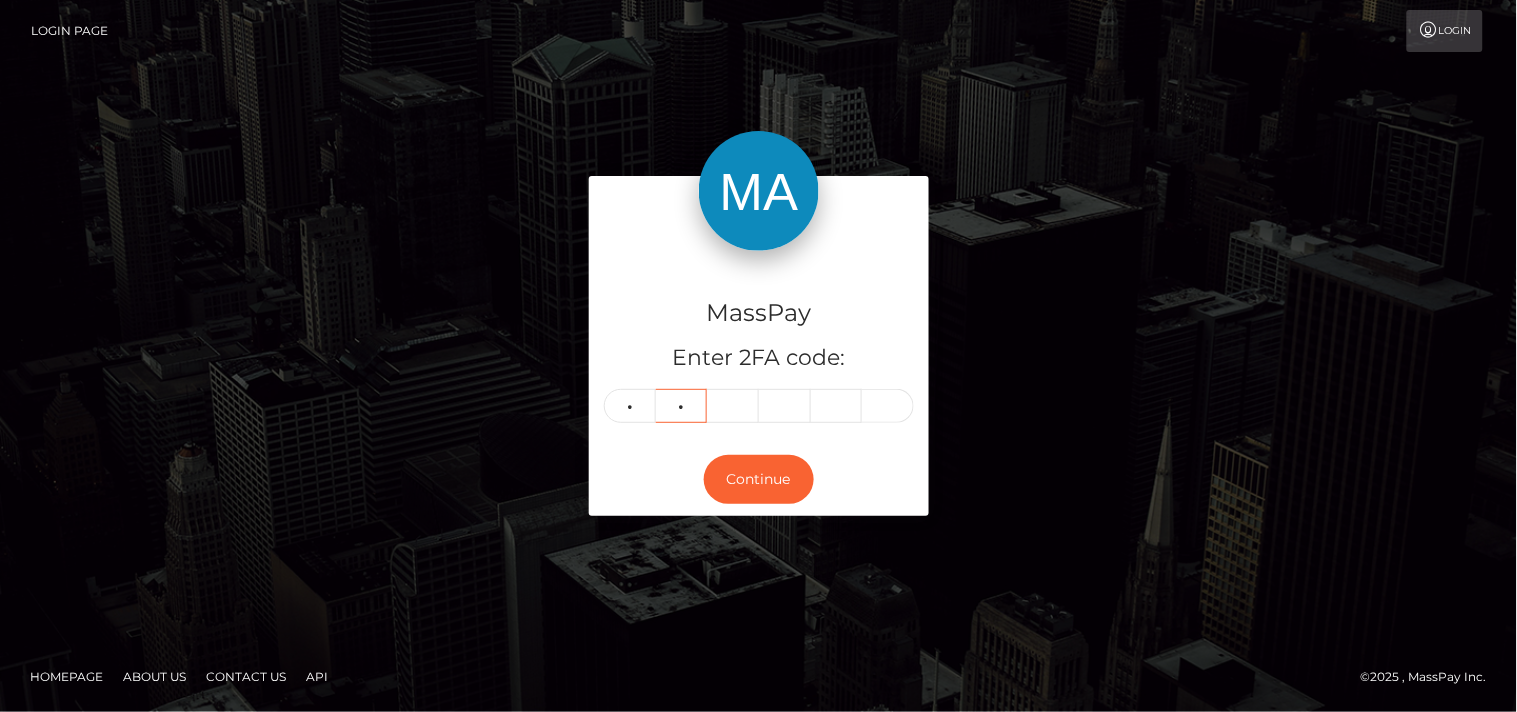 type on "6" 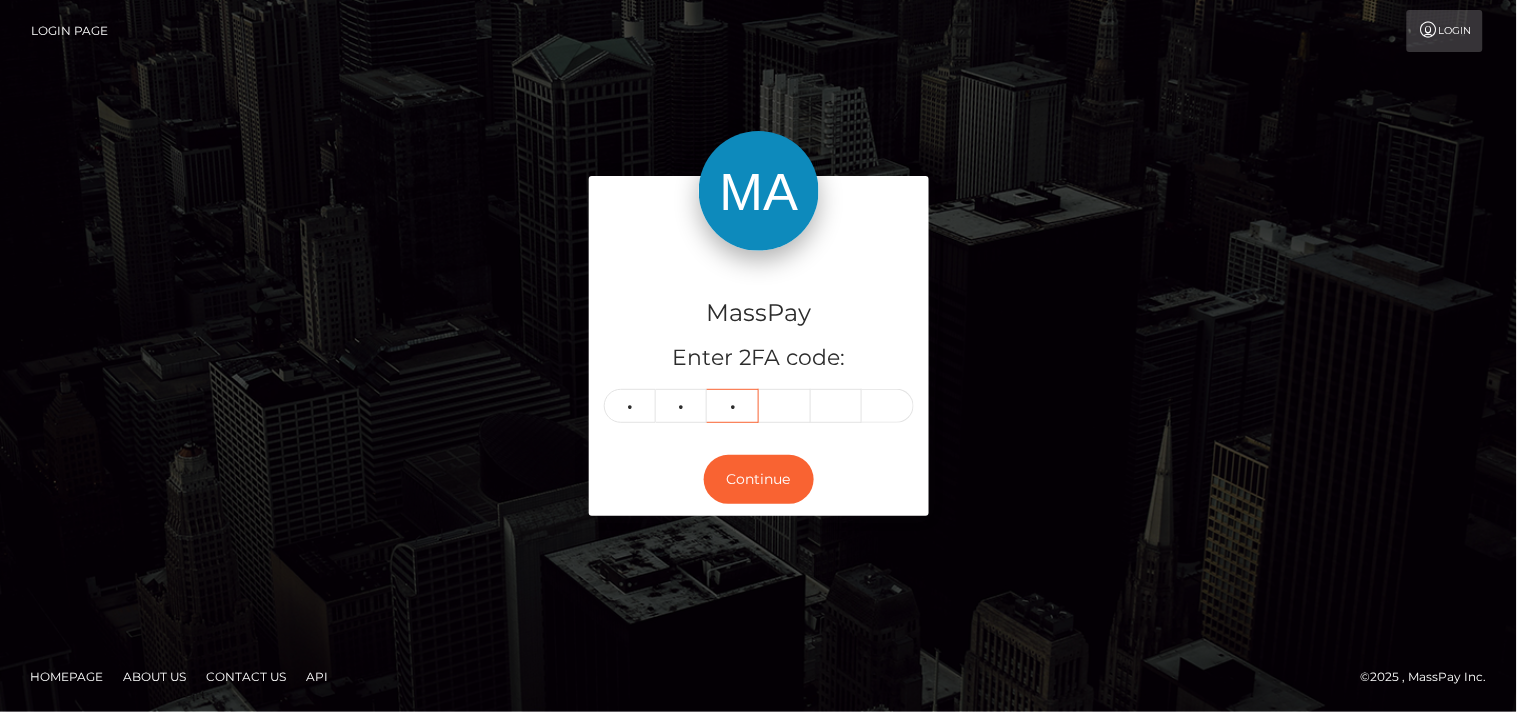 type on "0" 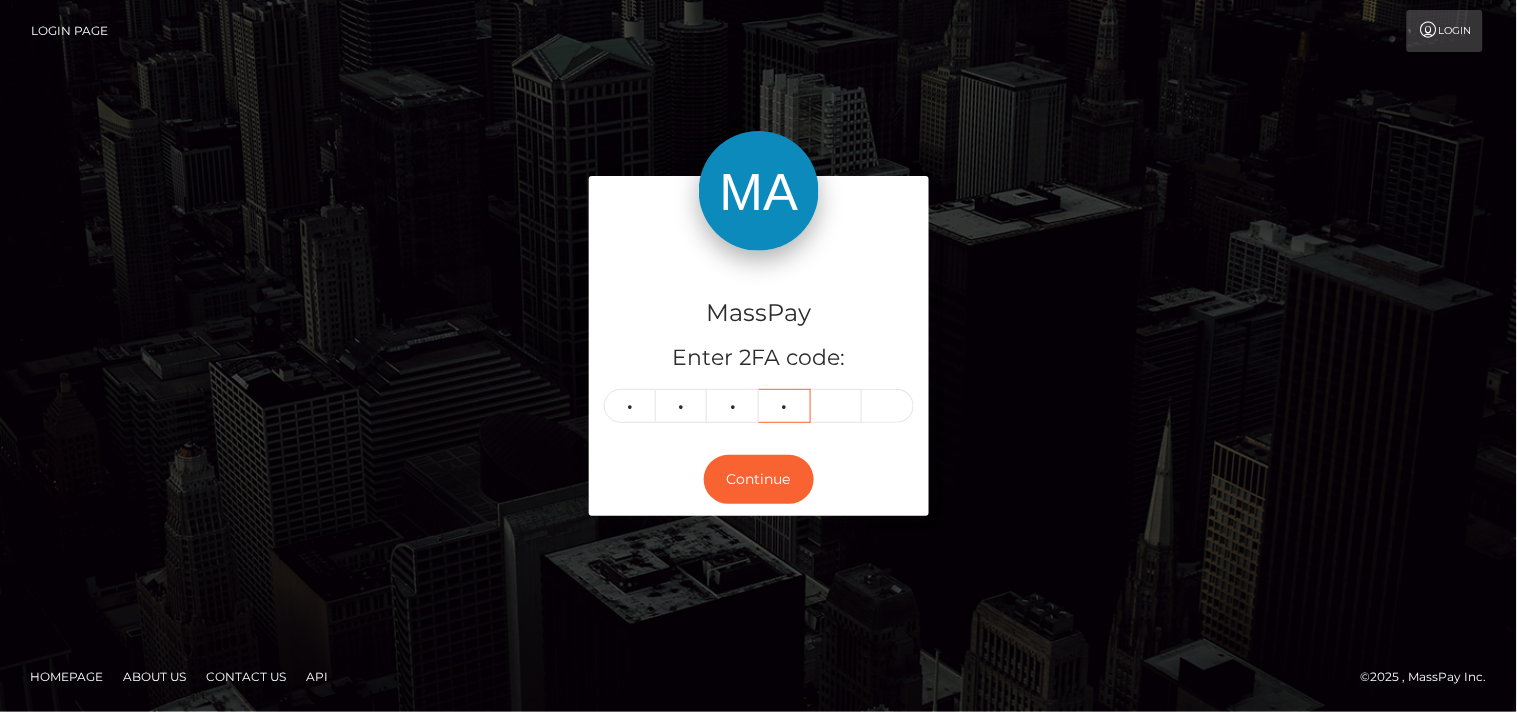 type on "7" 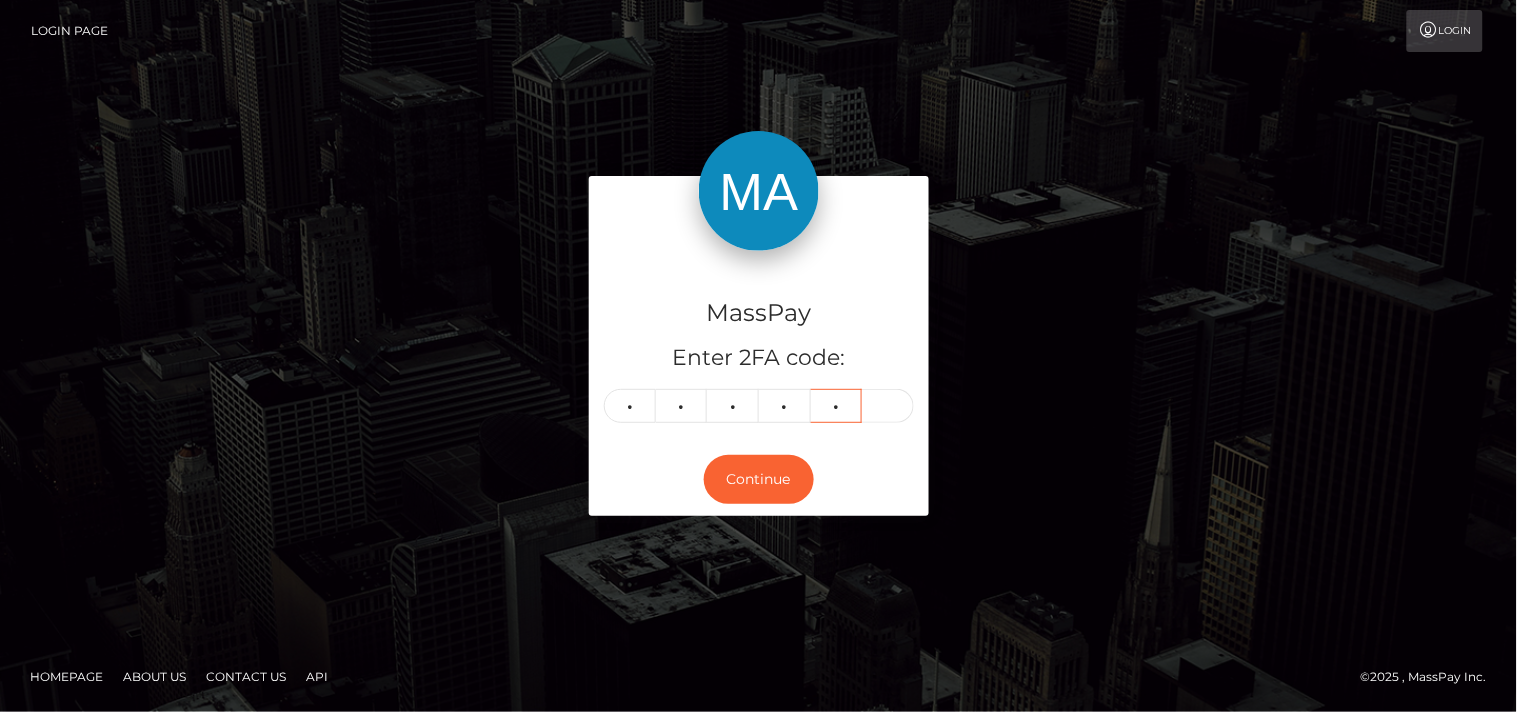 type on "1" 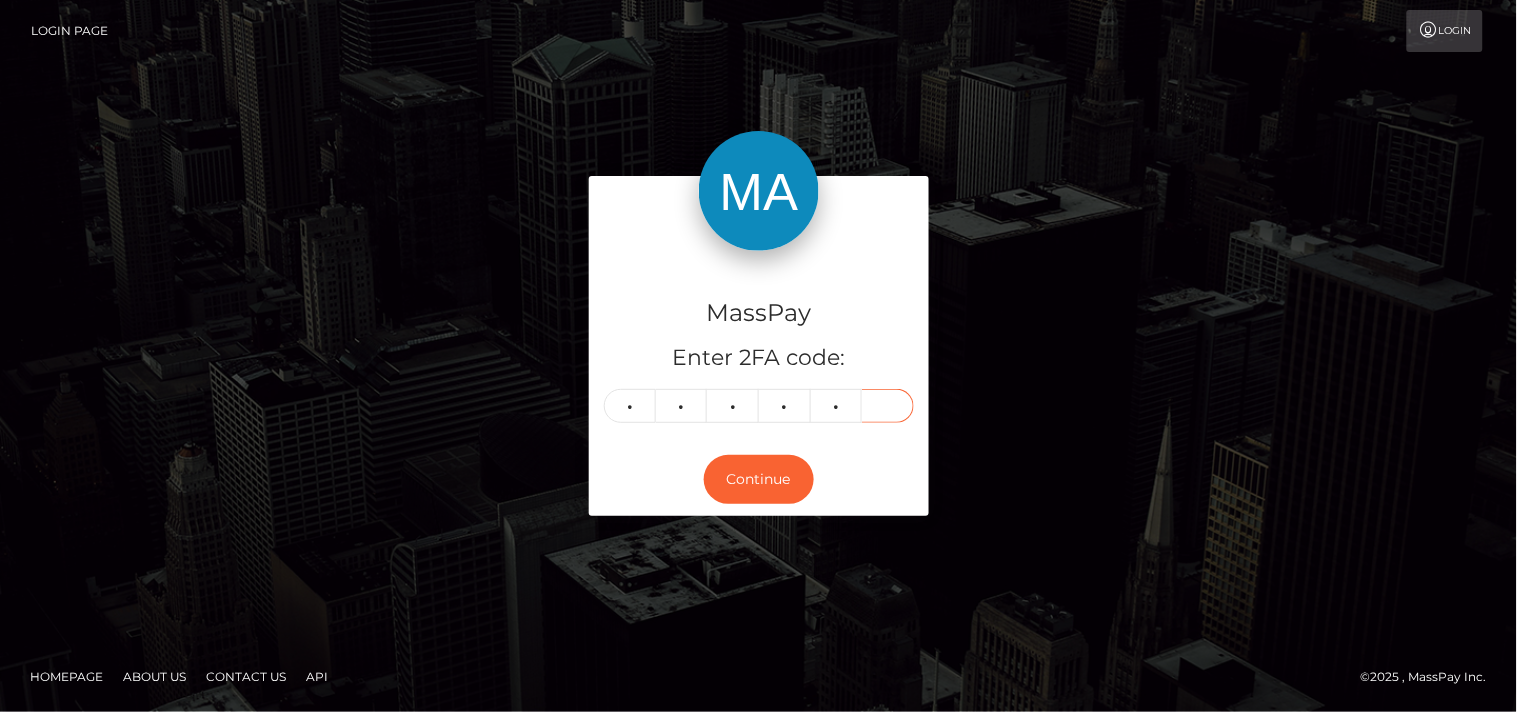type on "1" 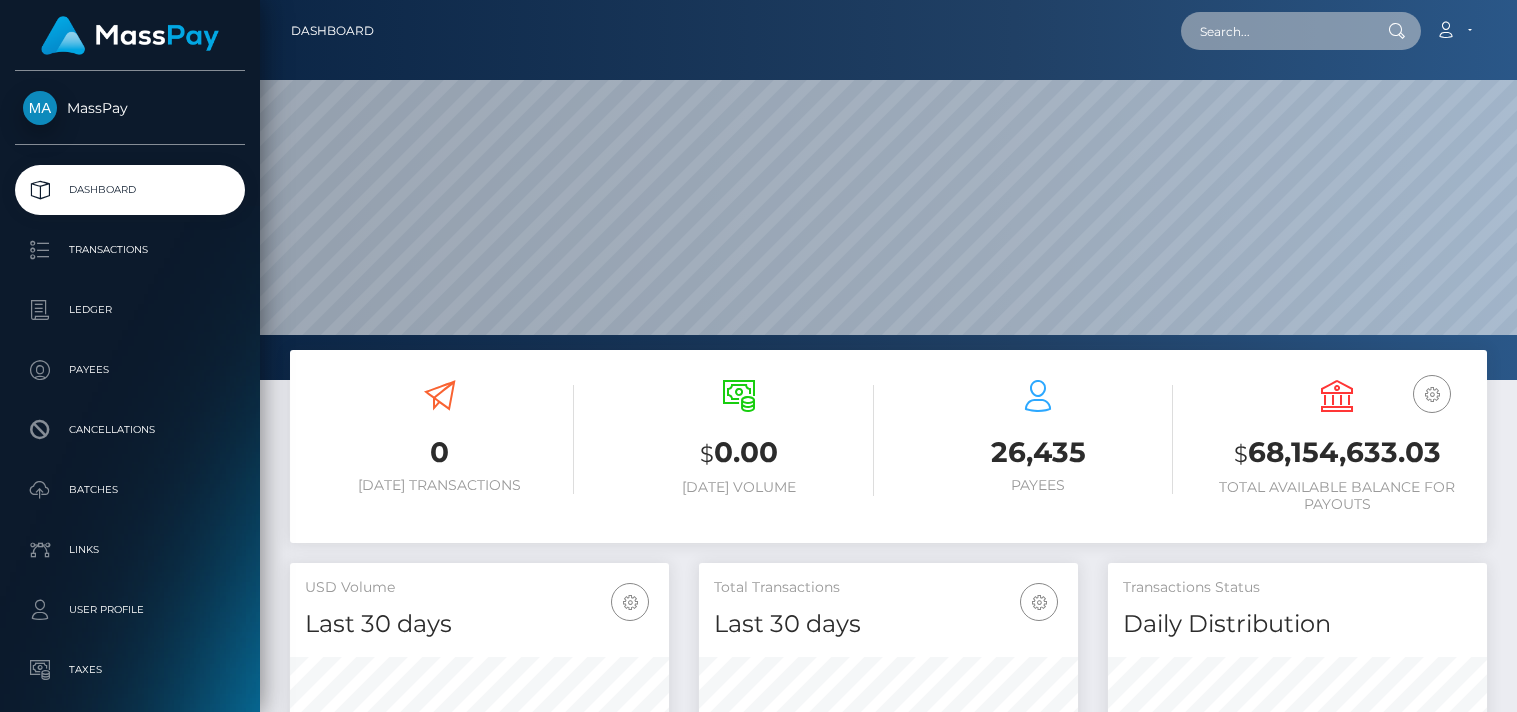 scroll, scrollTop: 0, scrollLeft: 0, axis: both 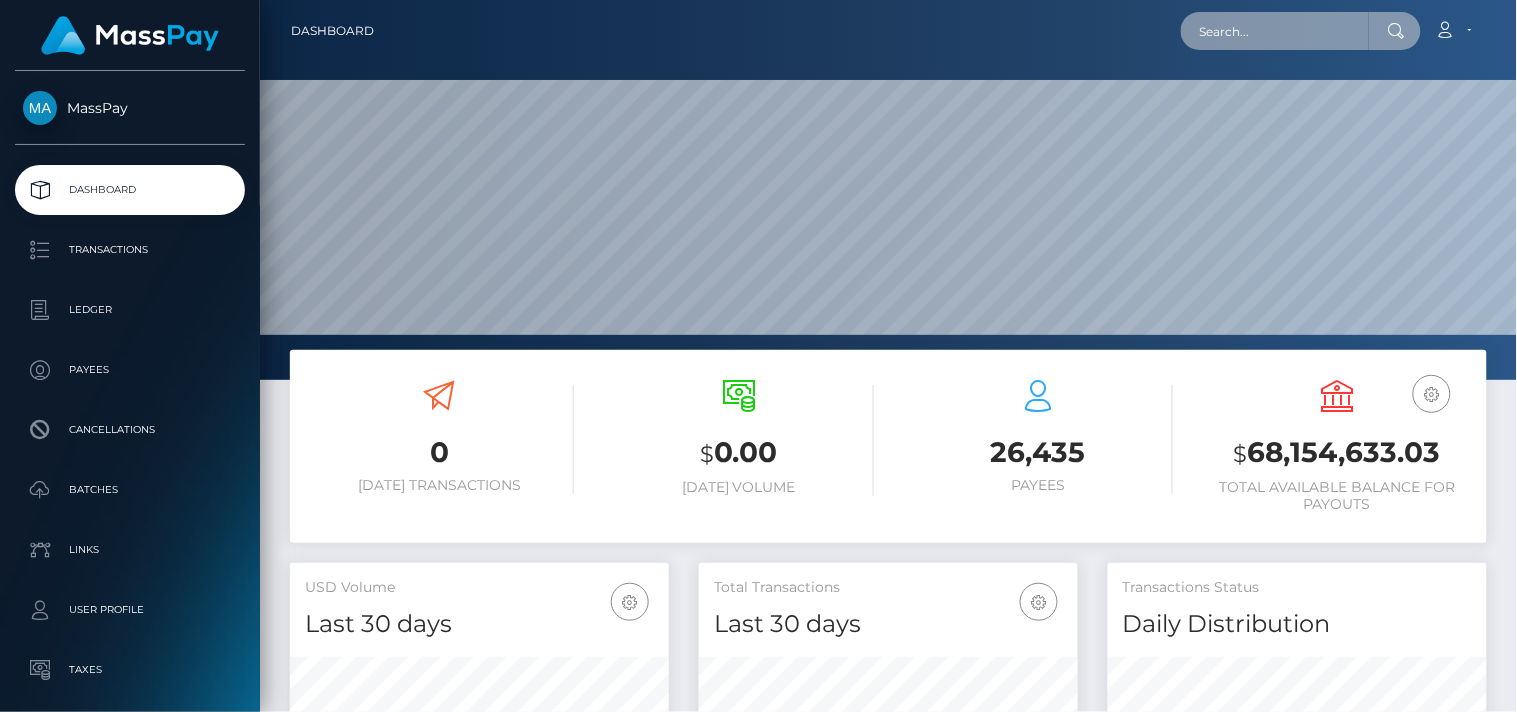 paste on "[EMAIL_ADDRESS][DOMAIN_NAME]" 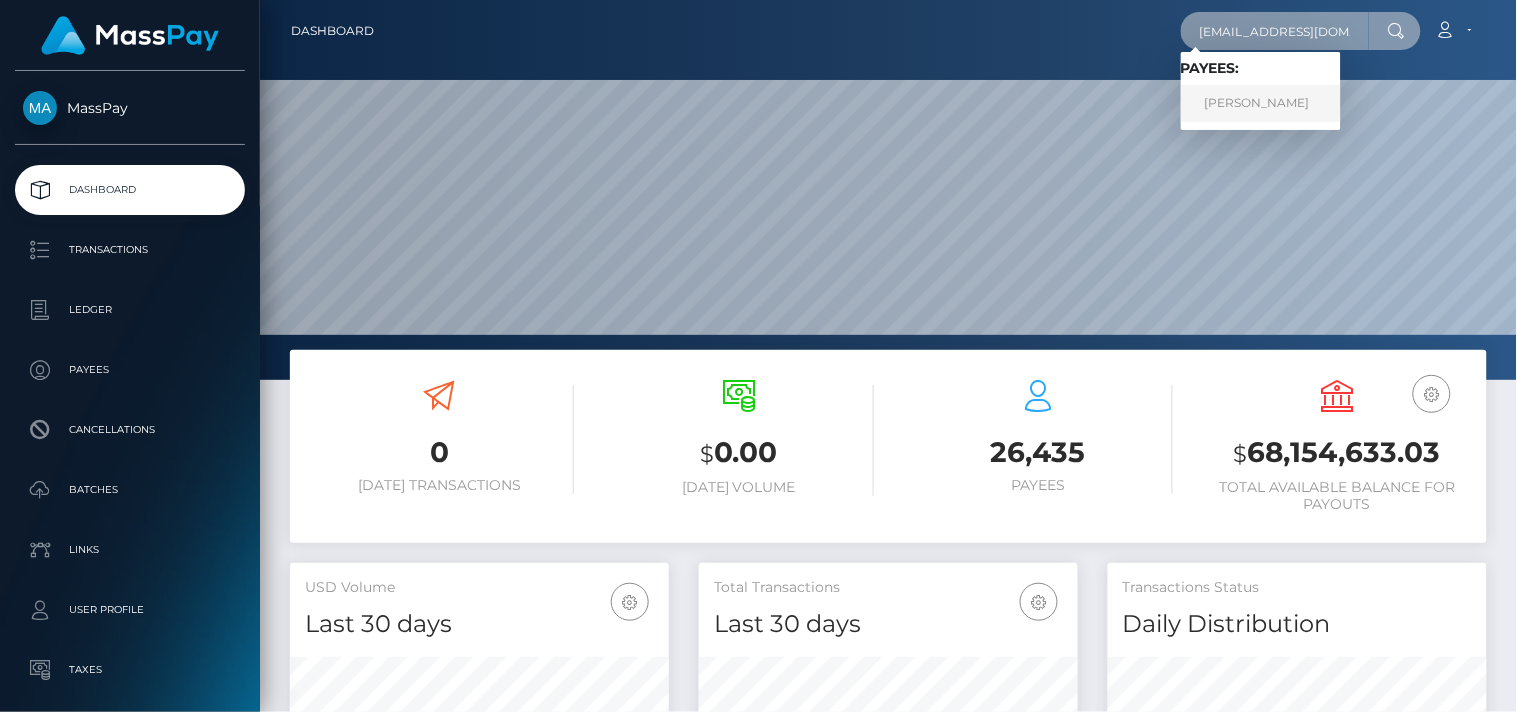 type on "[EMAIL_ADDRESS][DOMAIN_NAME]" 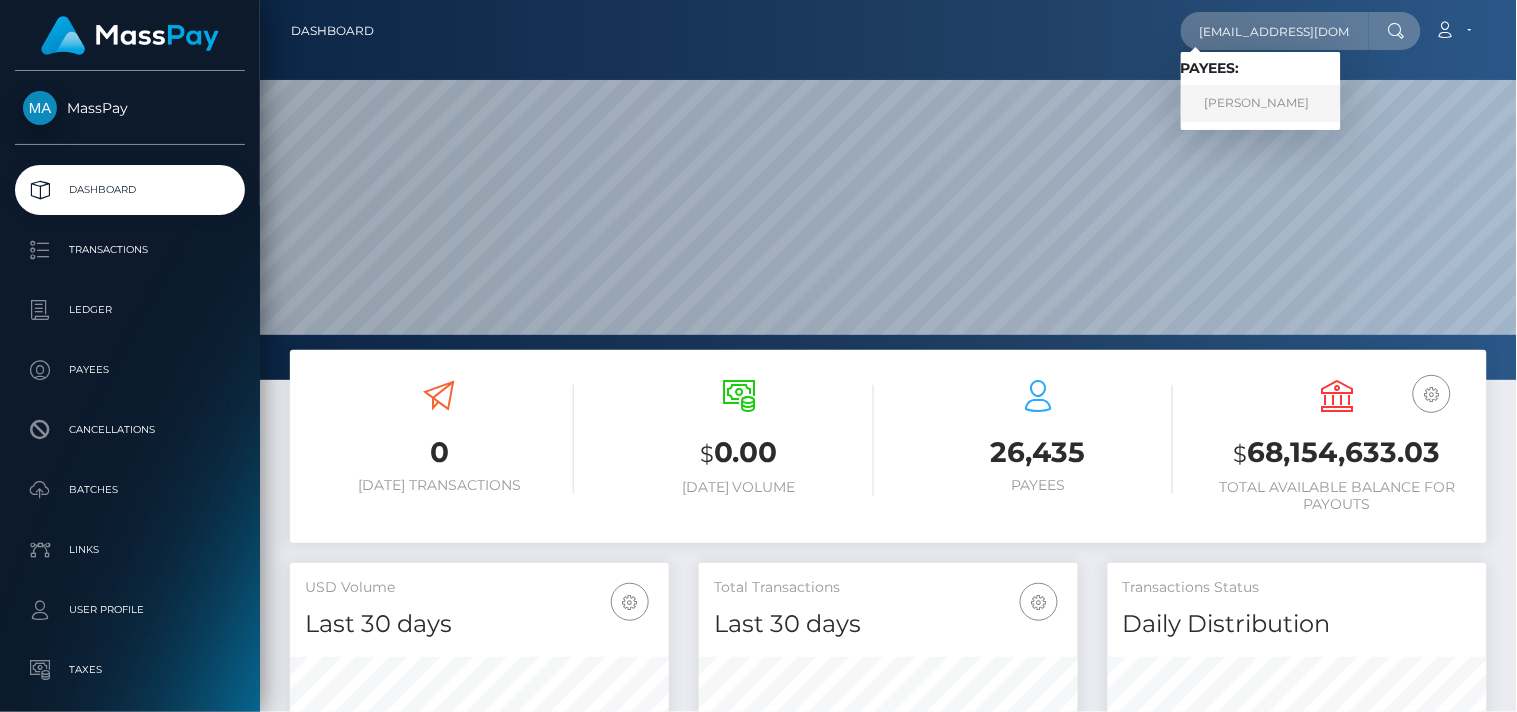 click on "Erica  Cornelius" at bounding box center (1261, 103) 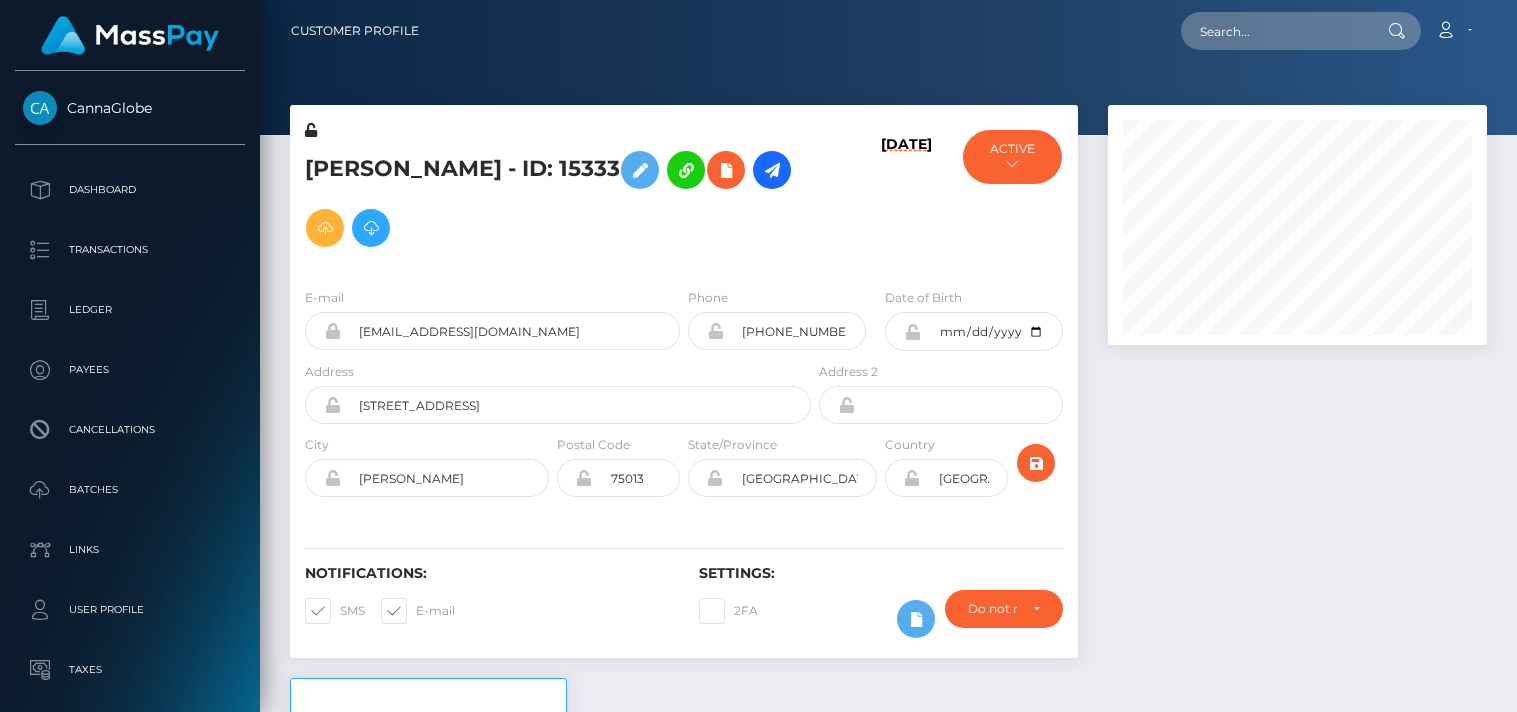 scroll, scrollTop: 0, scrollLeft: 0, axis: both 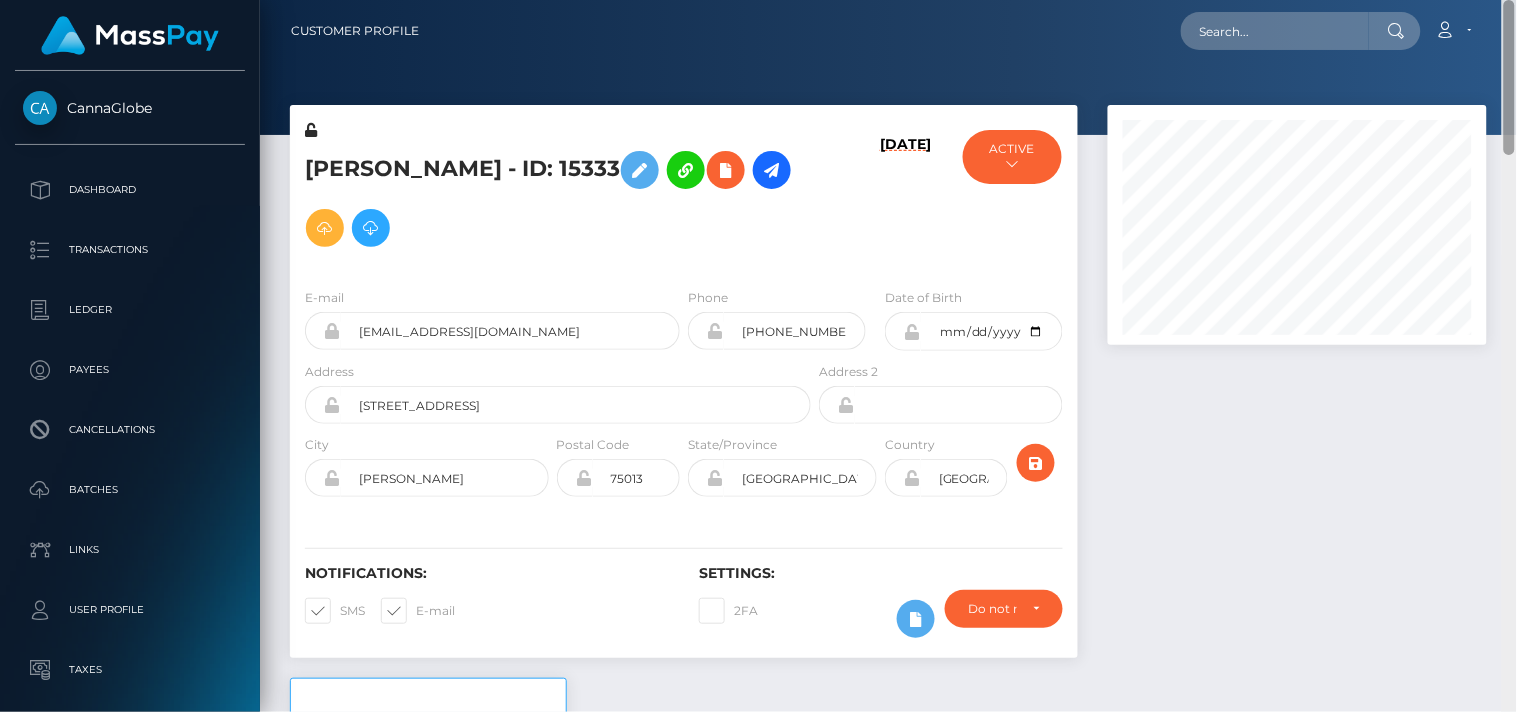 drag, startPoint x: 1515, startPoint y: 222, endPoint x: 1407, endPoint y: 14, distance: 234.36723 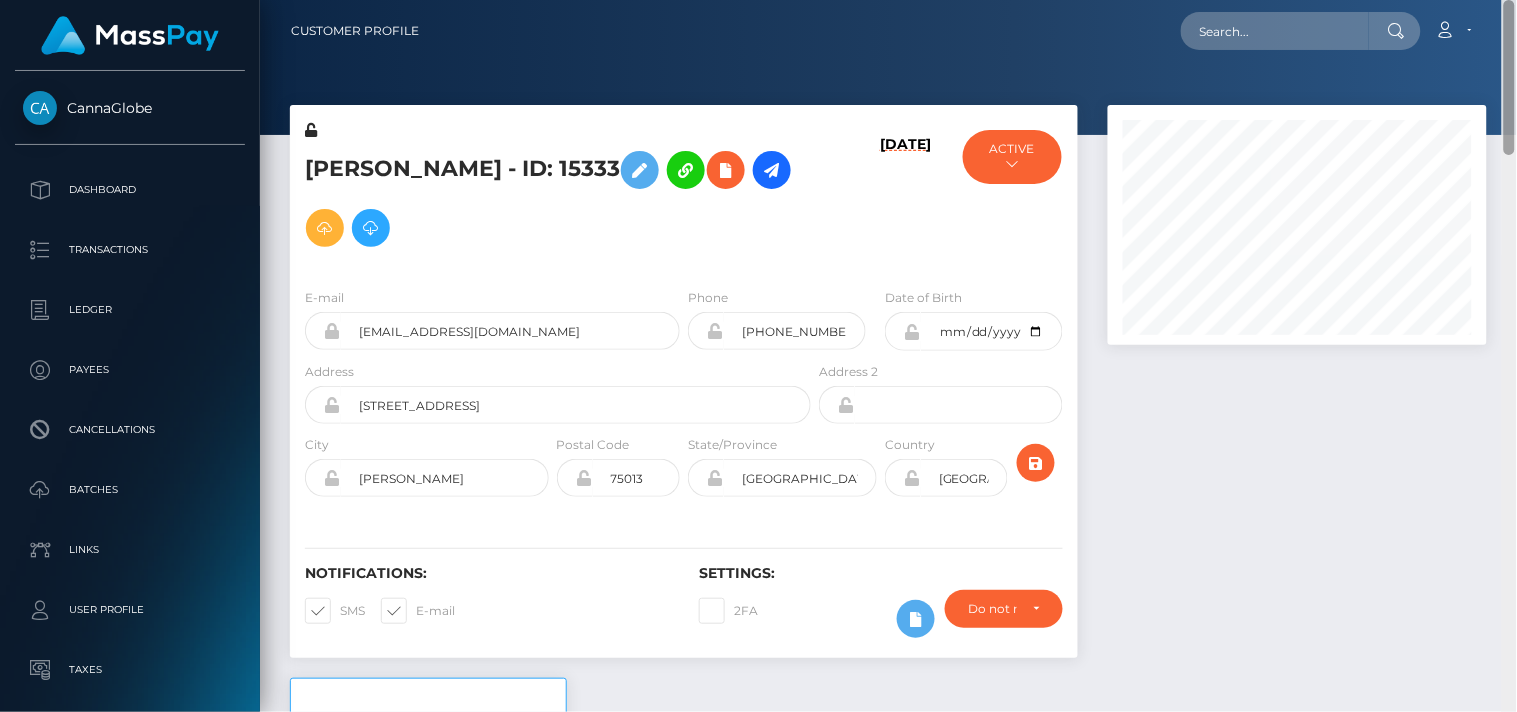 click on "Customer Profile
Loading...
Loading..." at bounding box center [888, 356] 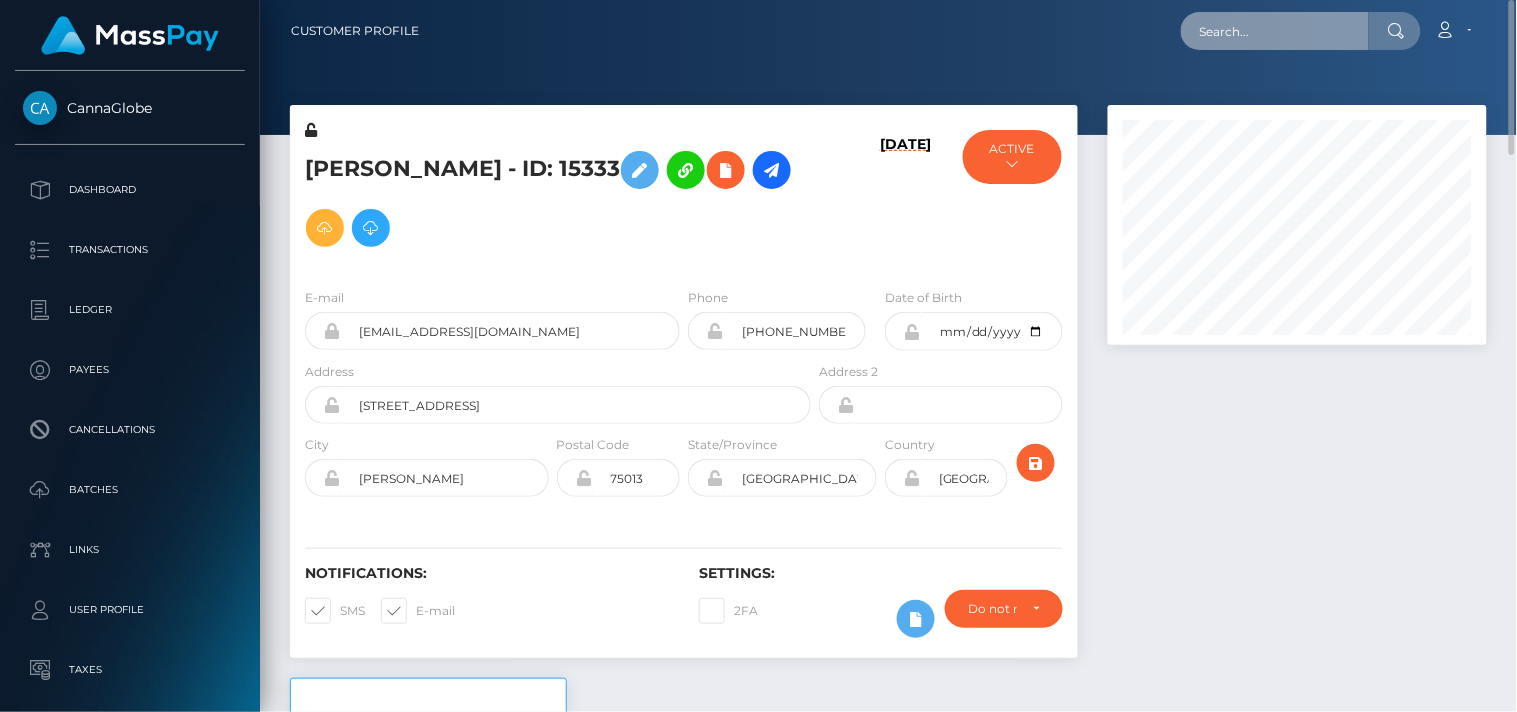 click at bounding box center [1275, 31] 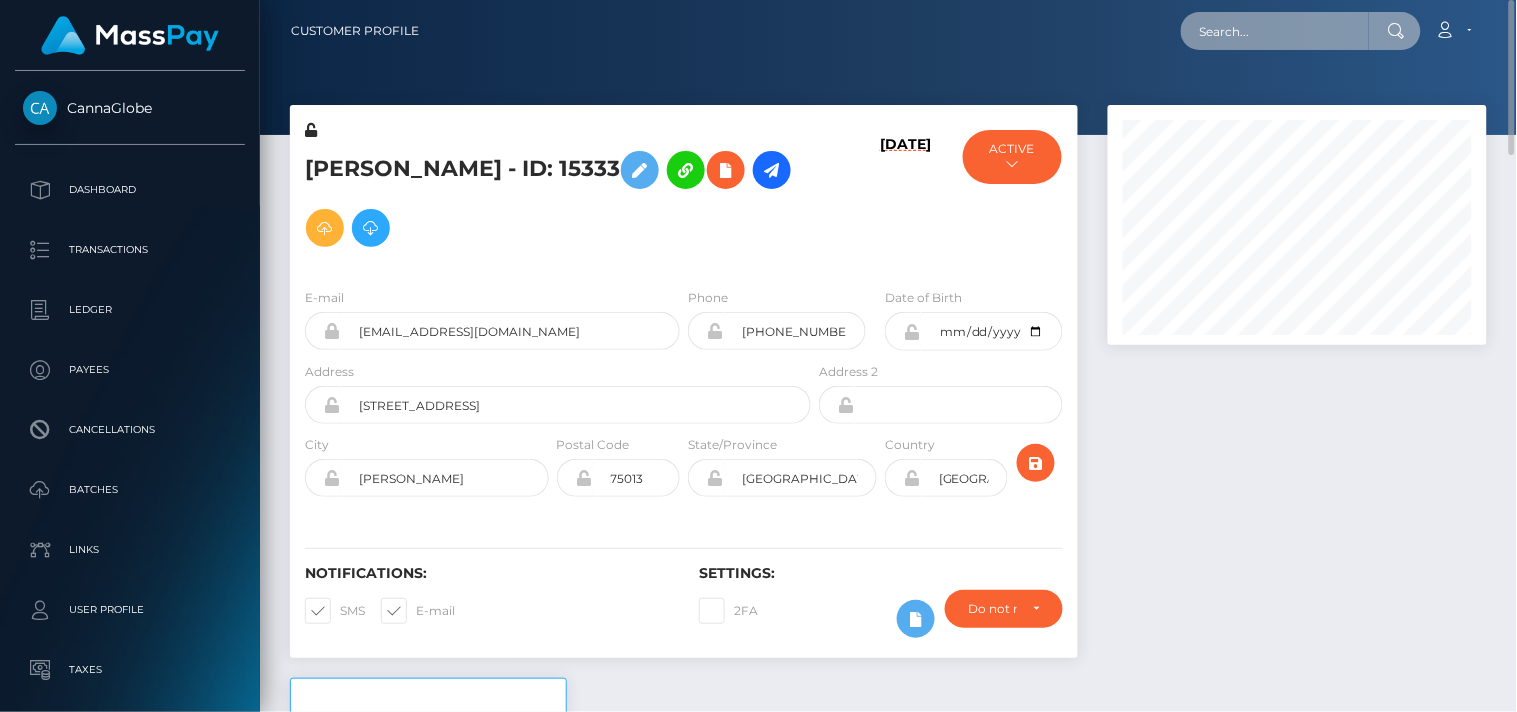 paste on "judith@gschwandtl.de" 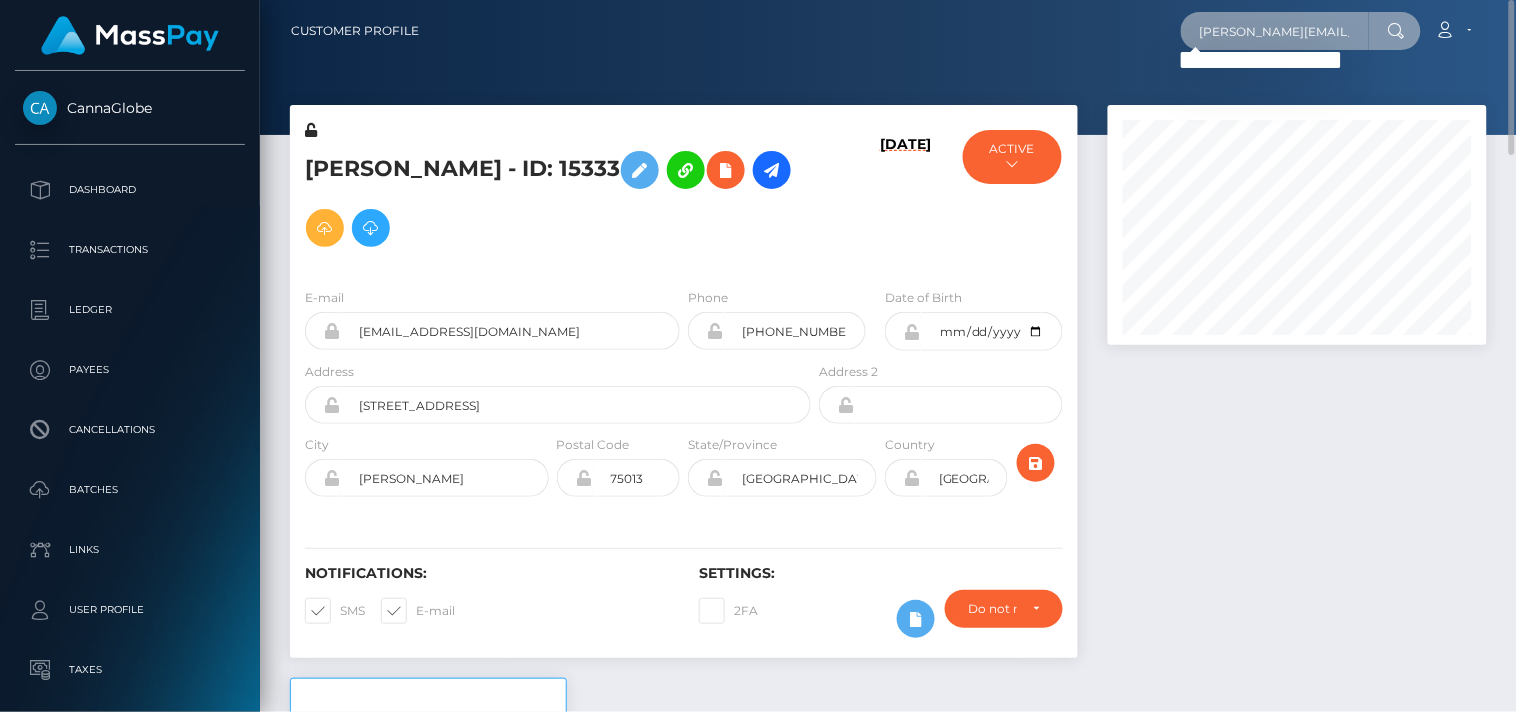 type on "judith@gschwandtl.de" 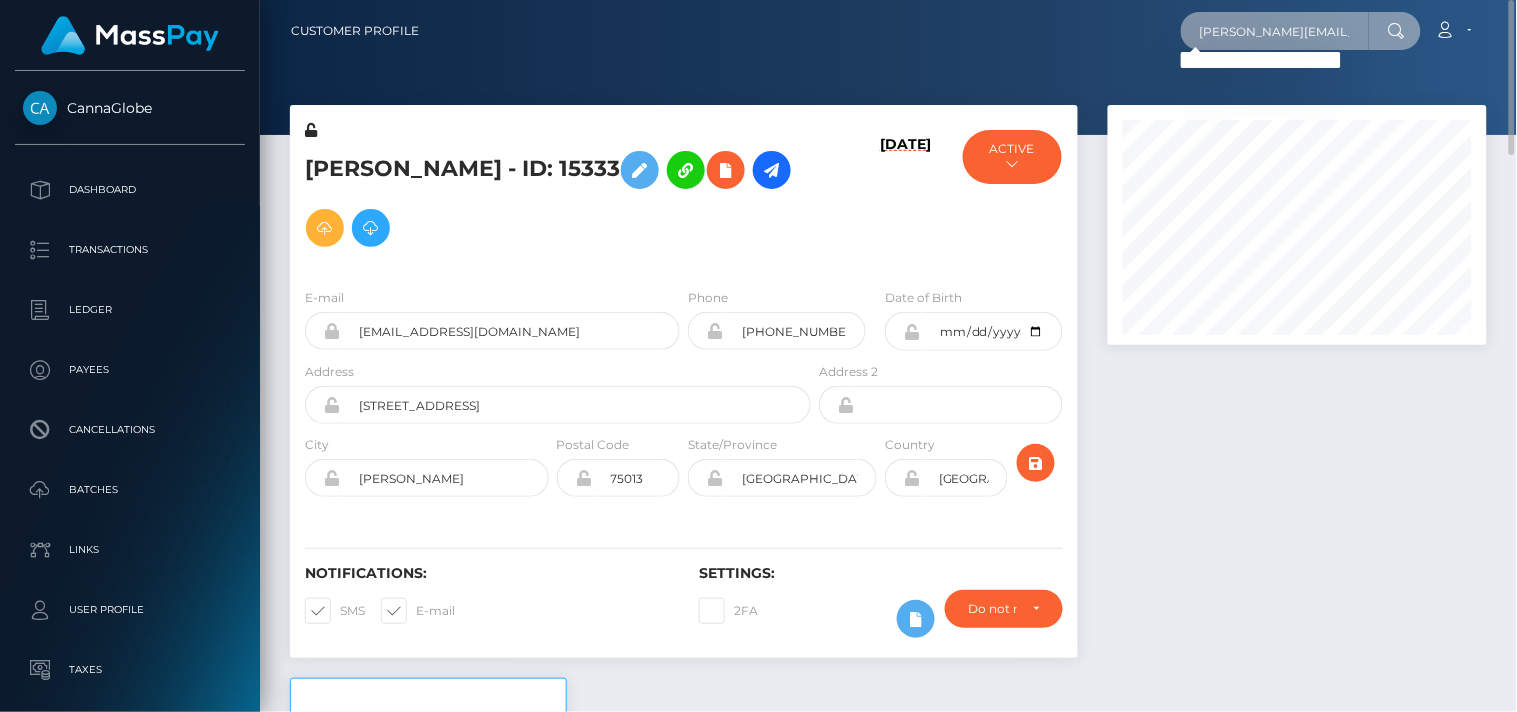 click on "judith@gschwandtl.de" at bounding box center [1275, 31] 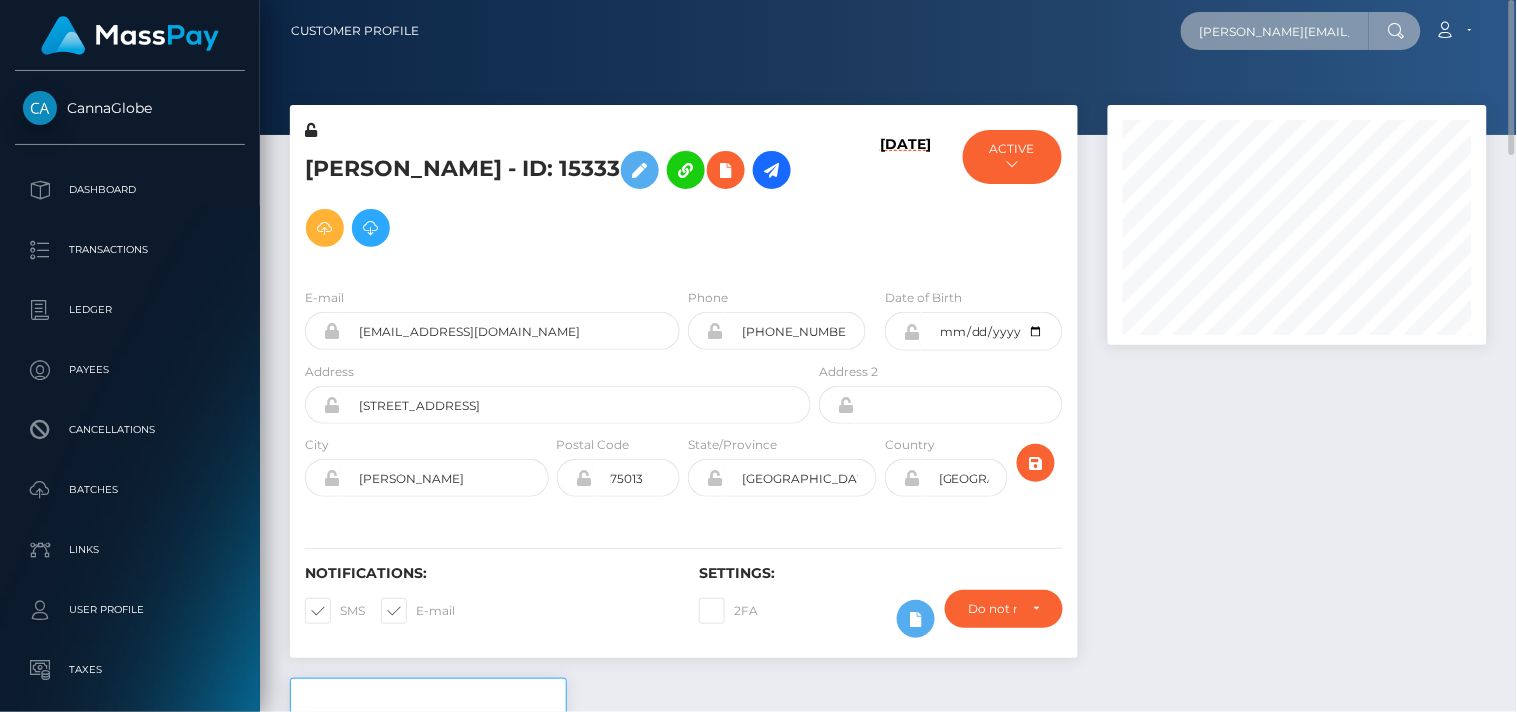 click on "judith@gschwandtl.de" at bounding box center (1275, 31) 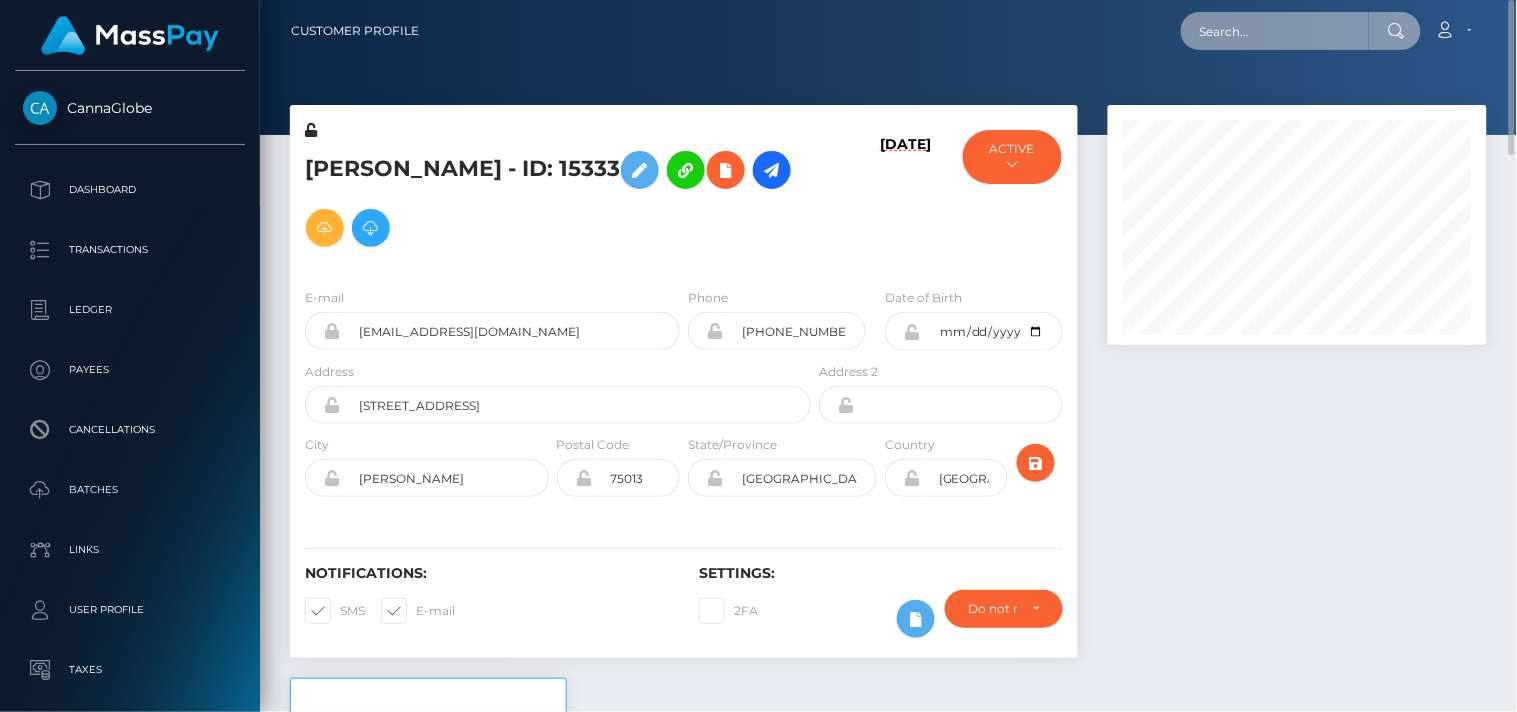 paste on "[EMAIL_ADDRESS][DOMAIN_NAME]" 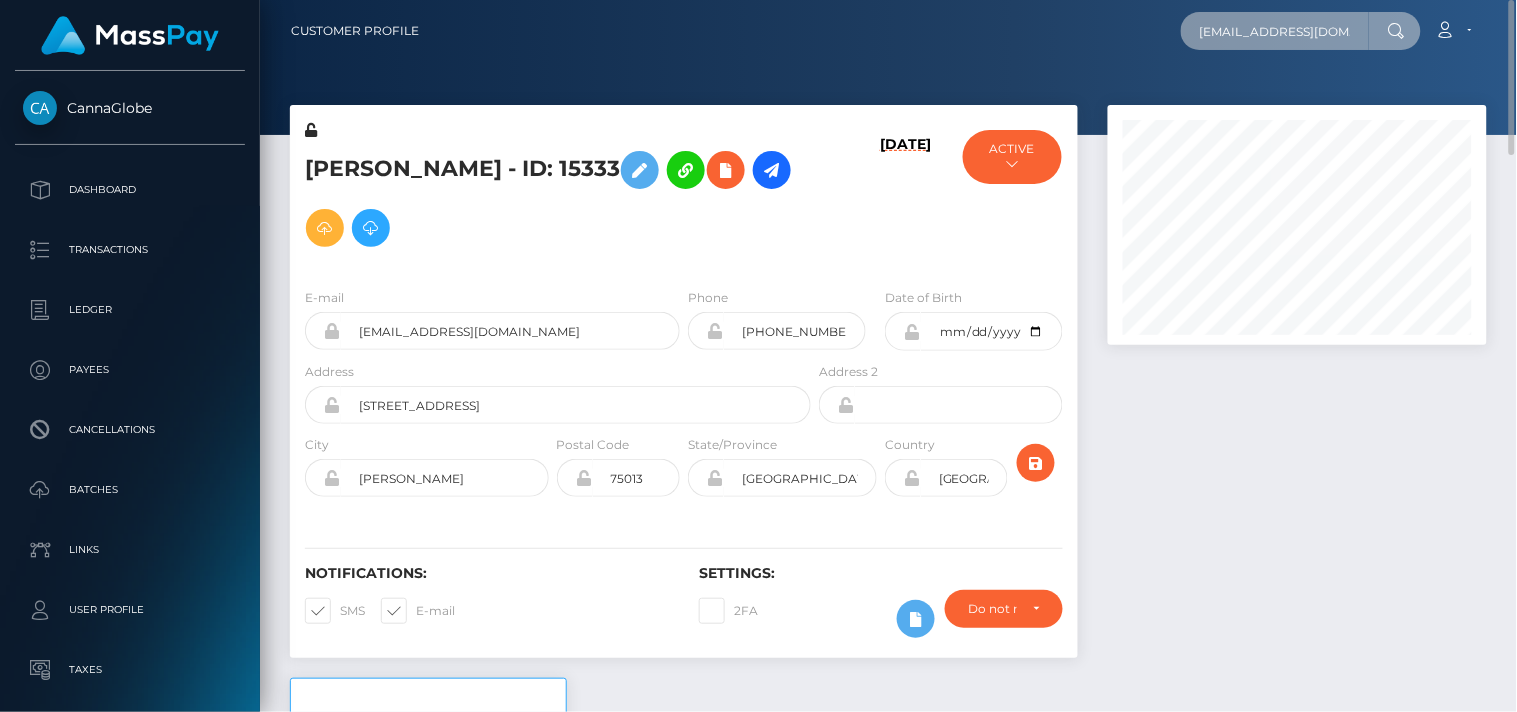 scroll, scrollTop: 0, scrollLeft: 65, axis: horizontal 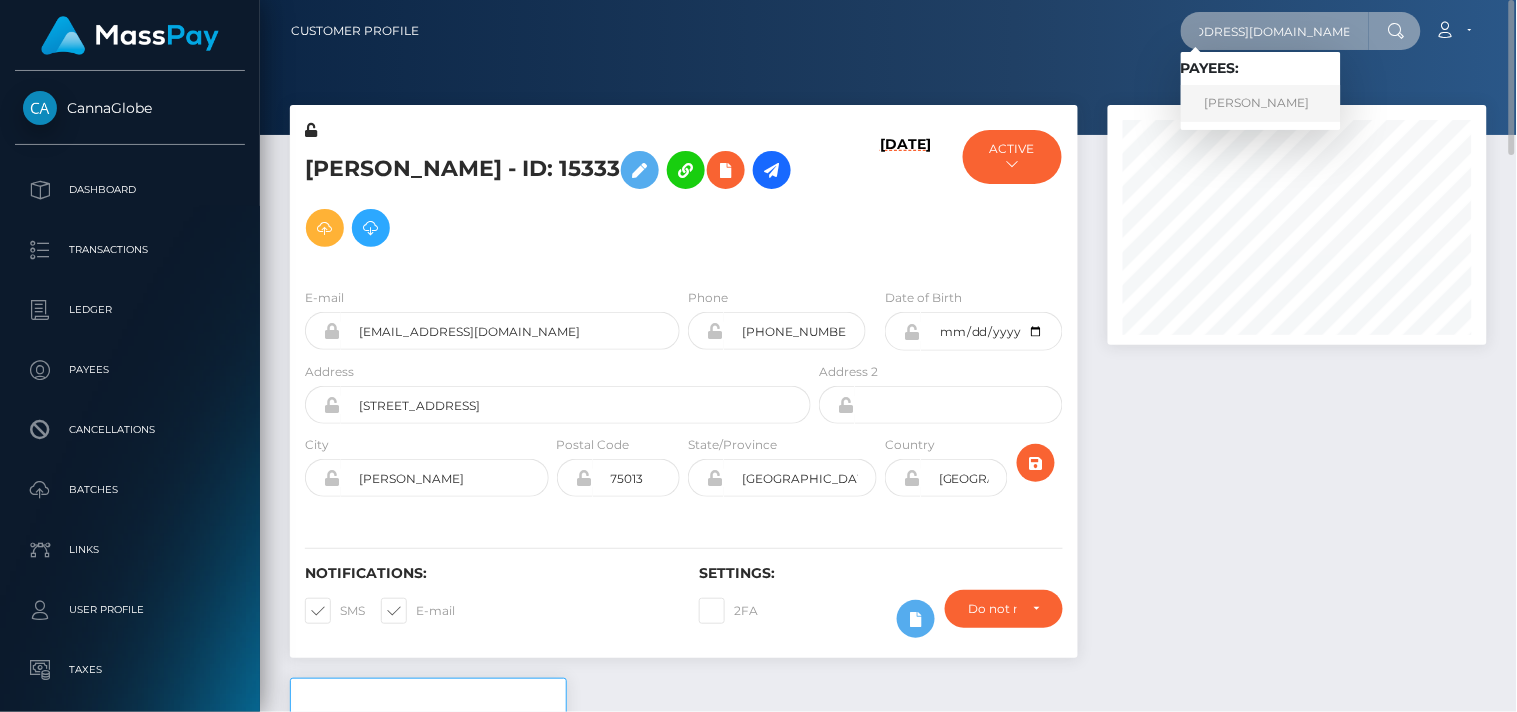 type on "[EMAIL_ADDRESS][DOMAIN_NAME]" 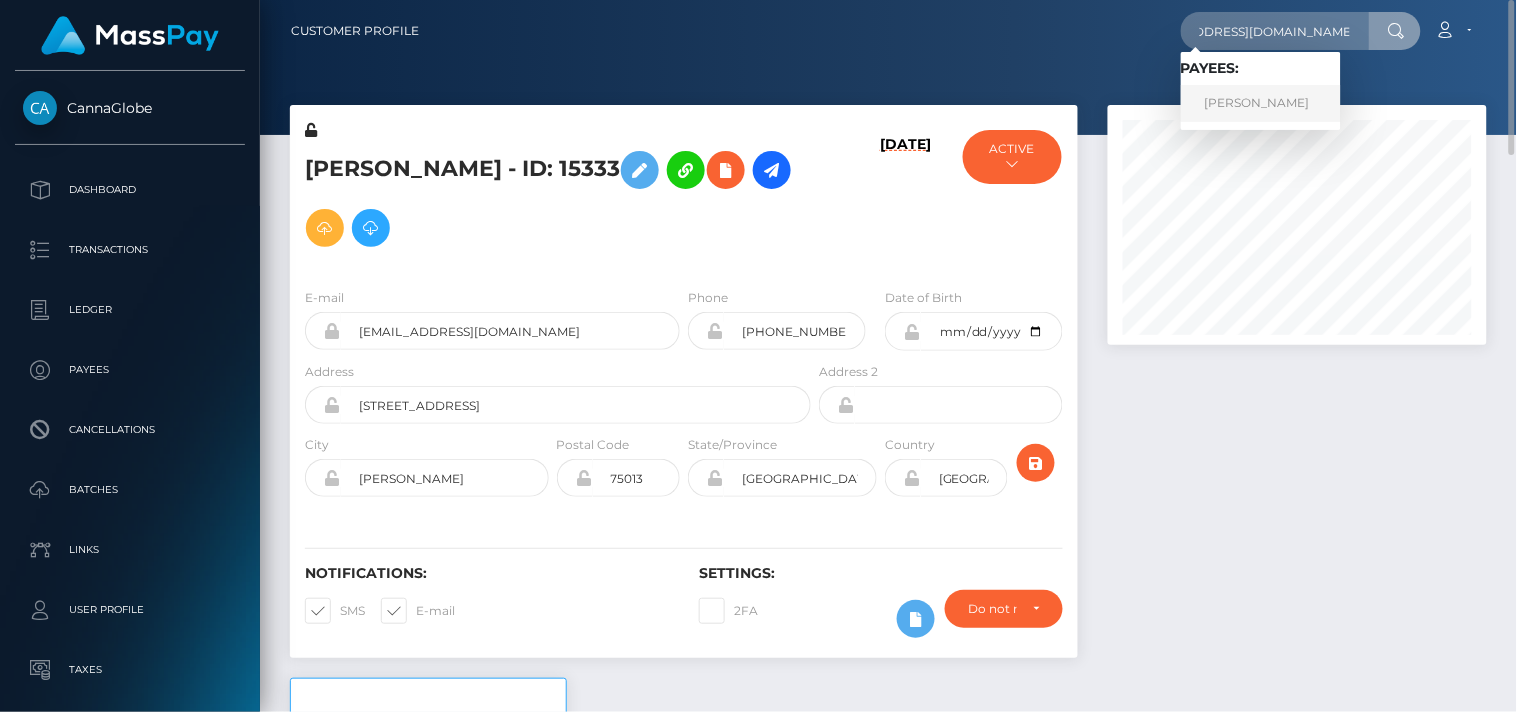 scroll, scrollTop: 0, scrollLeft: 0, axis: both 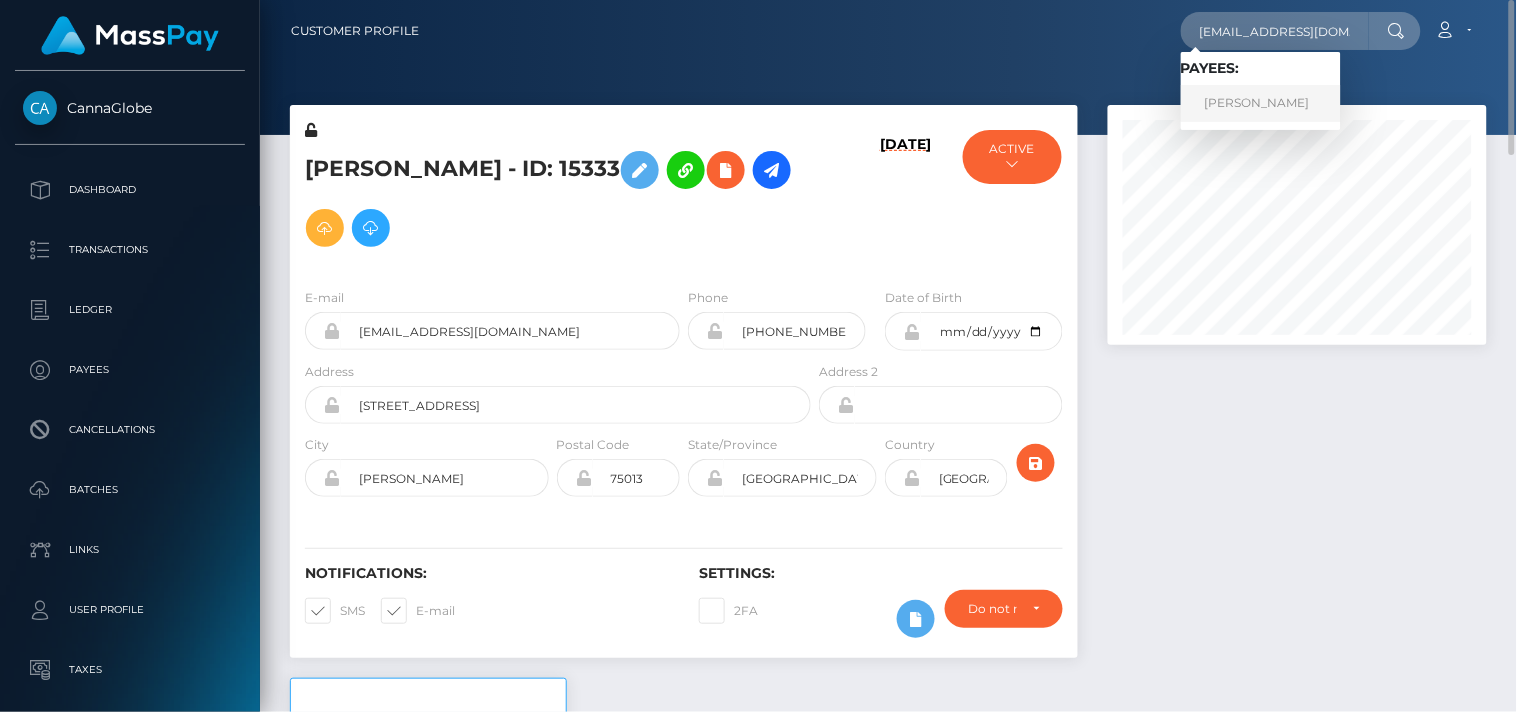 click on "[PERSON_NAME]" at bounding box center (1261, 103) 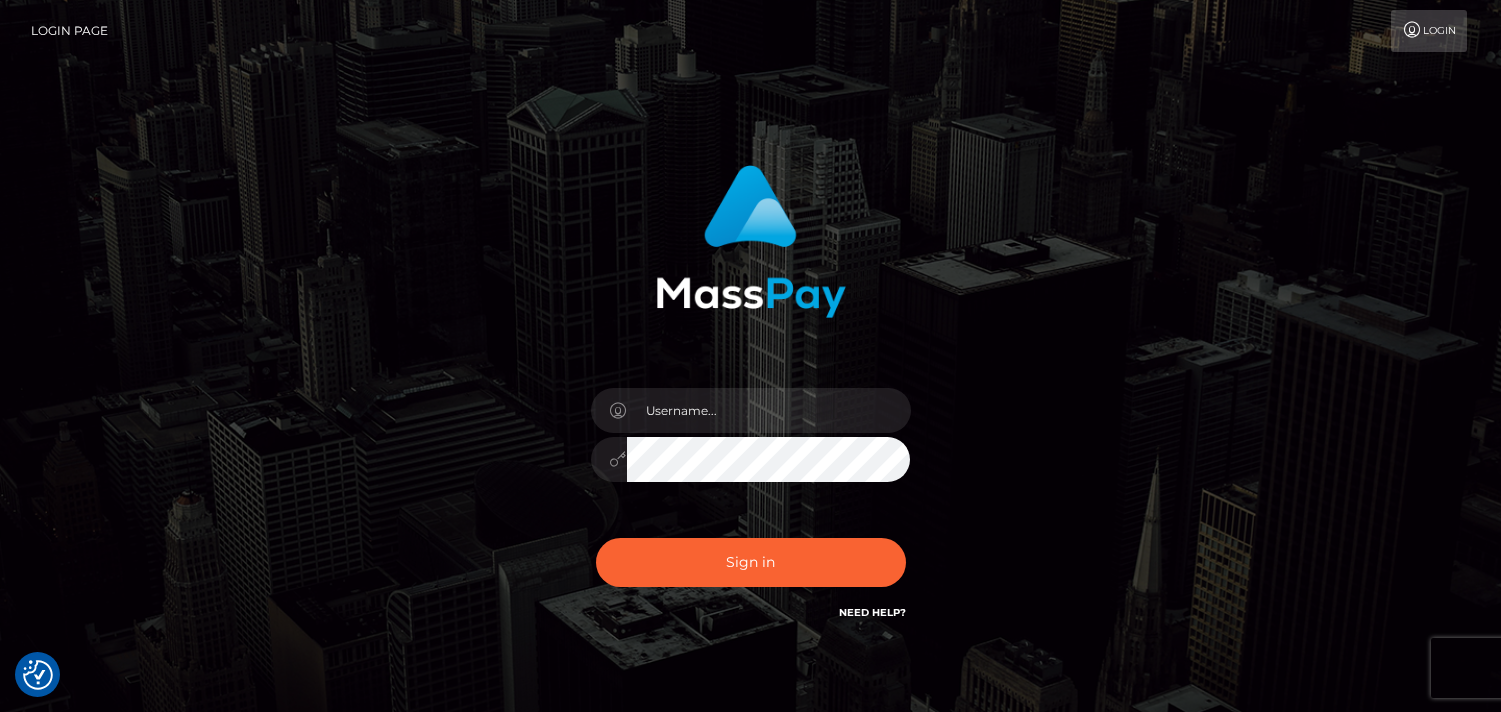 scroll, scrollTop: 0, scrollLeft: 0, axis: both 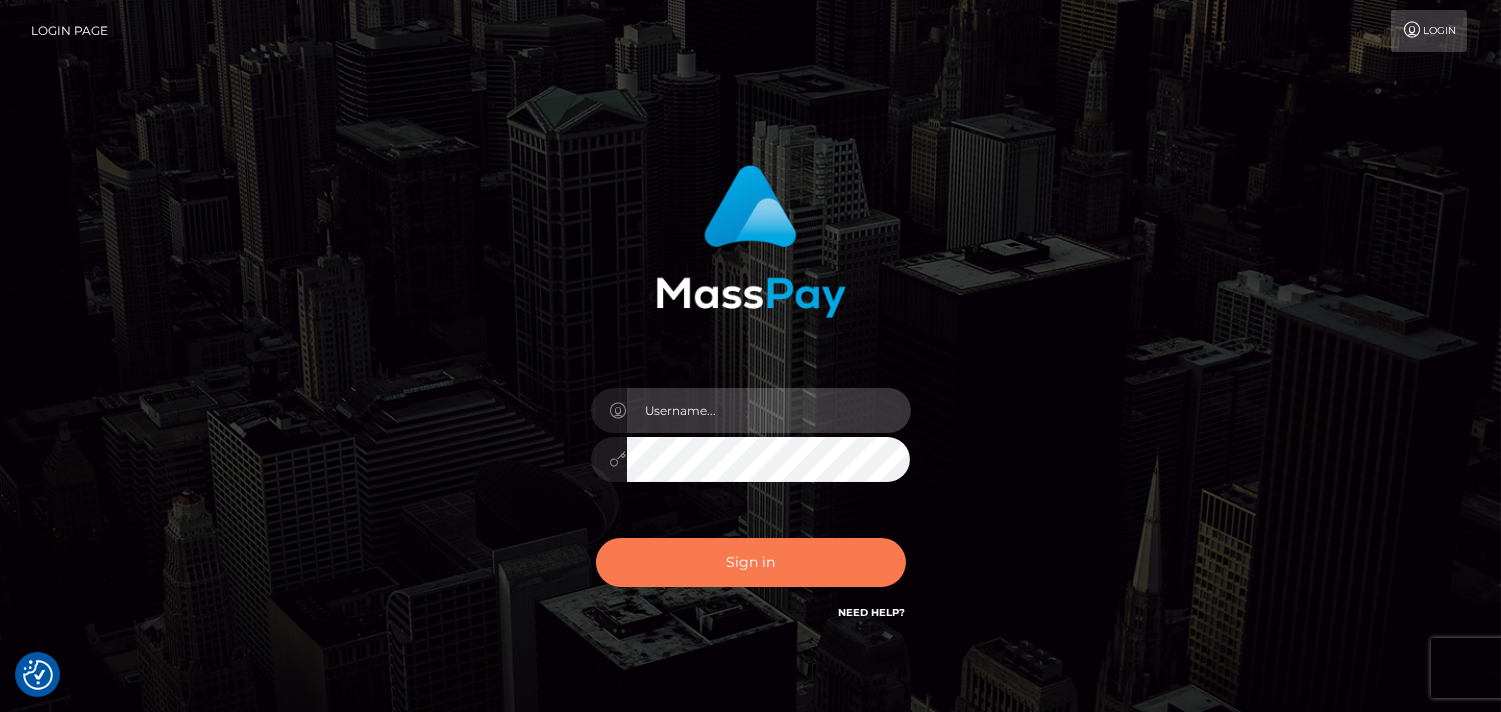 type on "Pk.es" 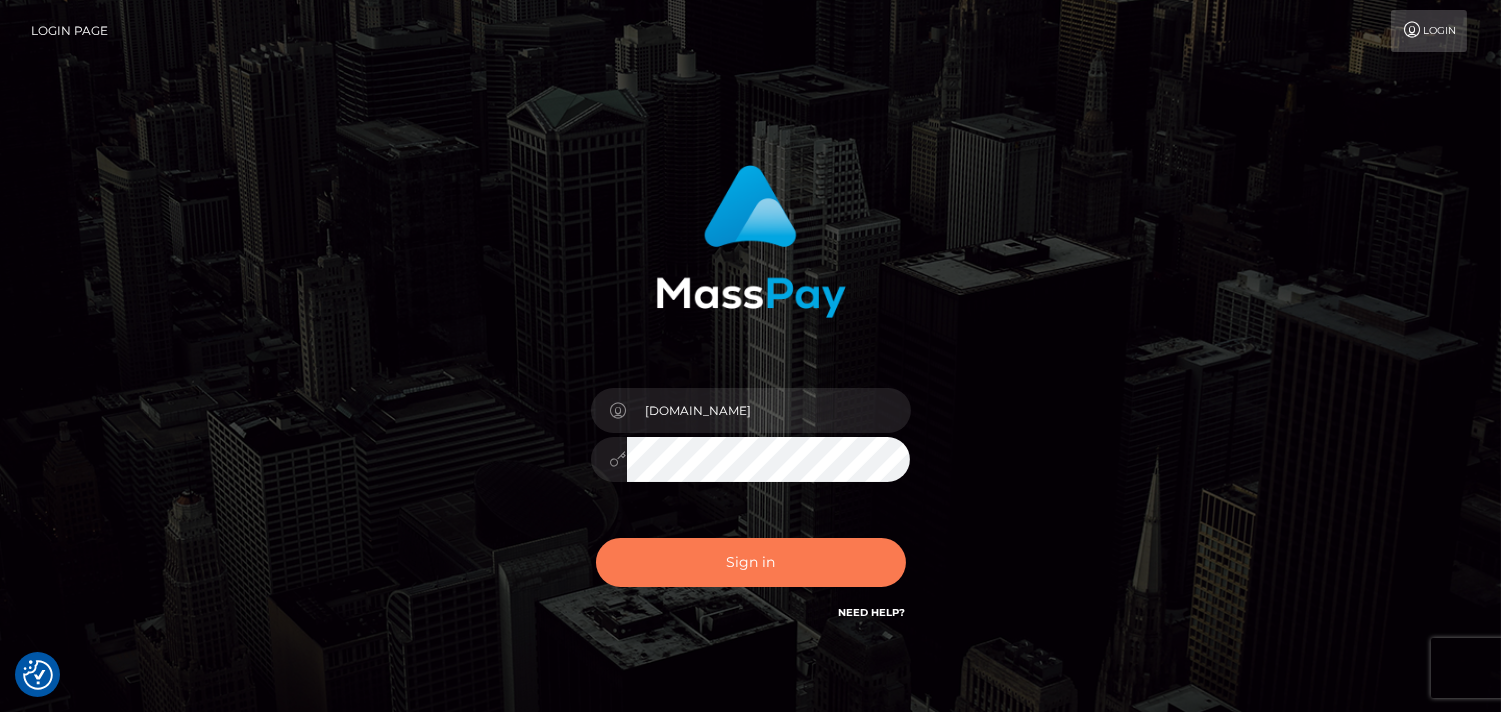 click on "Sign in" at bounding box center (751, 562) 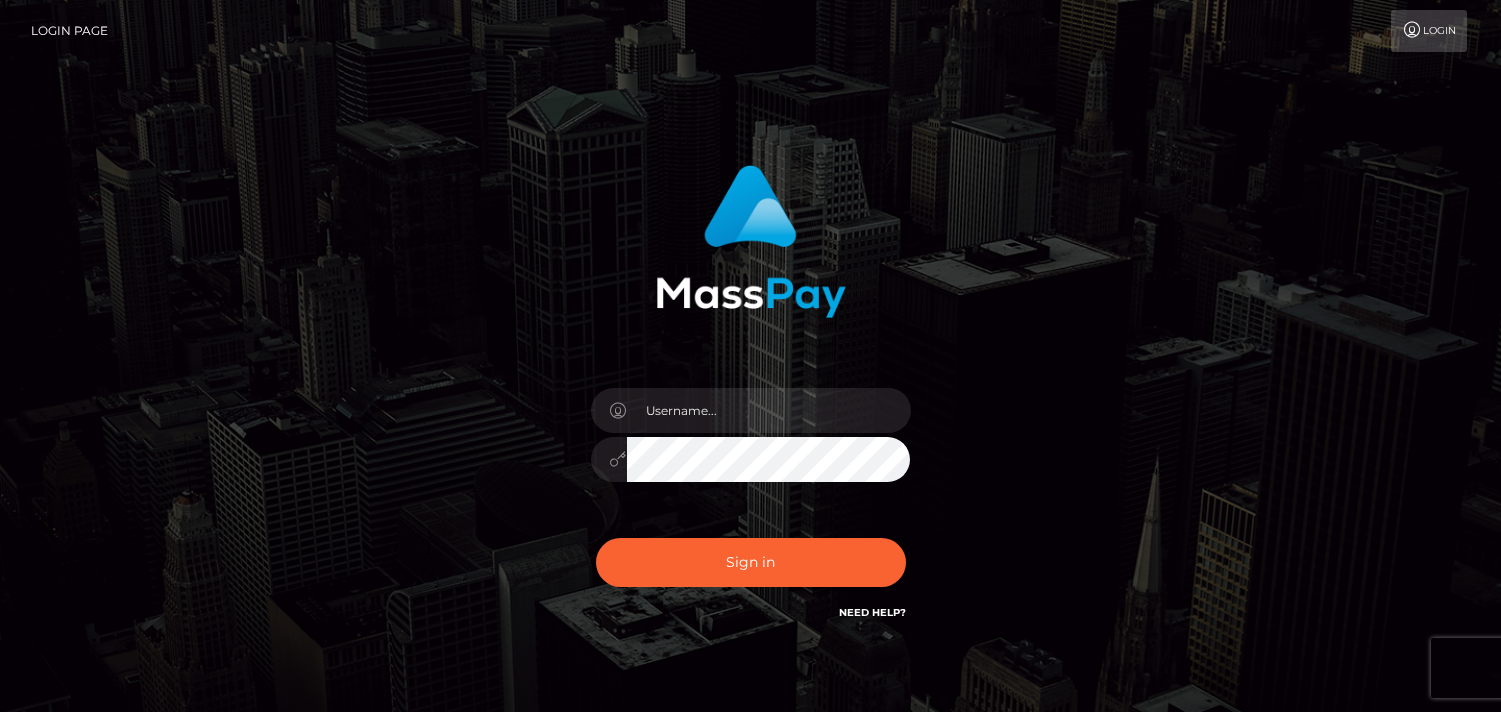 scroll, scrollTop: 0, scrollLeft: 0, axis: both 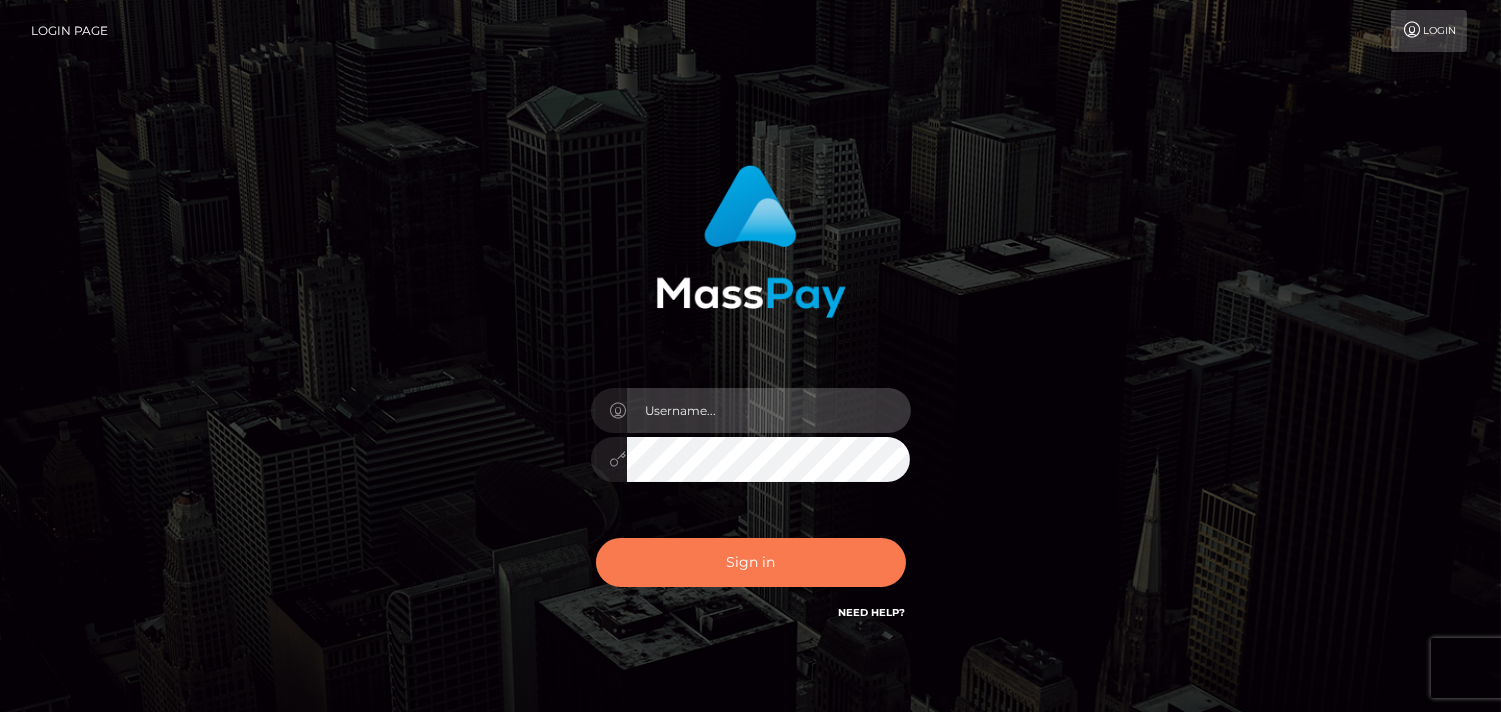 type on "[DOMAIN_NAME]" 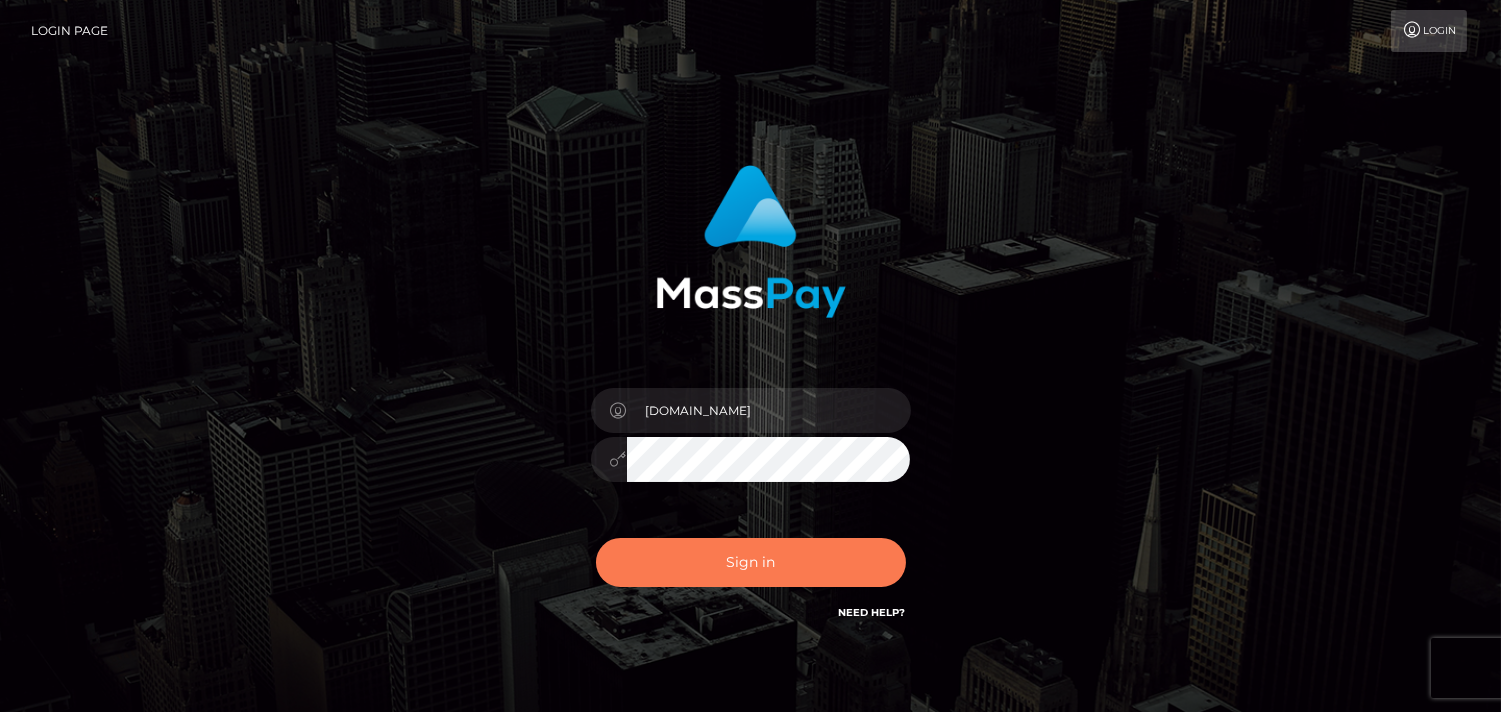 click on "Sign in" at bounding box center [751, 562] 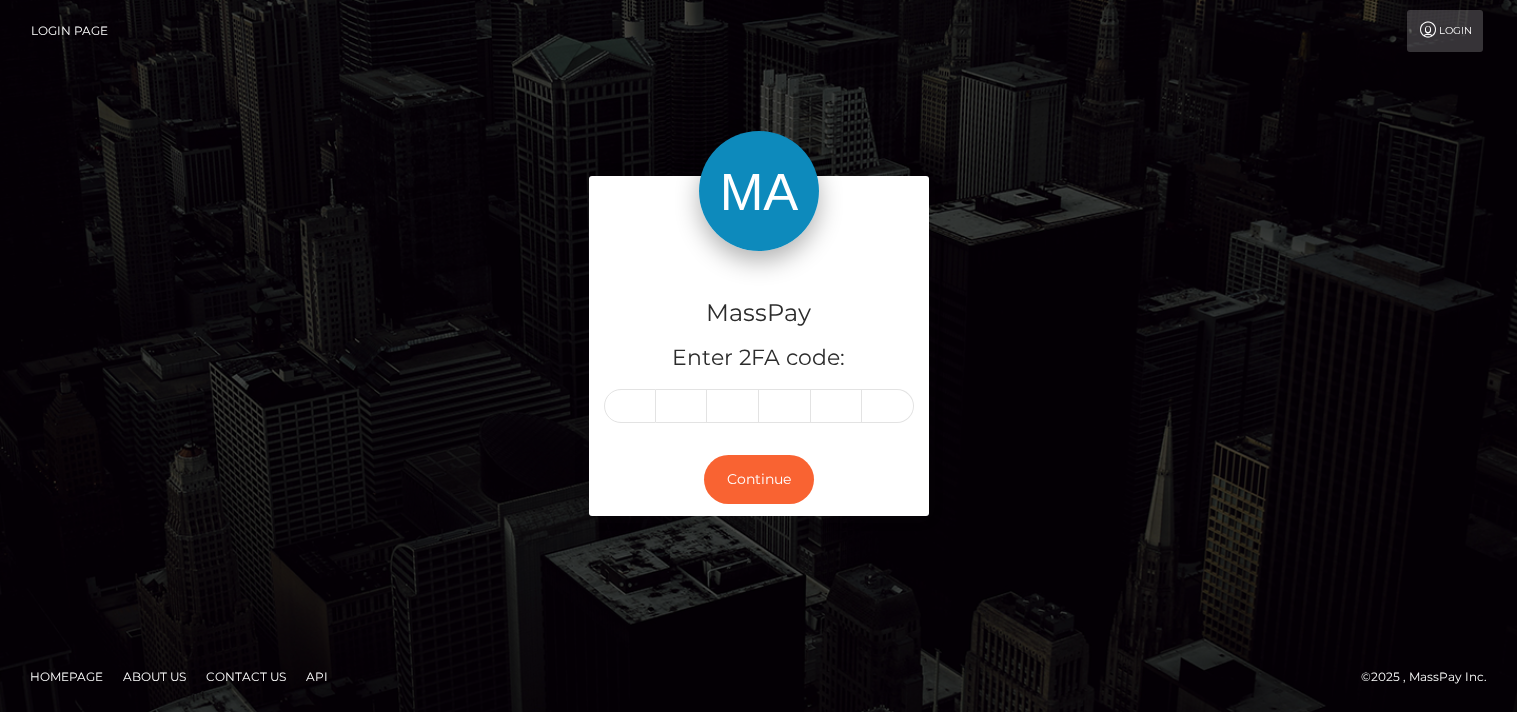 scroll, scrollTop: 0, scrollLeft: 0, axis: both 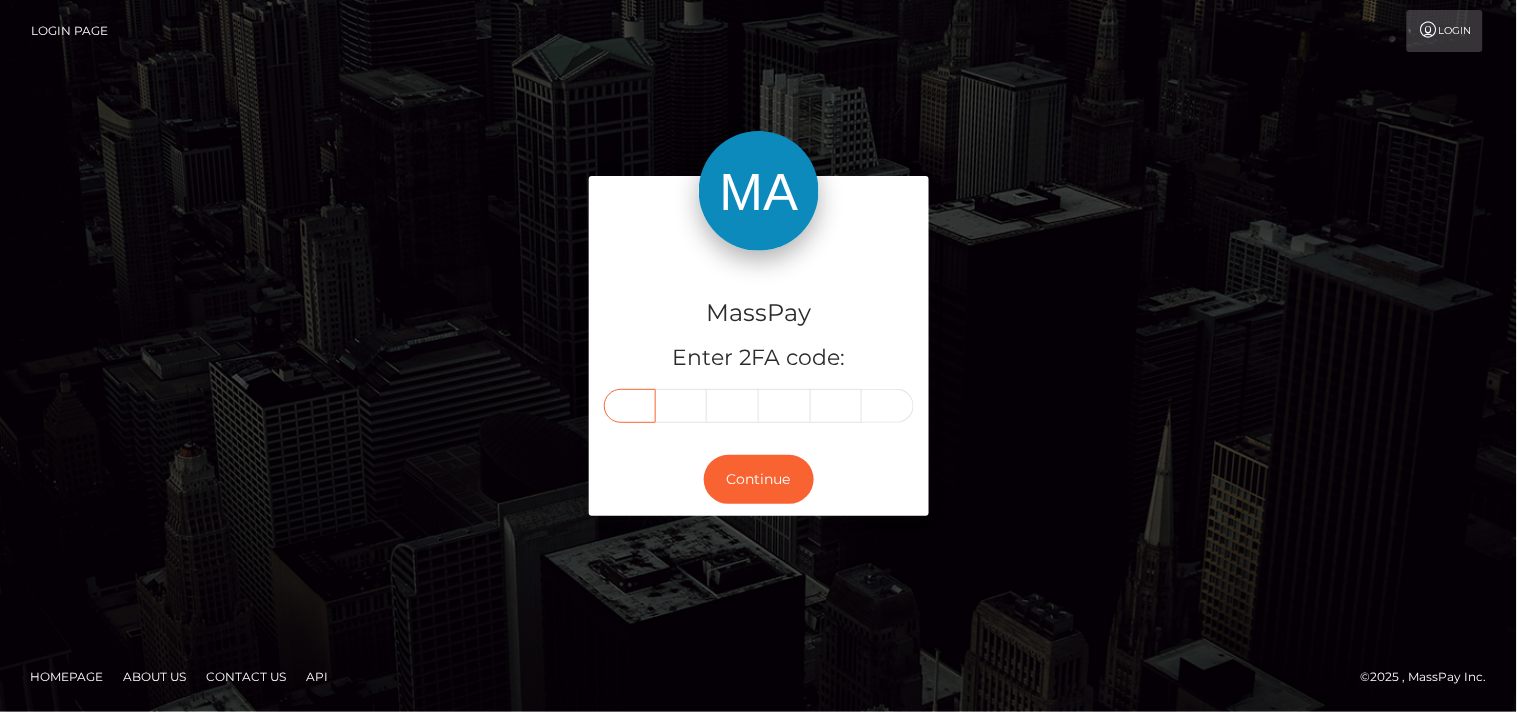 click at bounding box center (630, 406) 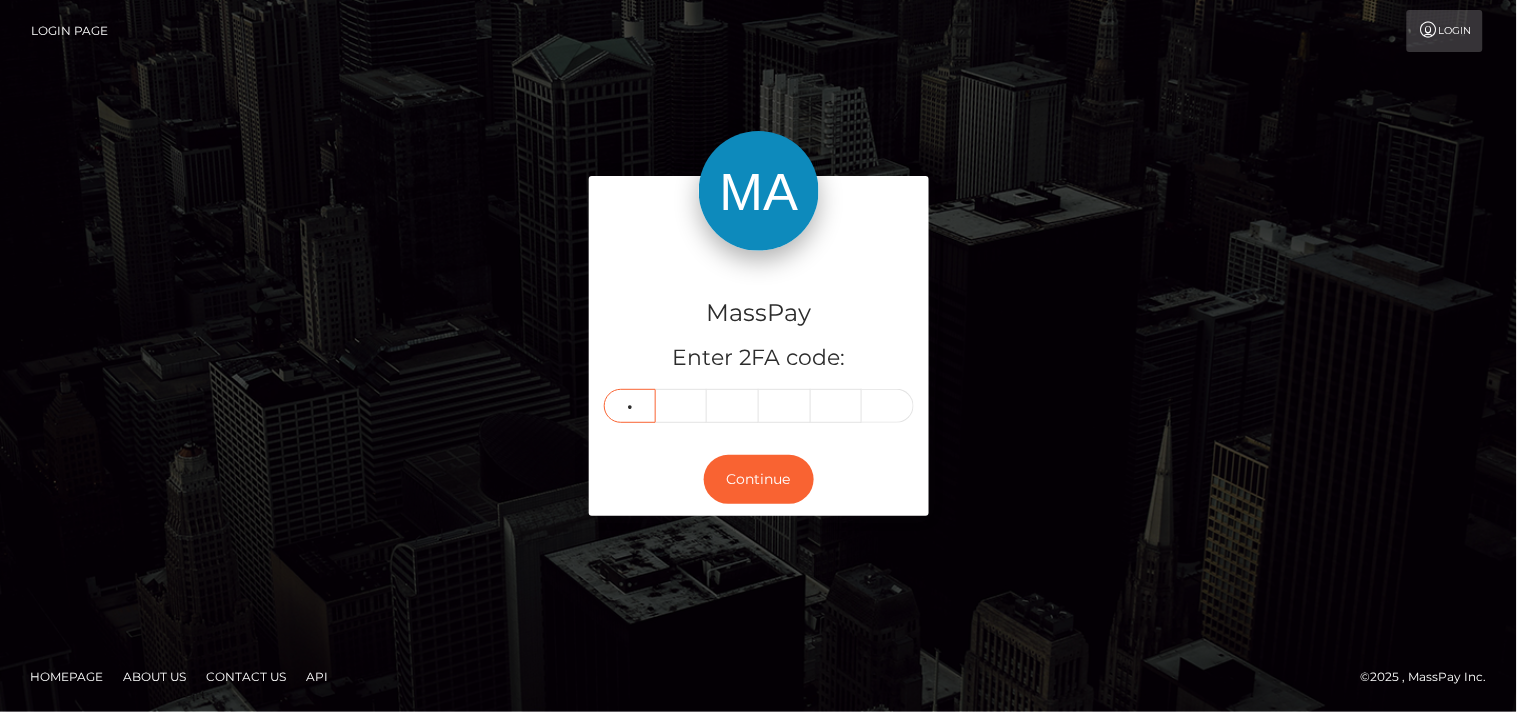 type on "3" 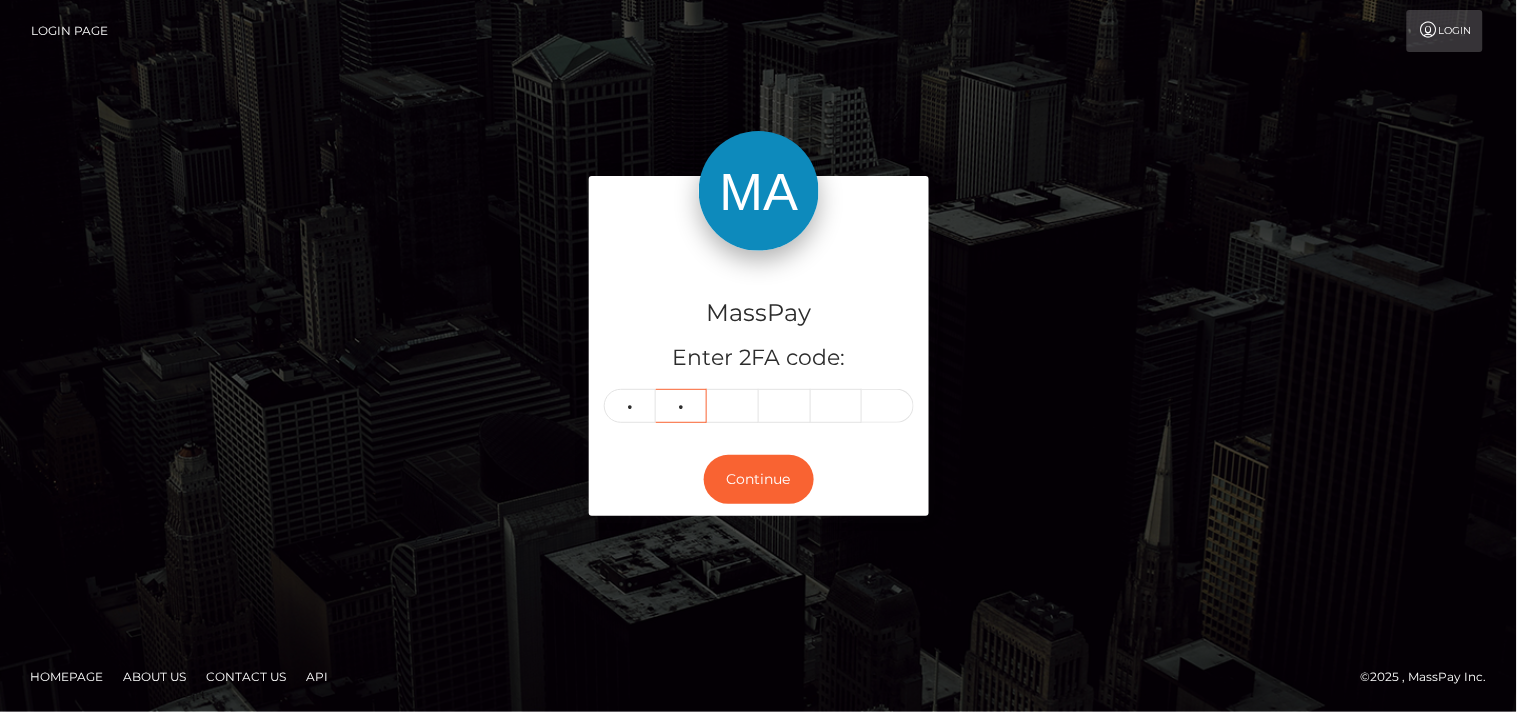 type on "7" 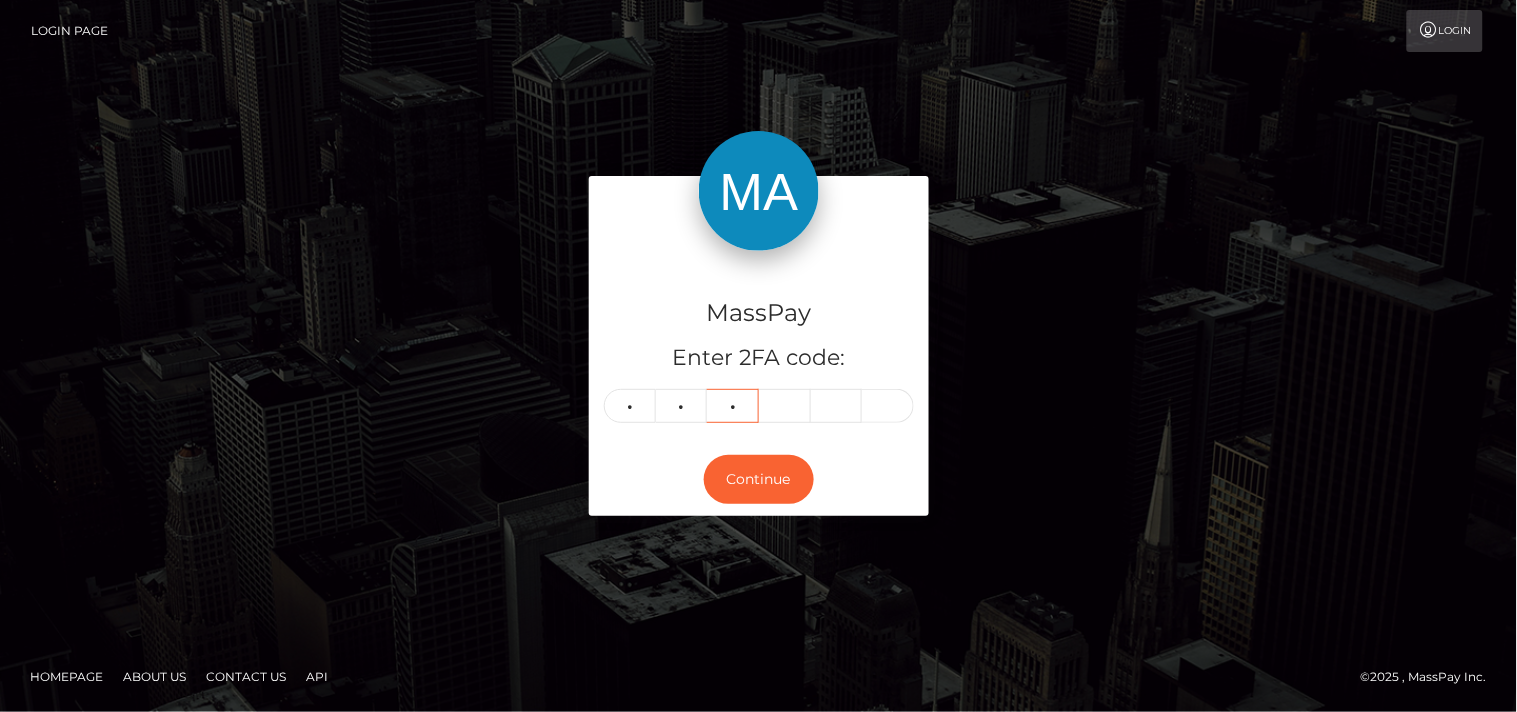 type on "1" 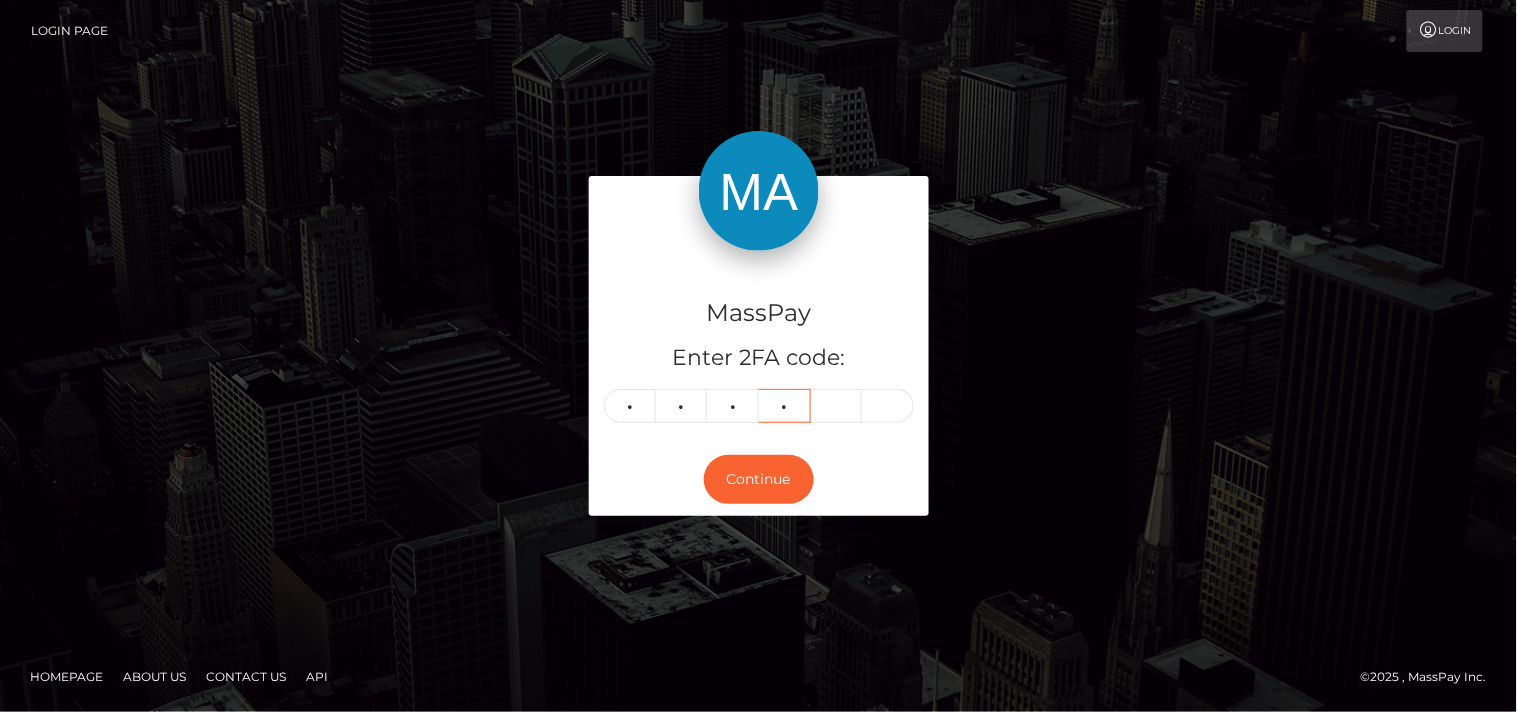 type on "5" 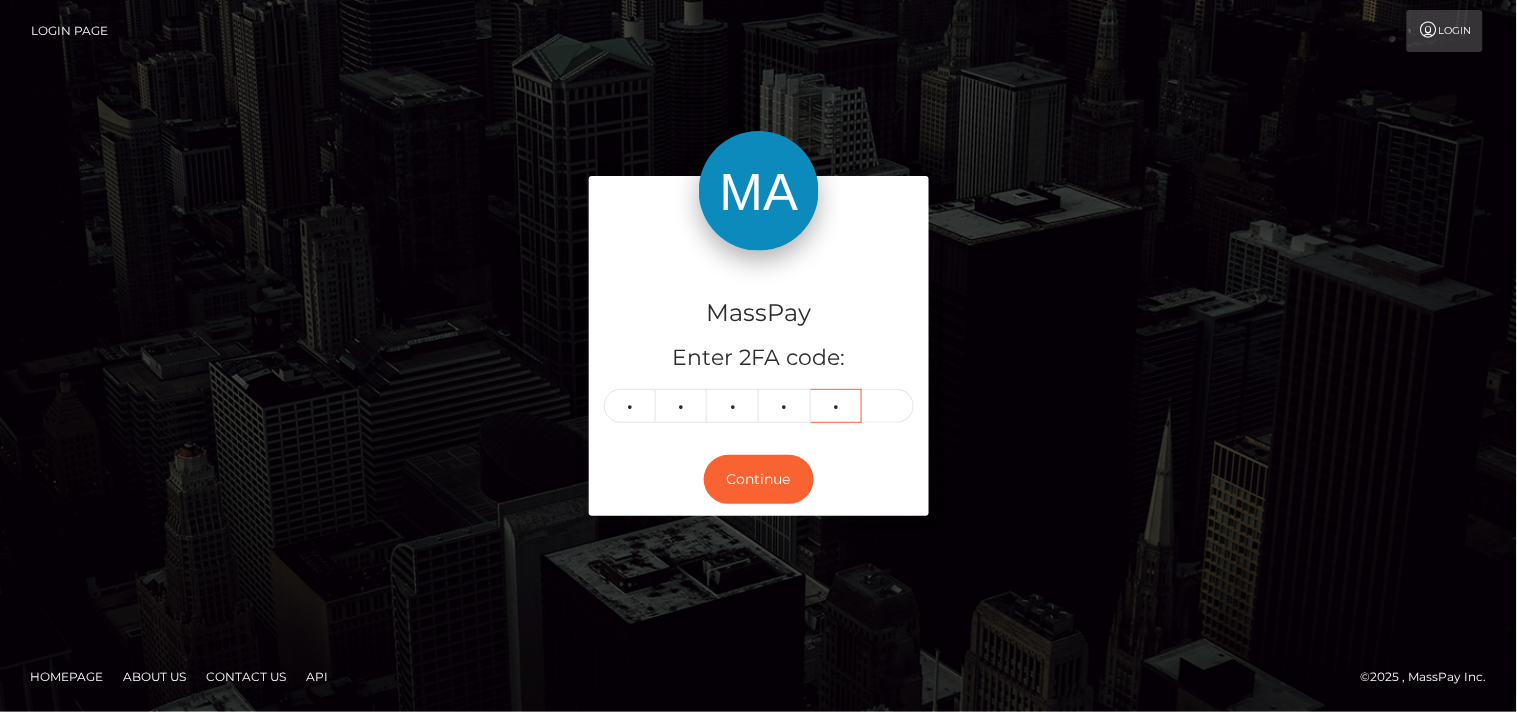 type on "2" 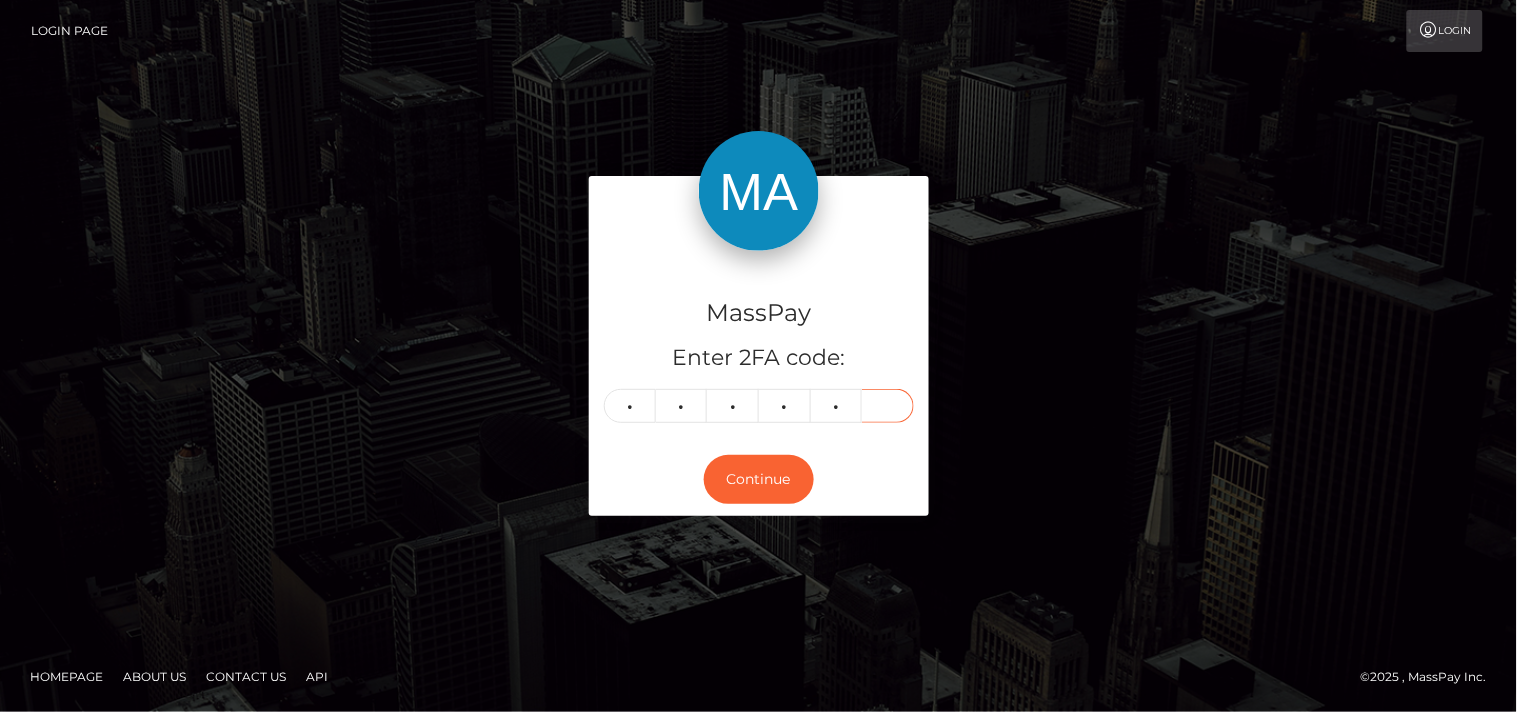 type on "4" 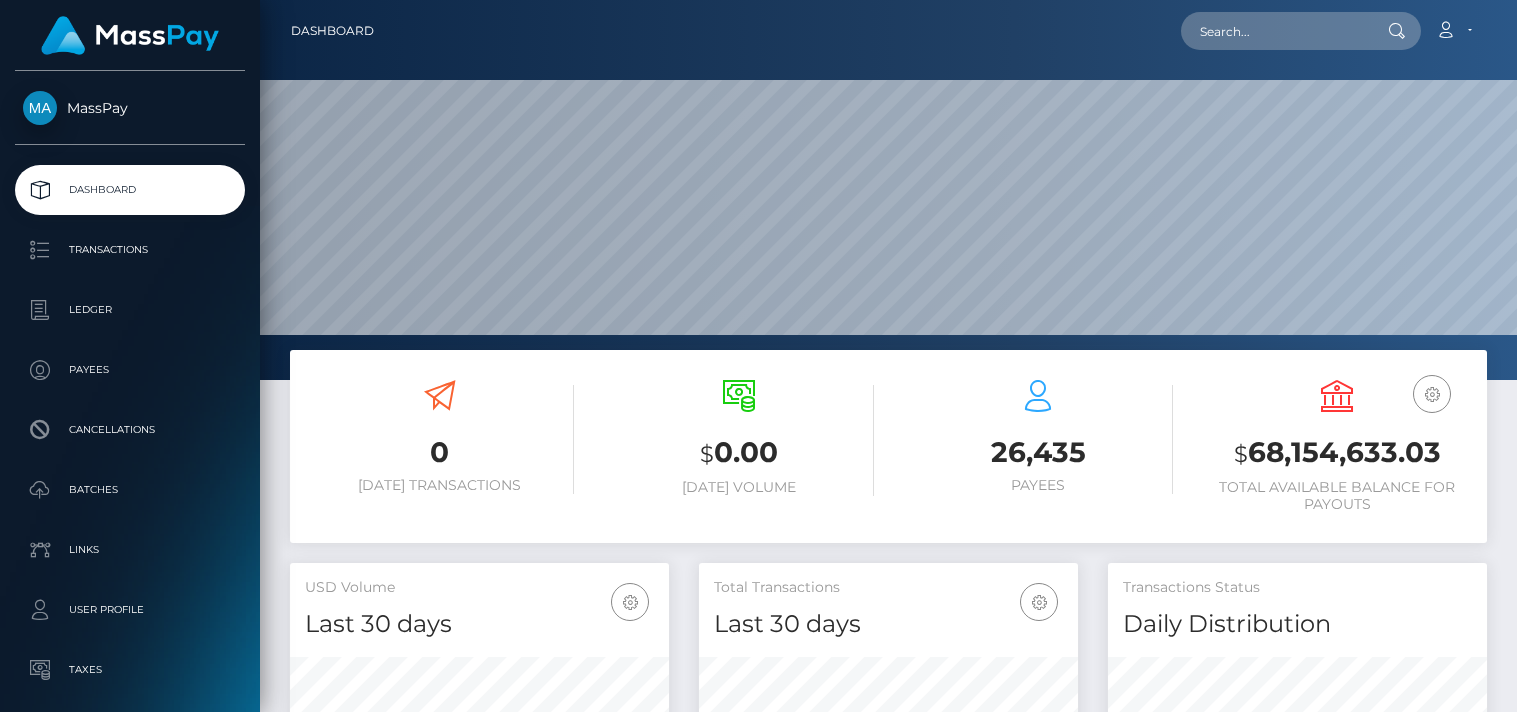 scroll, scrollTop: 0, scrollLeft: 0, axis: both 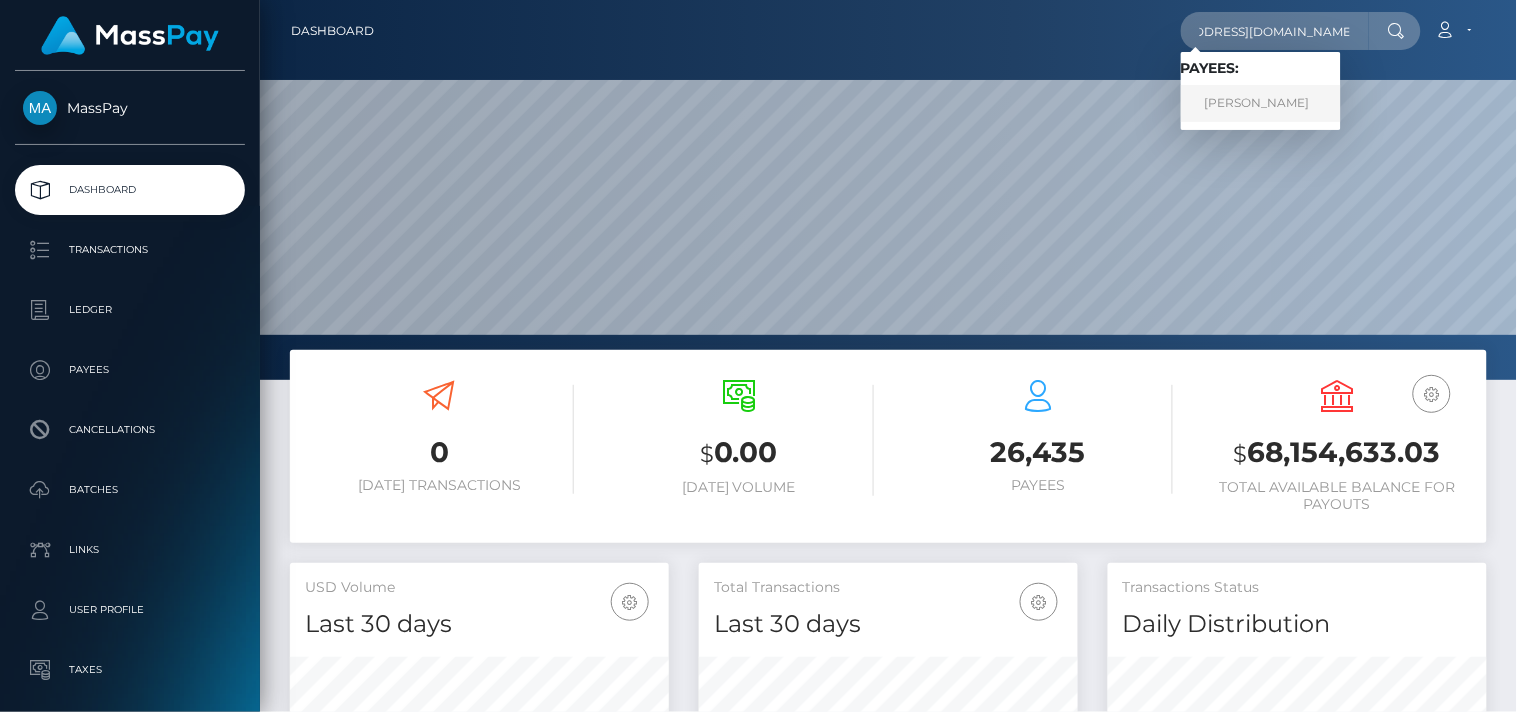 type on "[EMAIL_ADDRESS][DOMAIN_NAME]" 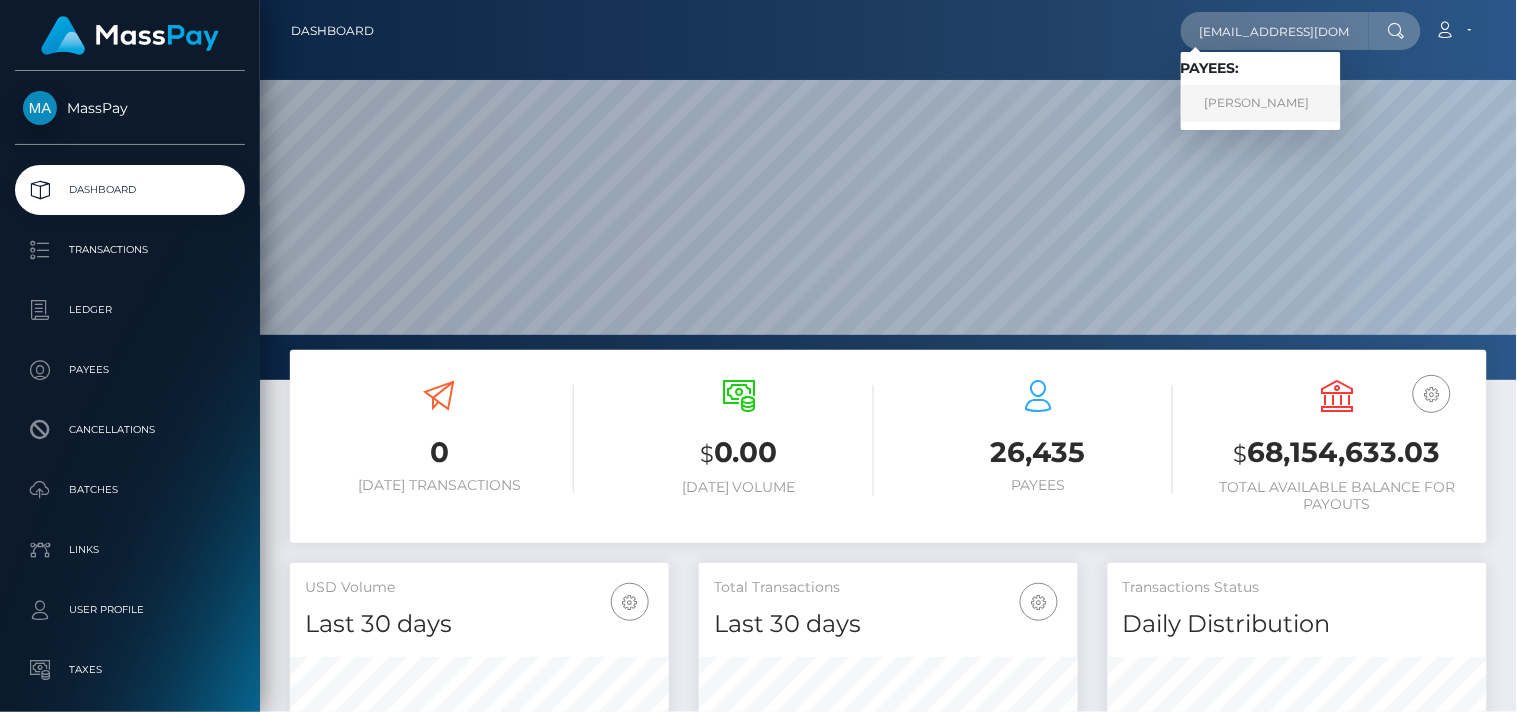 click on "Judith  Gschwandtl" at bounding box center (1261, 103) 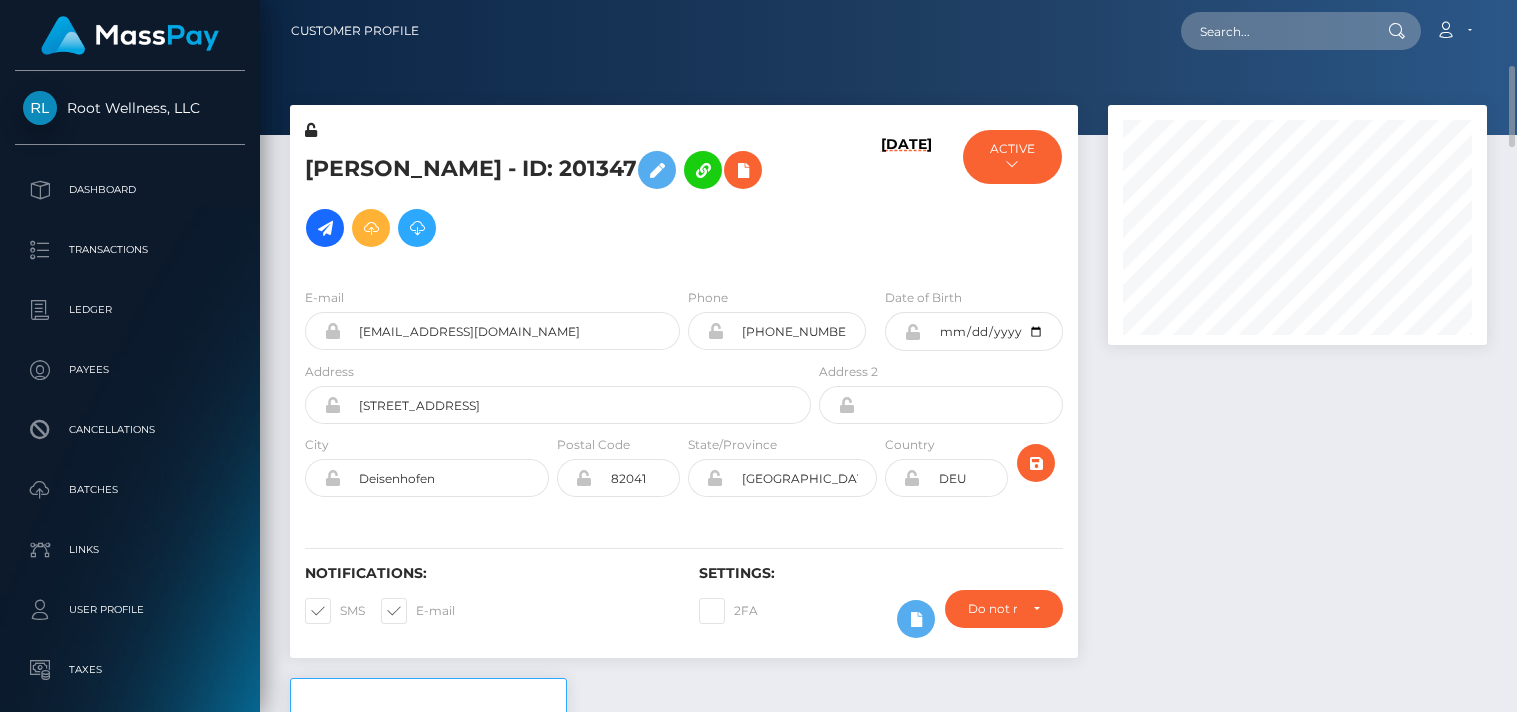 scroll, scrollTop: 0, scrollLeft: 0, axis: both 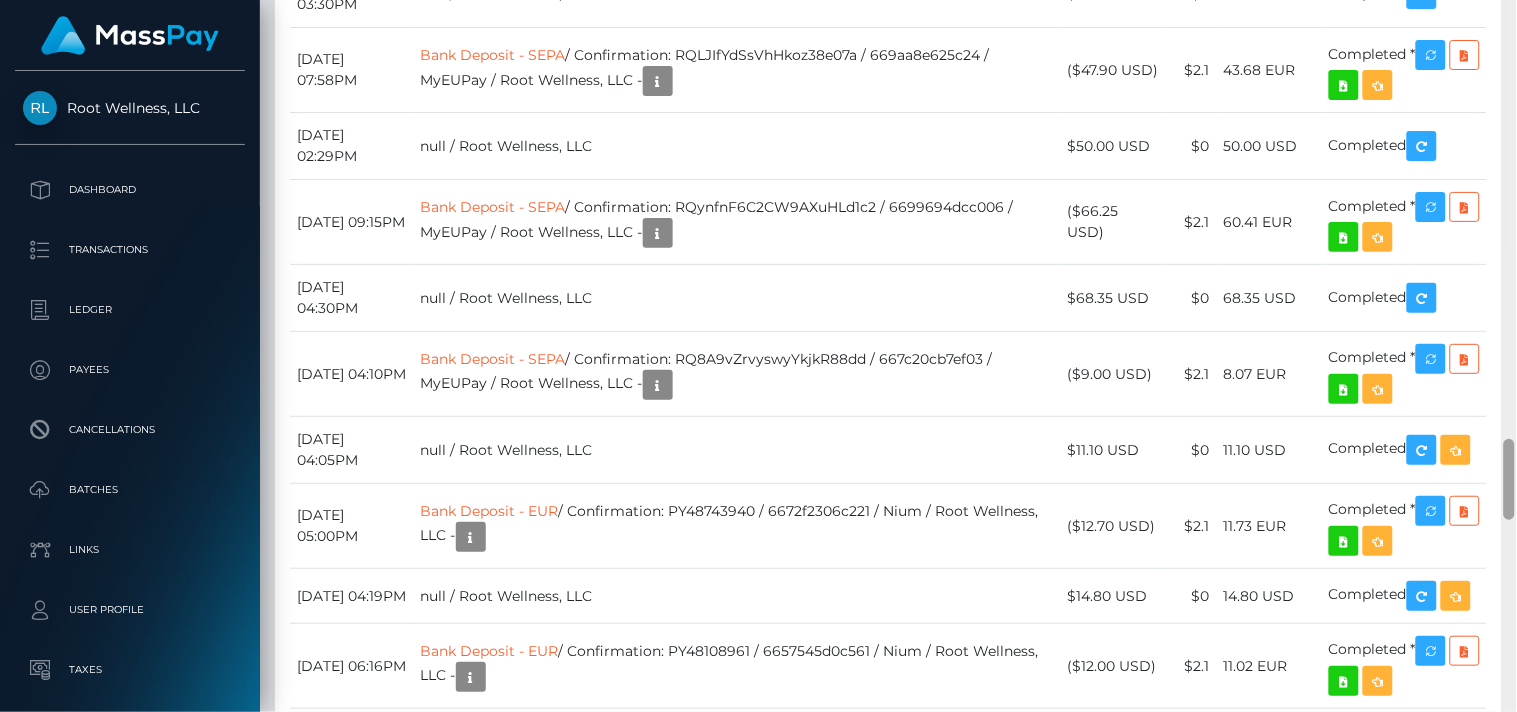 drag, startPoint x: 1510, startPoint y: 73, endPoint x: 1510, endPoint y: 468, distance: 395 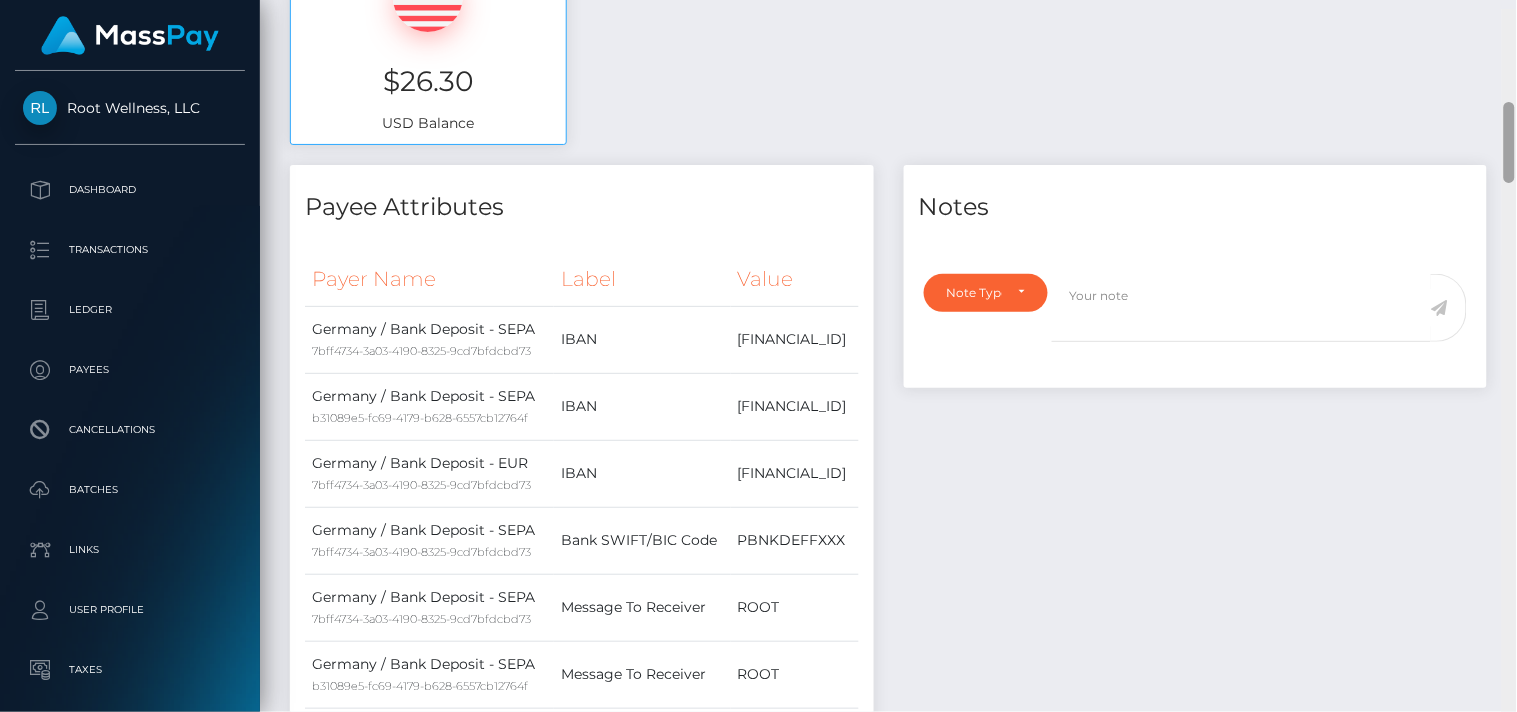 scroll, scrollTop: 825, scrollLeft: 0, axis: vertical 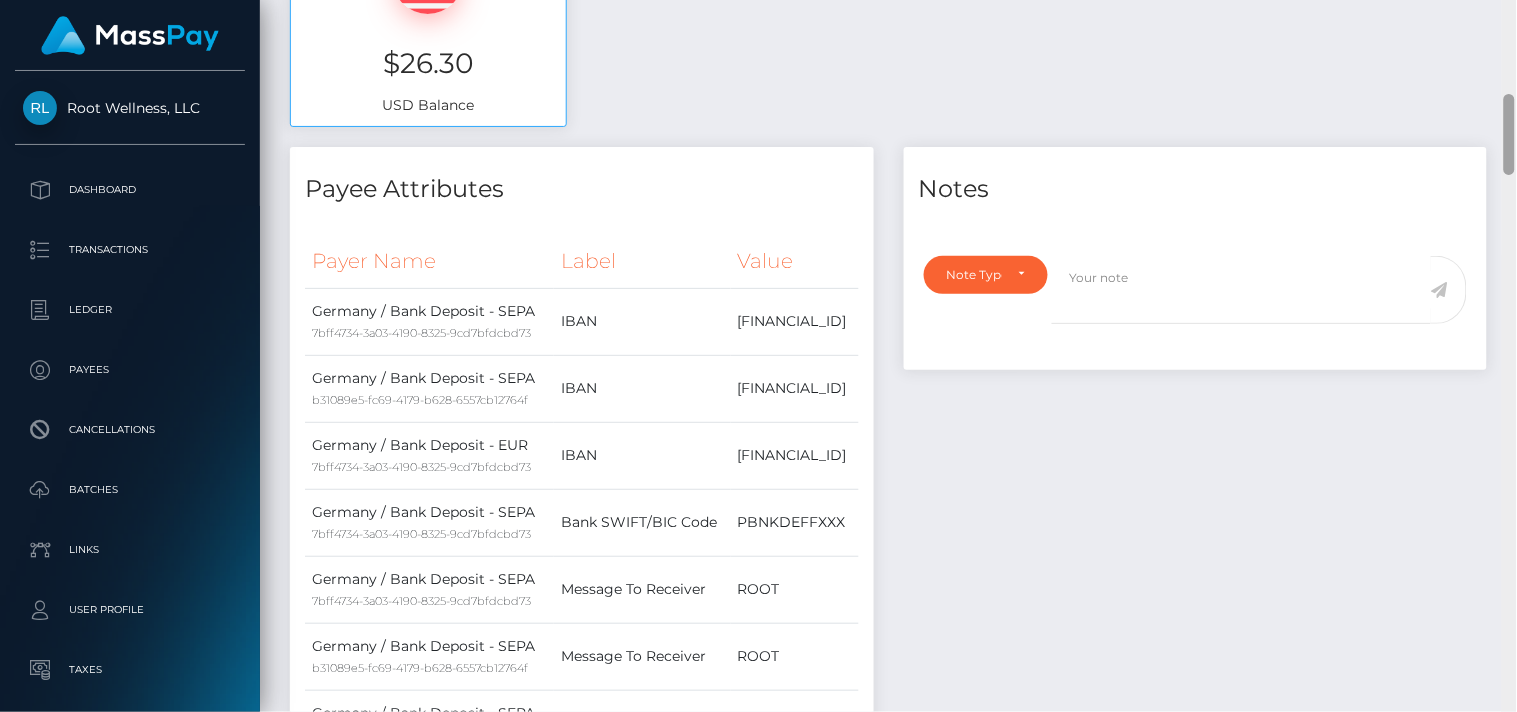 drag, startPoint x: 1510, startPoint y: 468, endPoint x: 1508, endPoint y: 123, distance: 345.0058 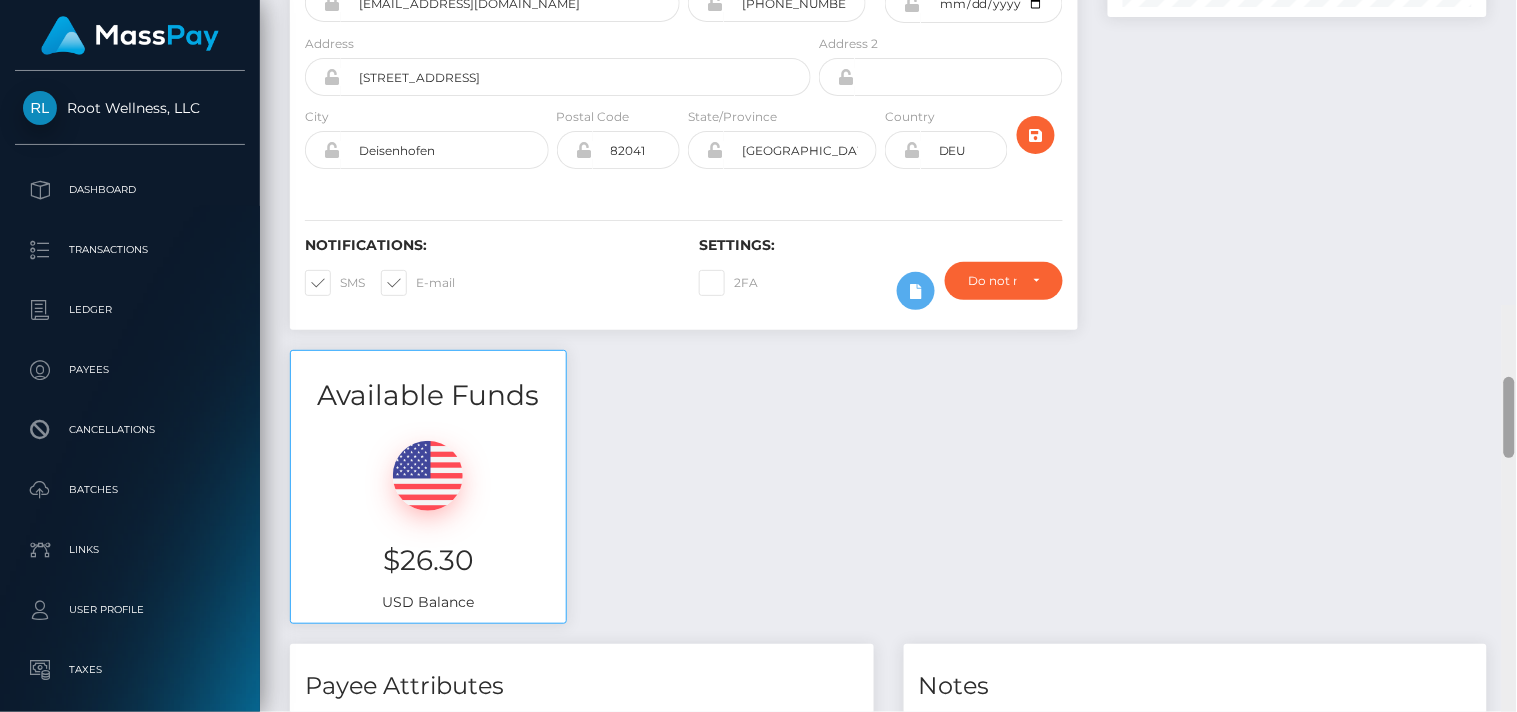 scroll, scrollTop: 0, scrollLeft: 0, axis: both 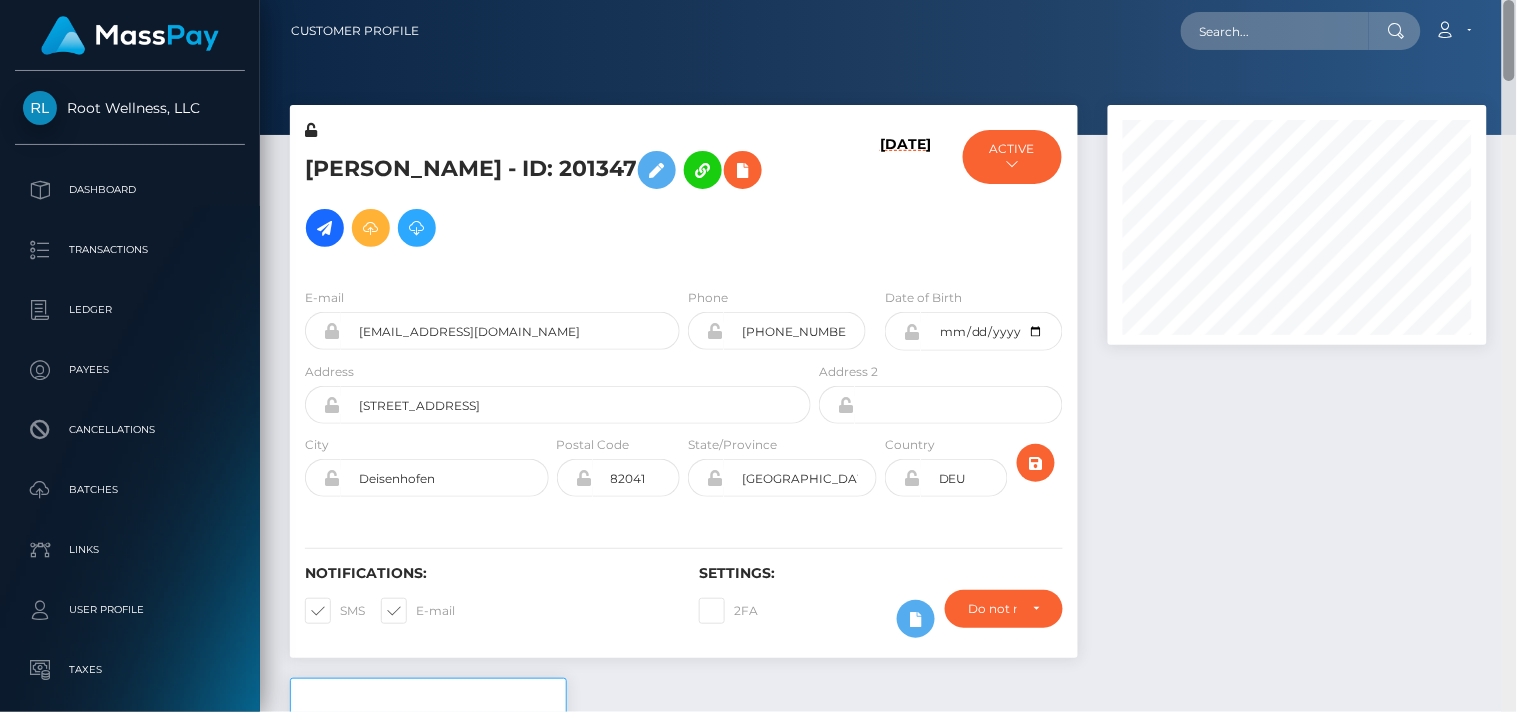 drag, startPoint x: 1510, startPoint y: 153, endPoint x: 1515, endPoint y: 33, distance: 120.10412 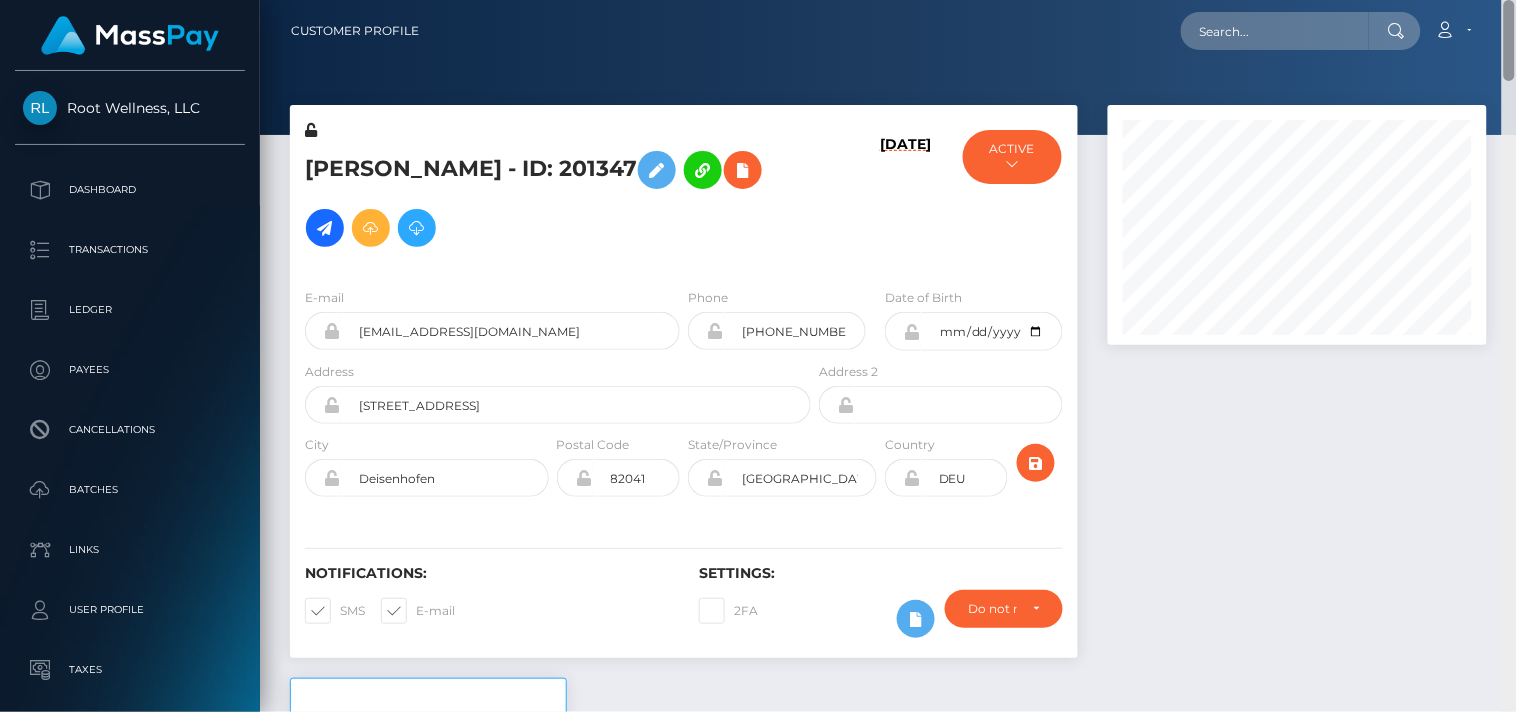 click on "Customer Profile
Loading...
Loading..." at bounding box center (888, 356) 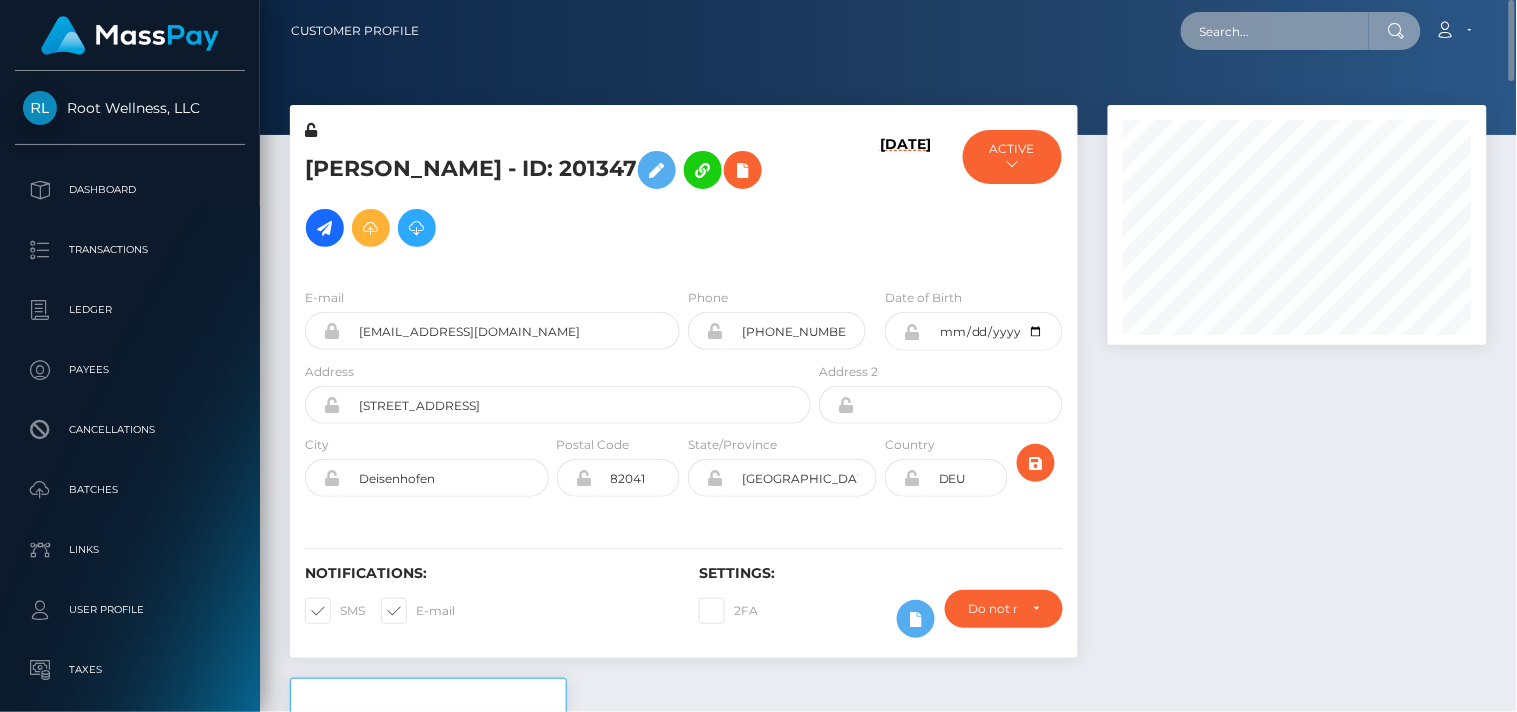 click at bounding box center [1275, 31] 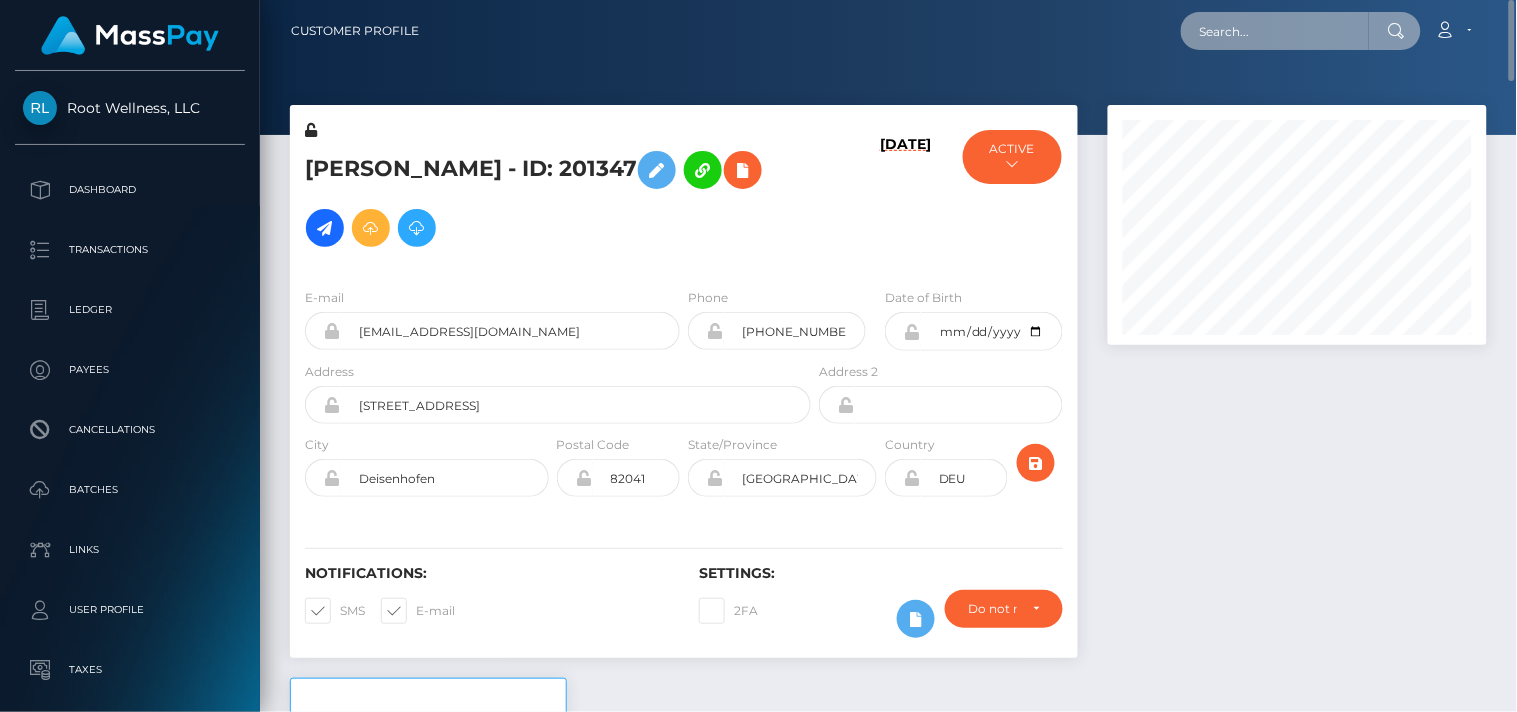 paste on "[EMAIL_ADDRESS][DOMAIN_NAME]" 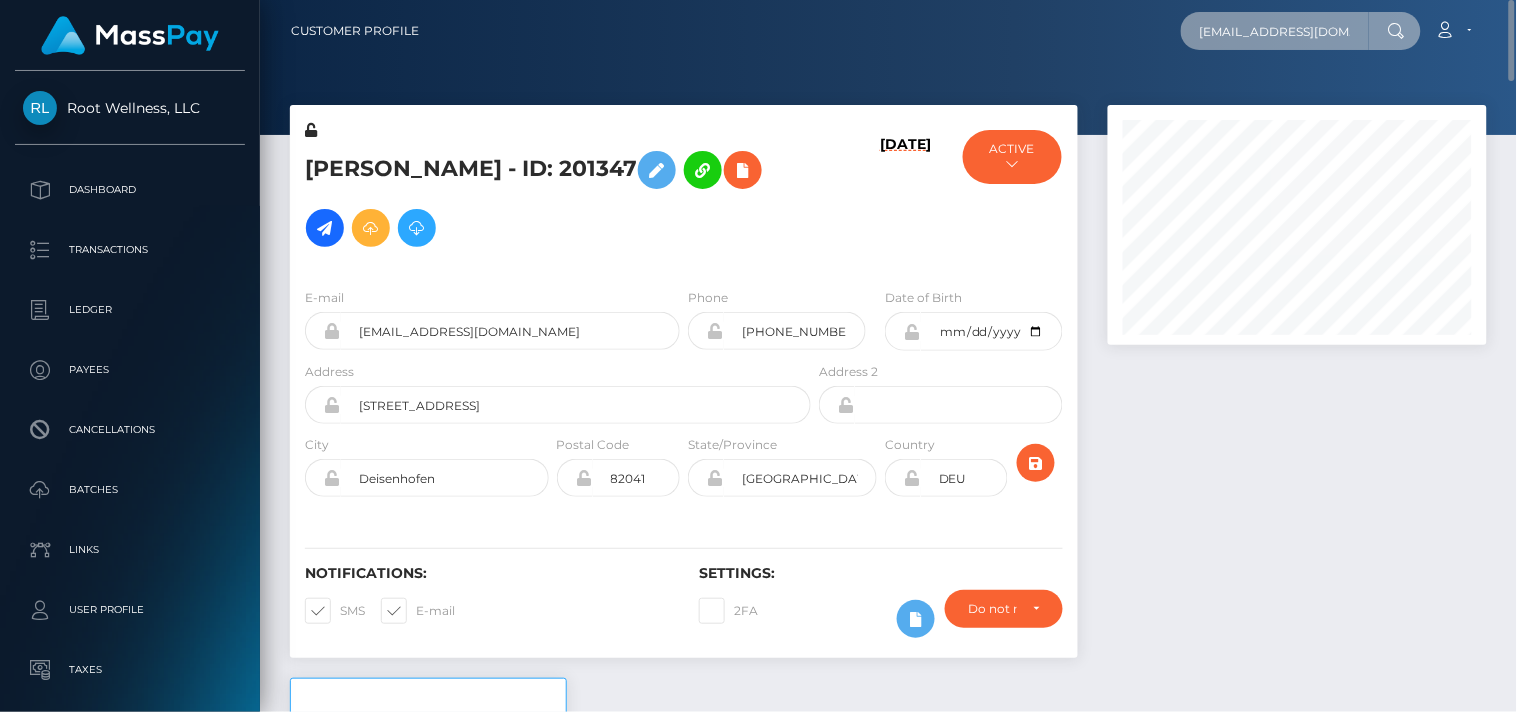 scroll, scrollTop: 0, scrollLeft: 18, axis: horizontal 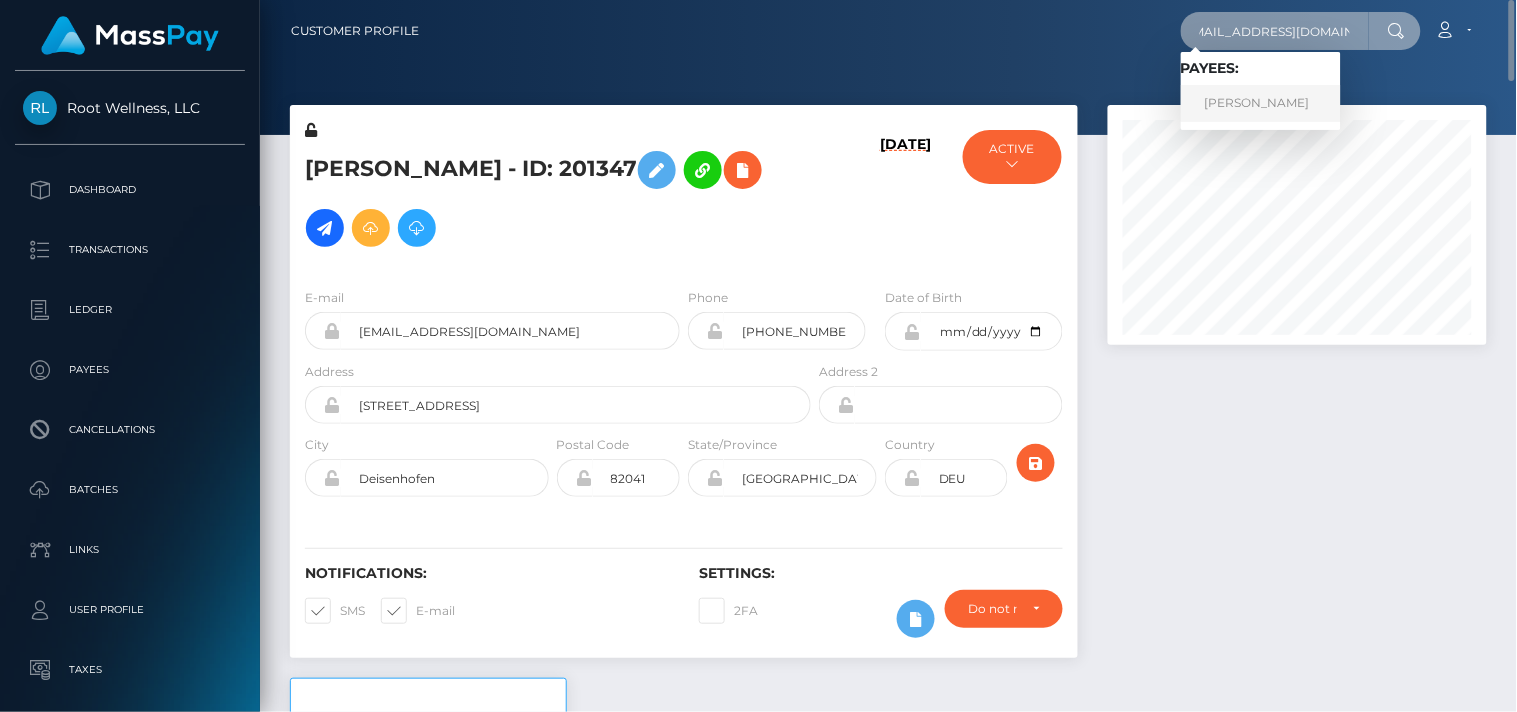 type on "[EMAIL_ADDRESS][DOMAIN_NAME]" 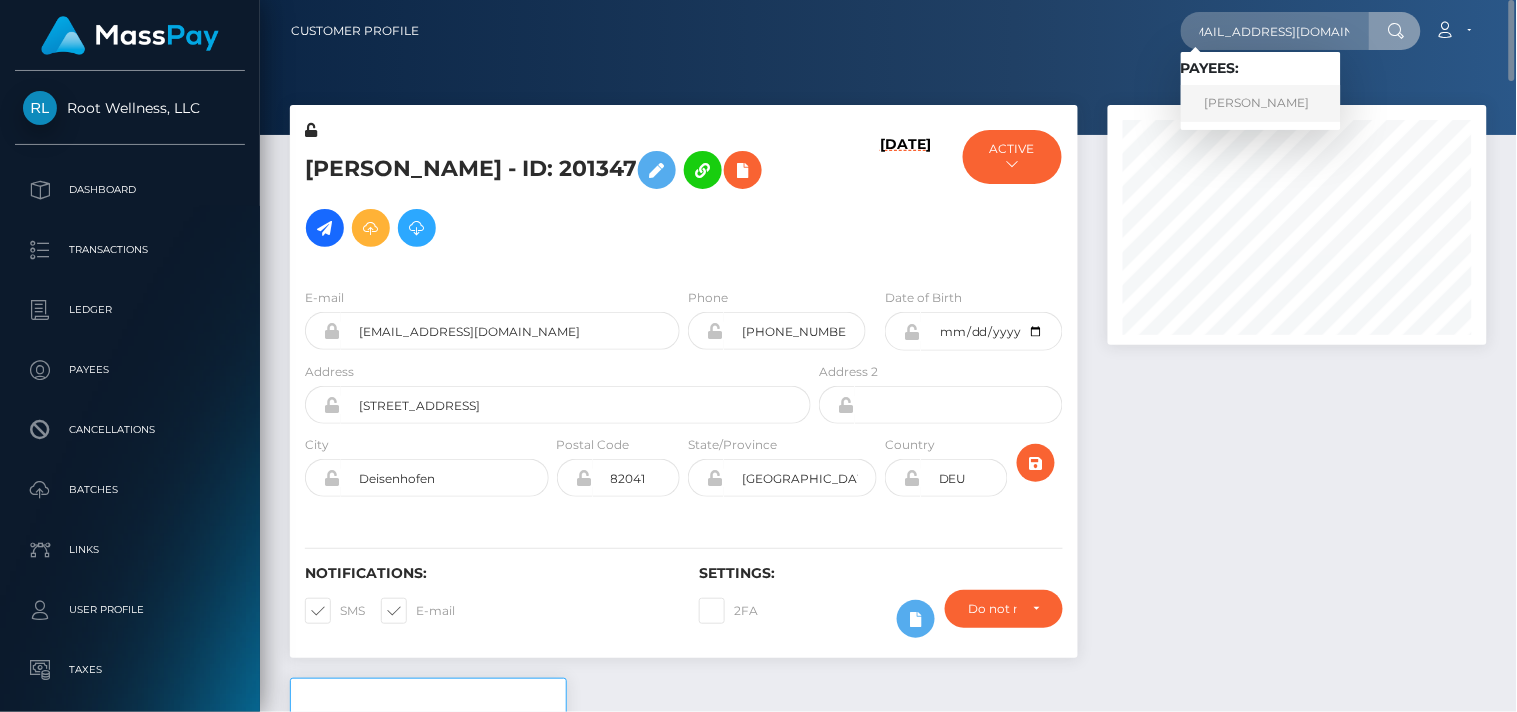 scroll, scrollTop: 0, scrollLeft: 0, axis: both 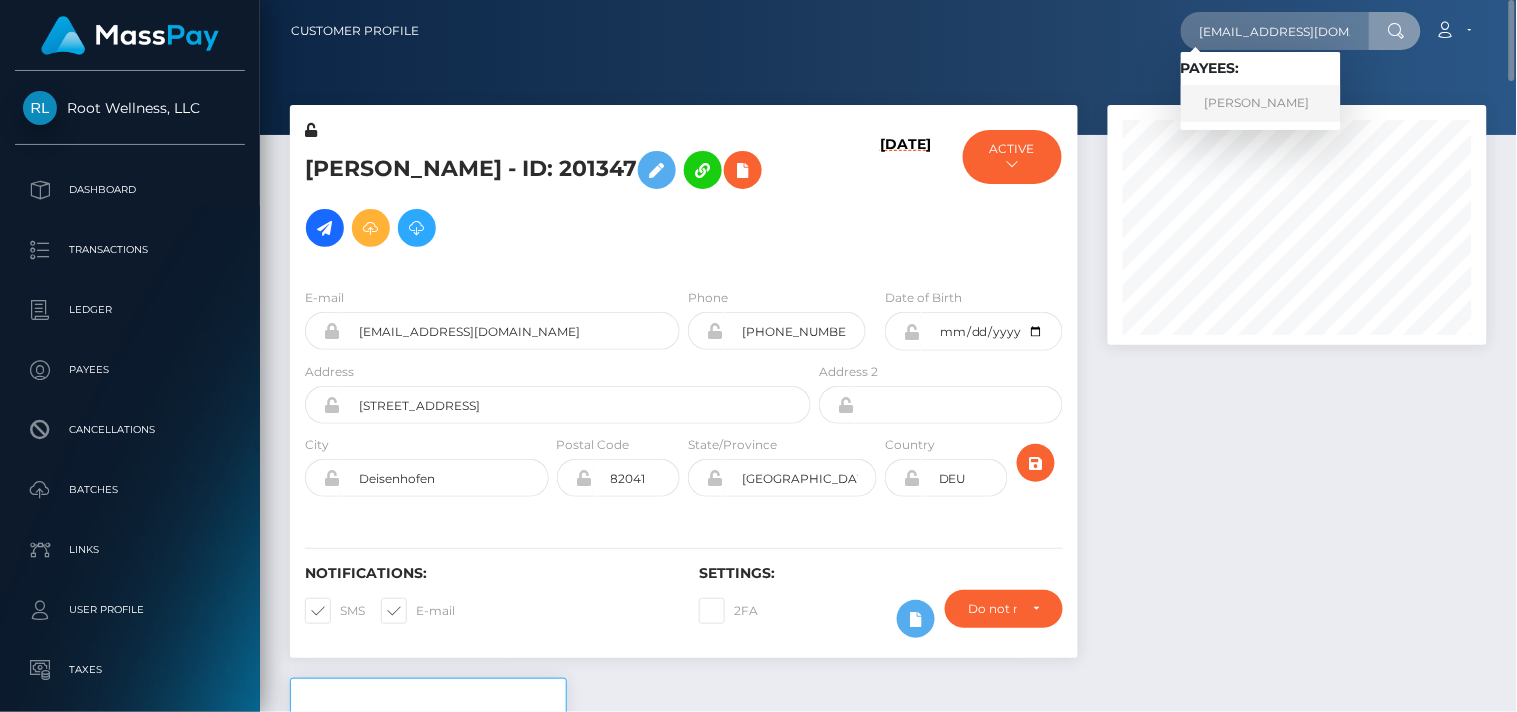 click on "[PERSON_NAME]" at bounding box center [1261, 103] 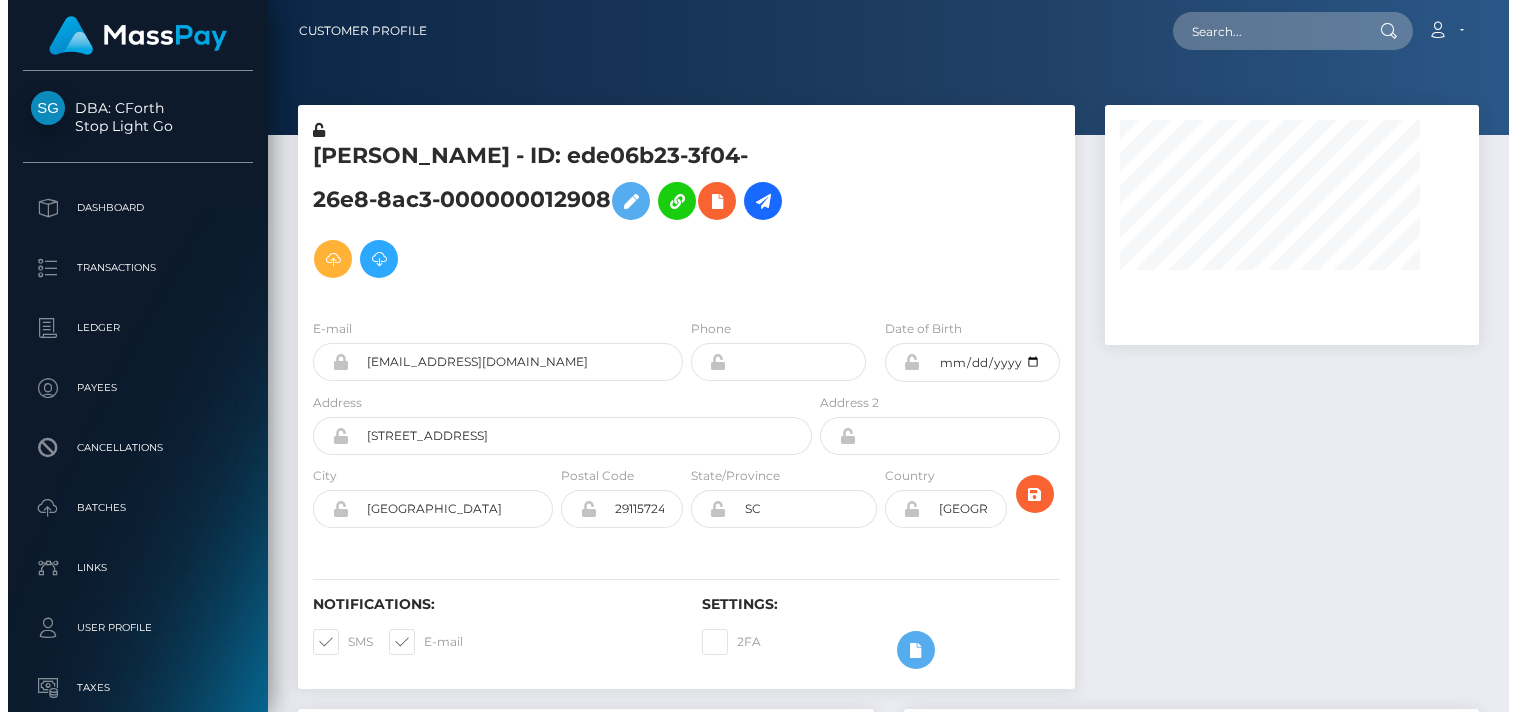 scroll, scrollTop: 0, scrollLeft: 0, axis: both 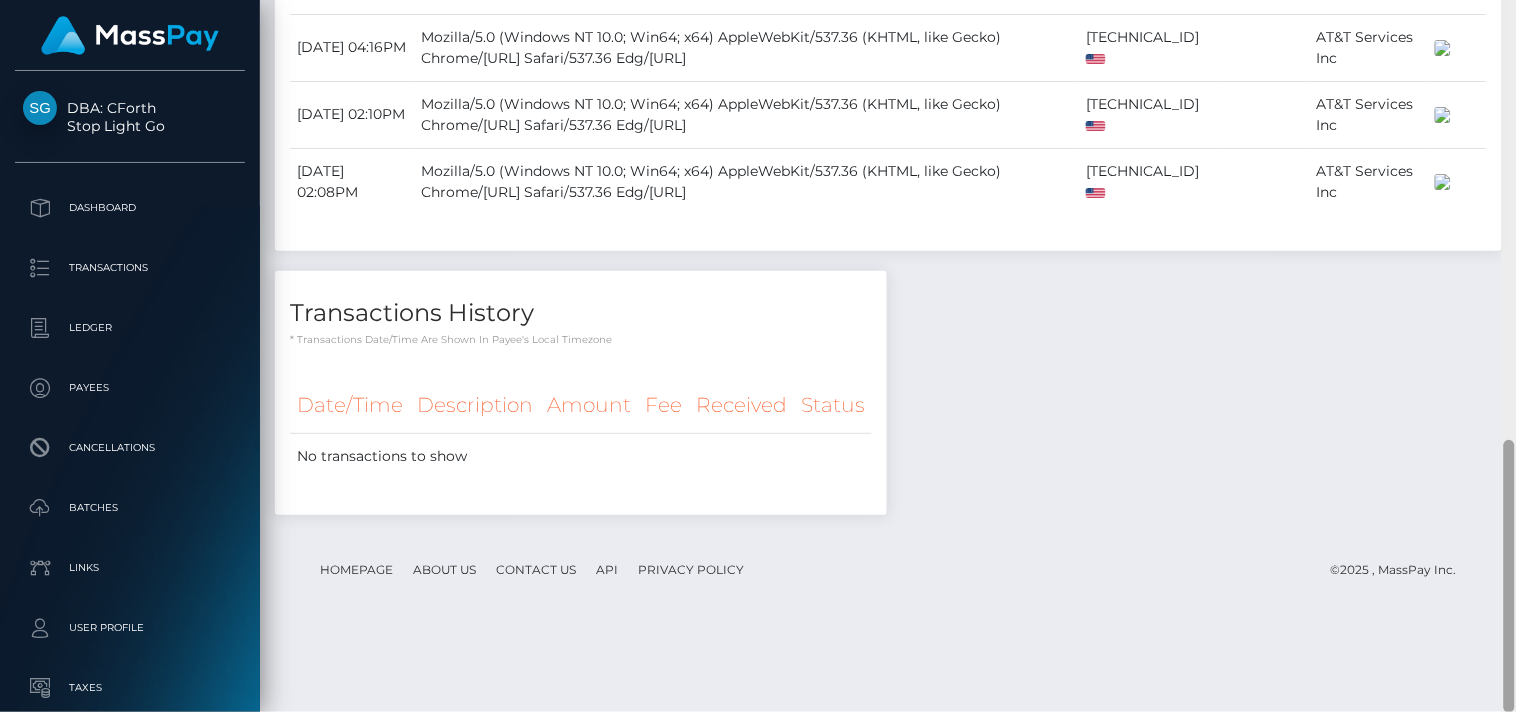 drag, startPoint x: 1512, startPoint y: 203, endPoint x: 1516, endPoint y: 518, distance: 315.0254 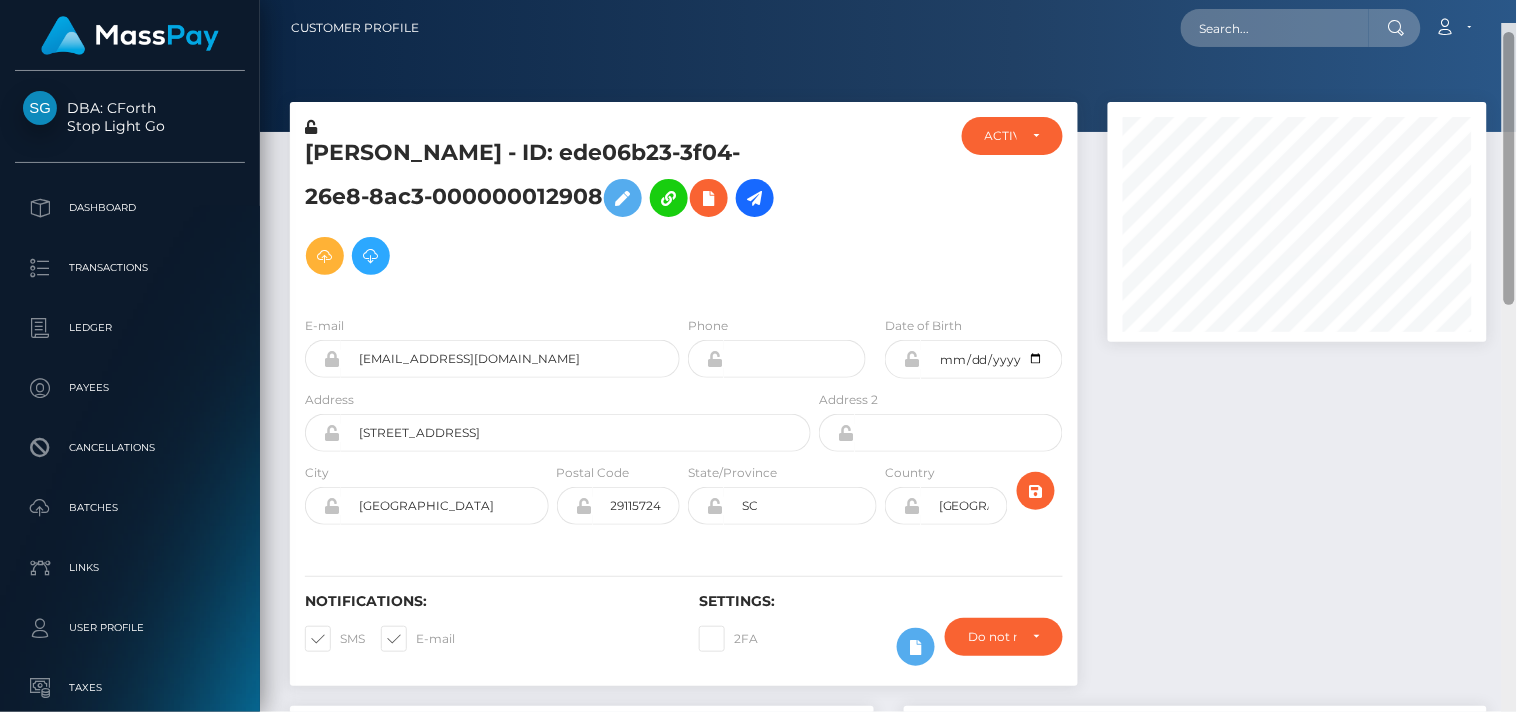 scroll, scrollTop: 0, scrollLeft: 0, axis: both 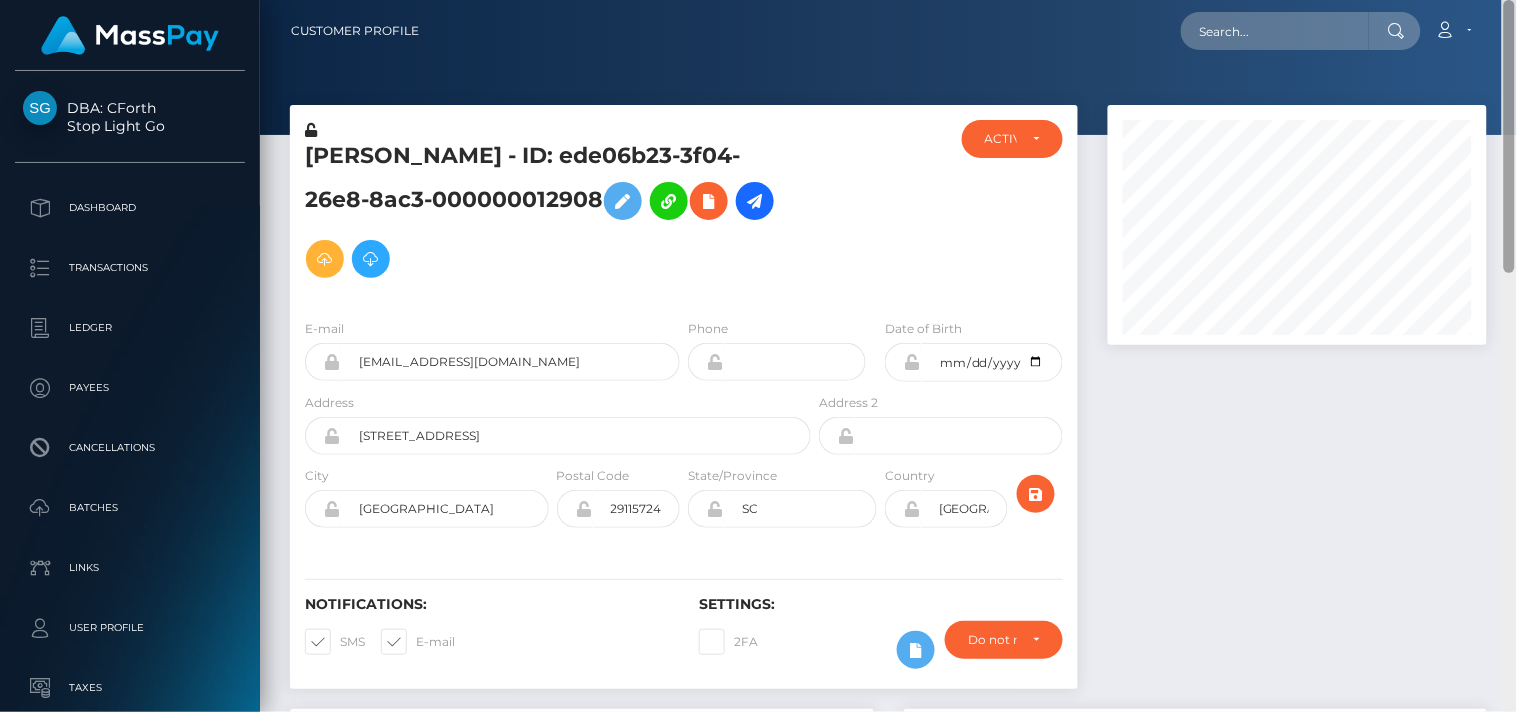 drag, startPoint x: 1507, startPoint y: 517, endPoint x: 1454, endPoint y: 75, distance: 445.16626 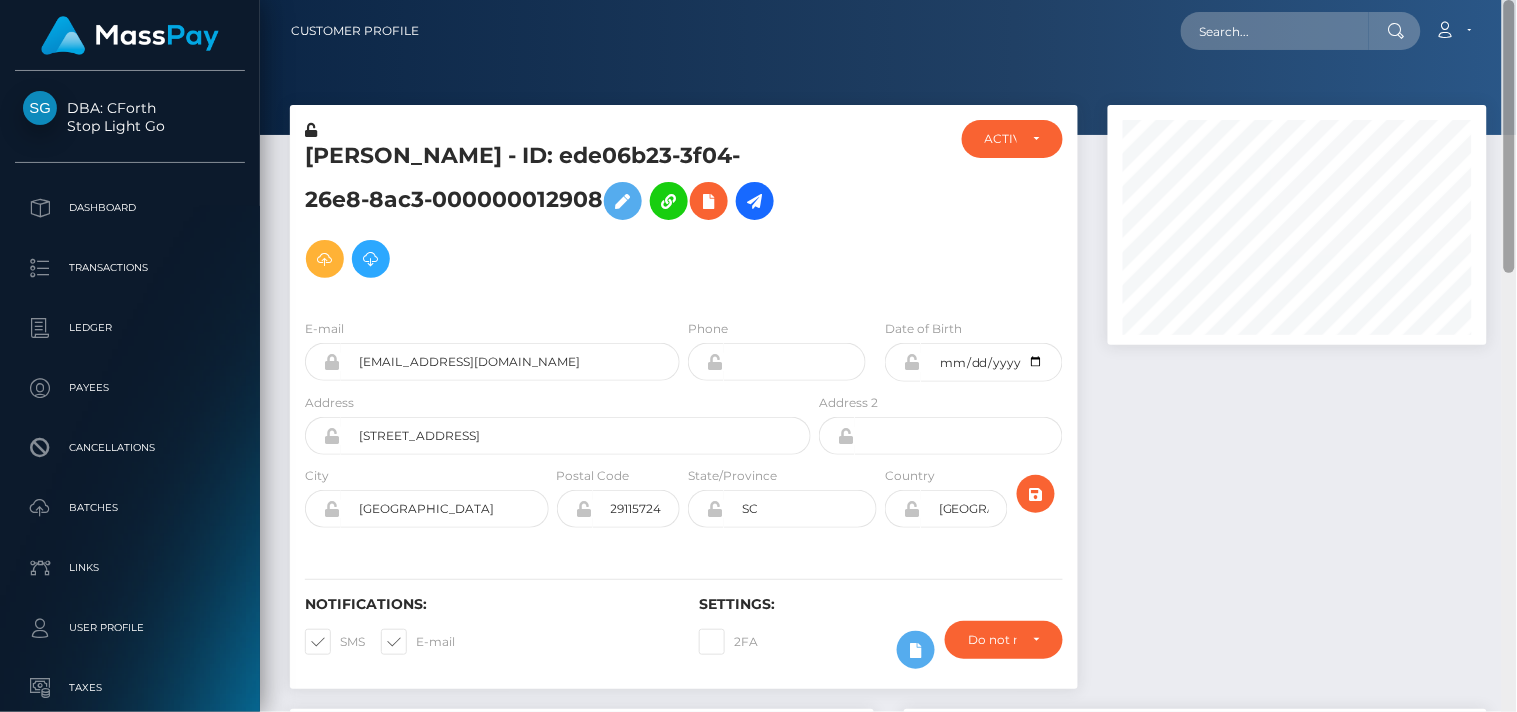 click on "Customer Profile
Loading...
Loading..." at bounding box center (888, 356) 